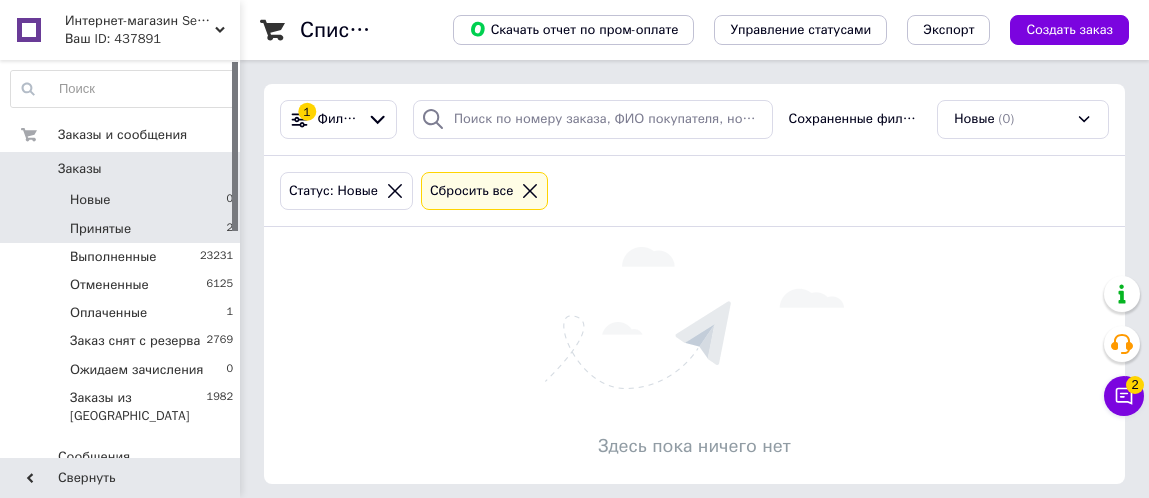 scroll, scrollTop: 0, scrollLeft: 0, axis: both 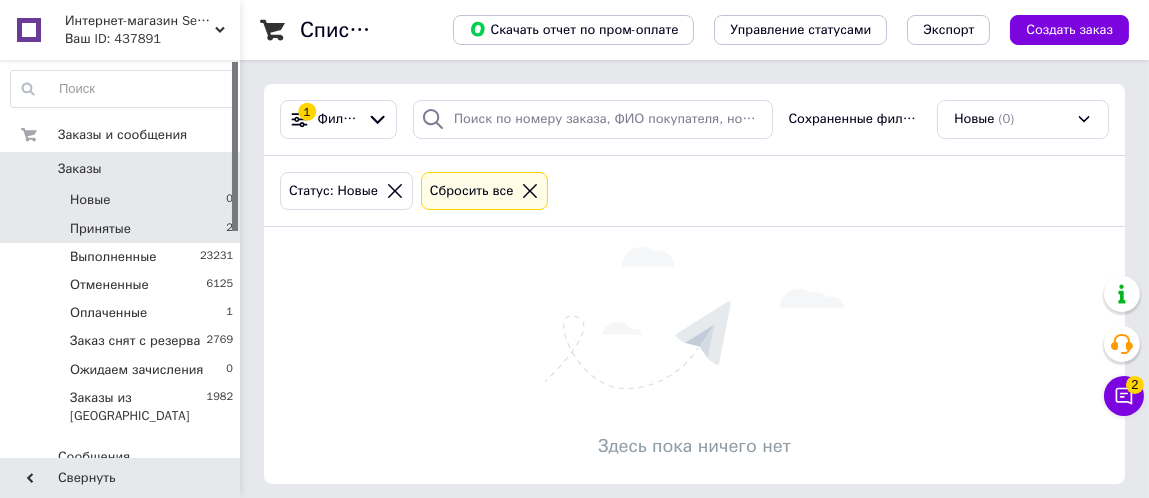 click on "Принятые 2" at bounding box center [122, 229] 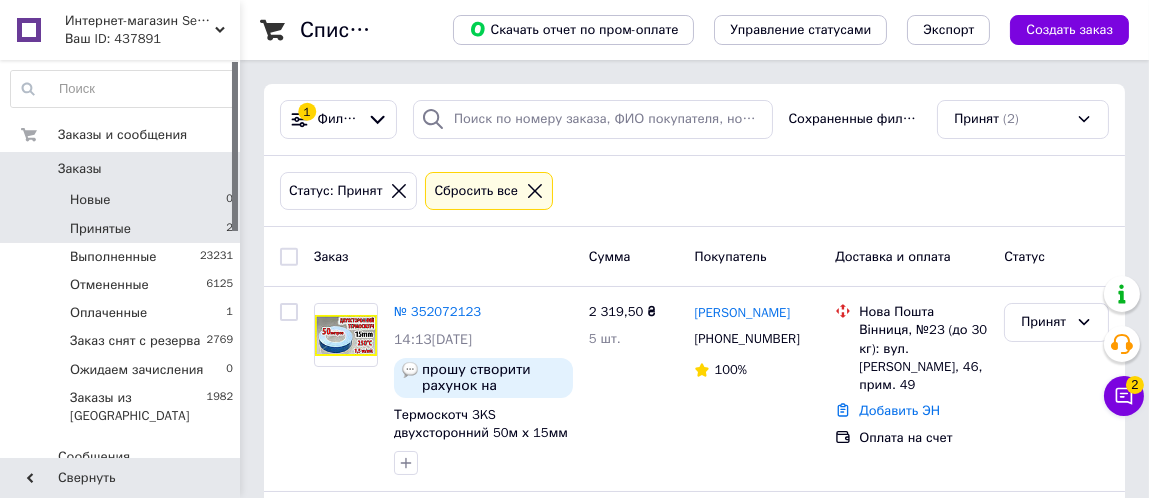 click on "Новые 0" at bounding box center [122, 200] 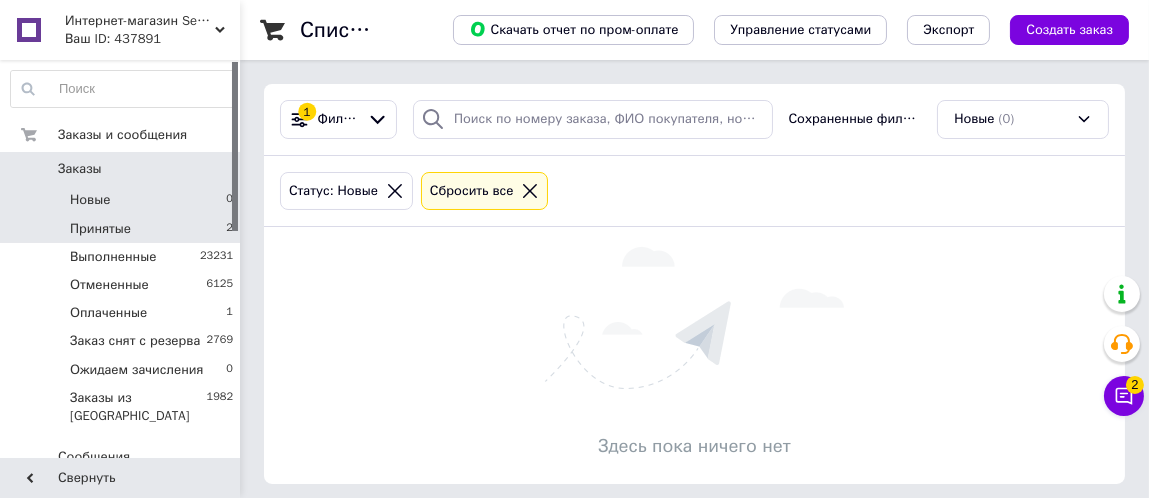 click on "Принятые 2" at bounding box center [122, 229] 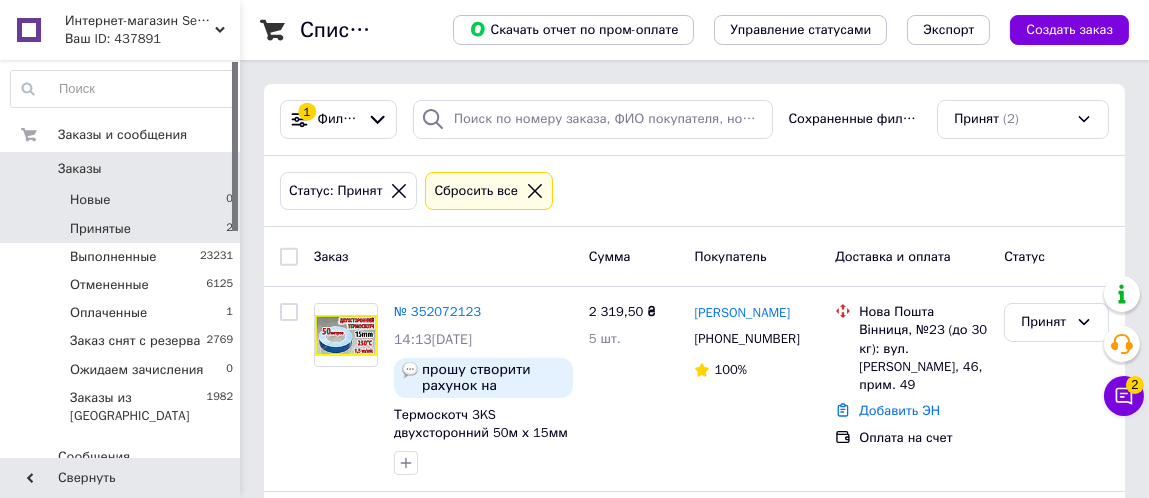 click on "Новые 0" at bounding box center [122, 200] 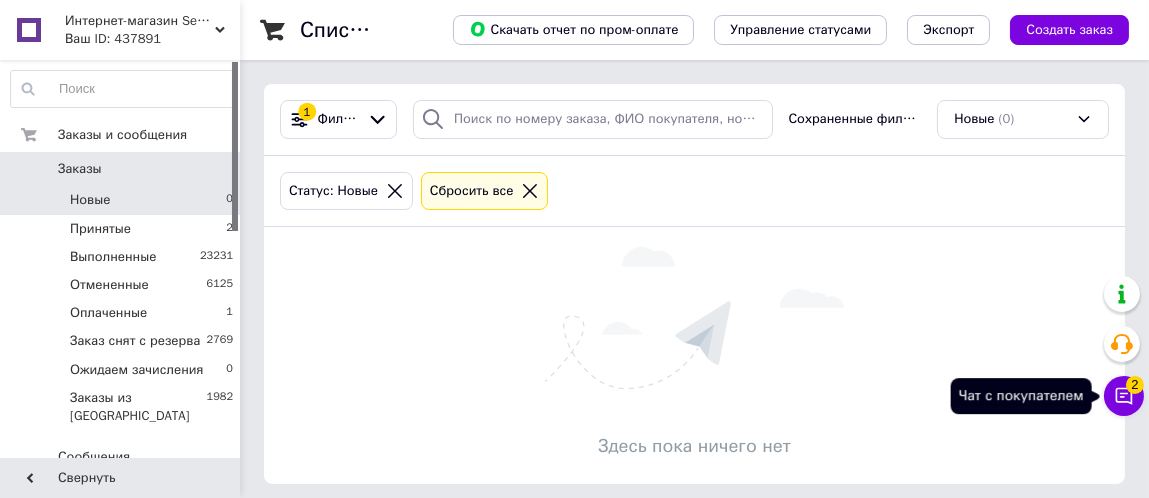 click 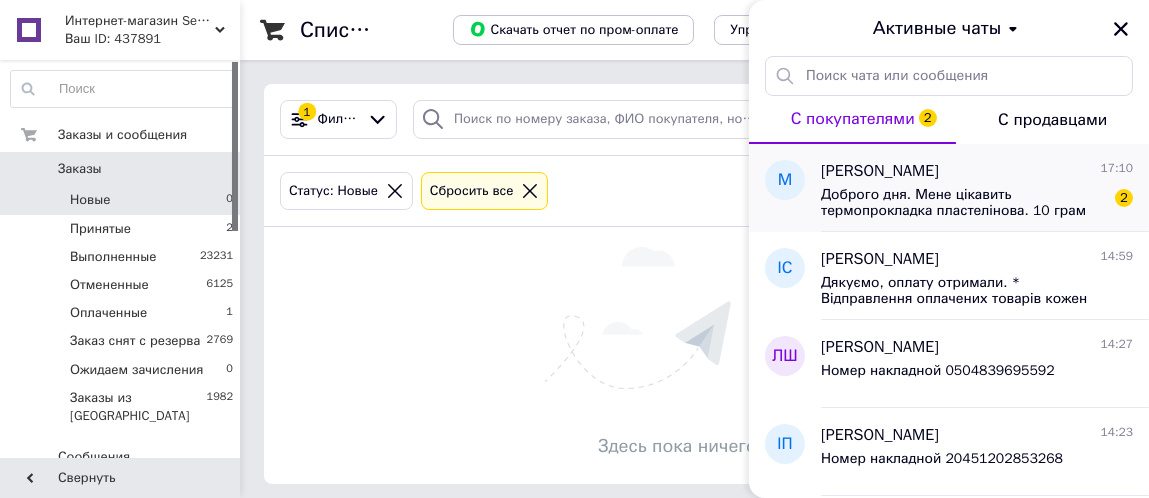 click on "Доброго дня. Мене цікавить термопрокладка пластелінова. 10 грам" at bounding box center [963, 203] 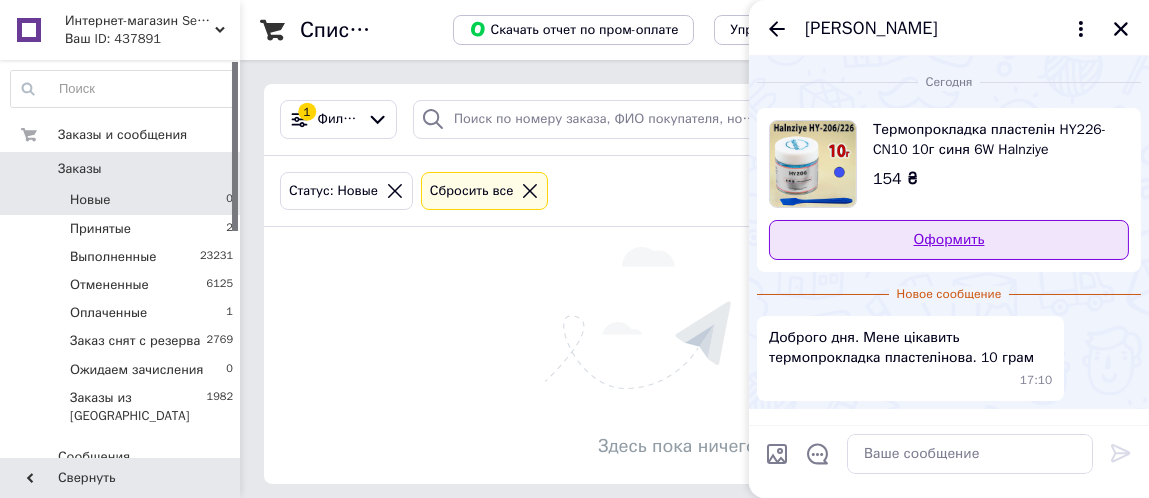 scroll, scrollTop: 9, scrollLeft: 0, axis: vertical 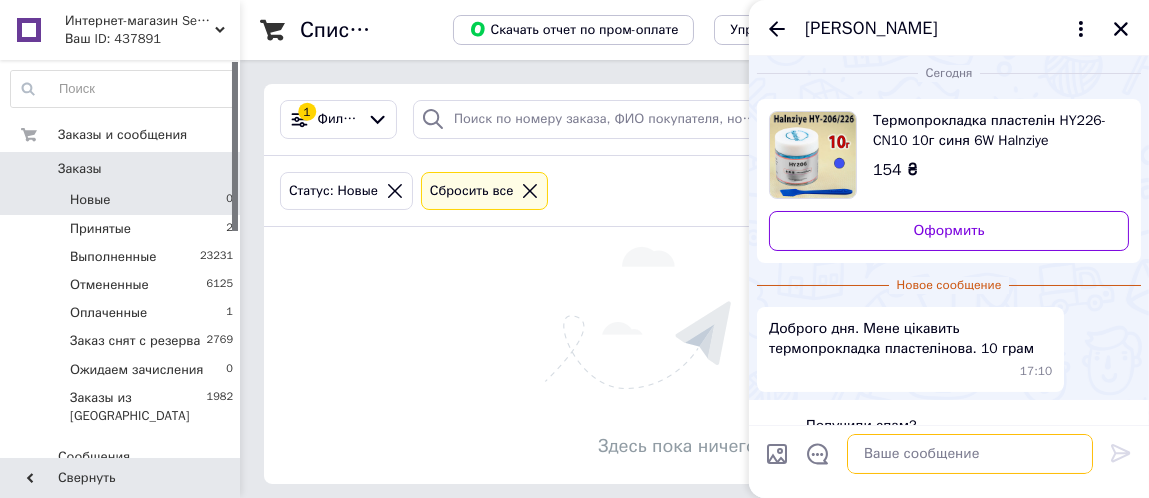 click at bounding box center (970, 454) 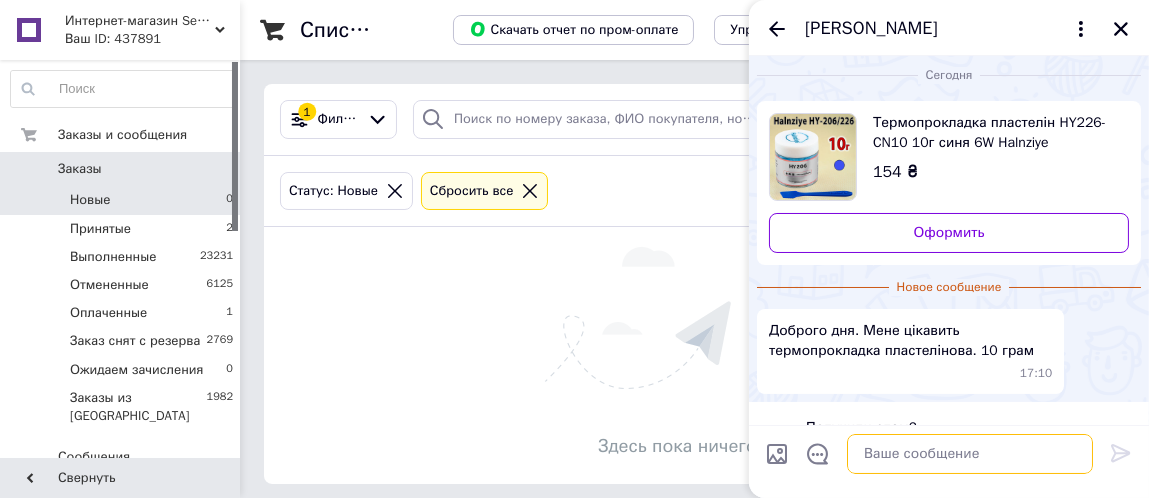 scroll, scrollTop: 6, scrollLeft: 0, axis: vertical 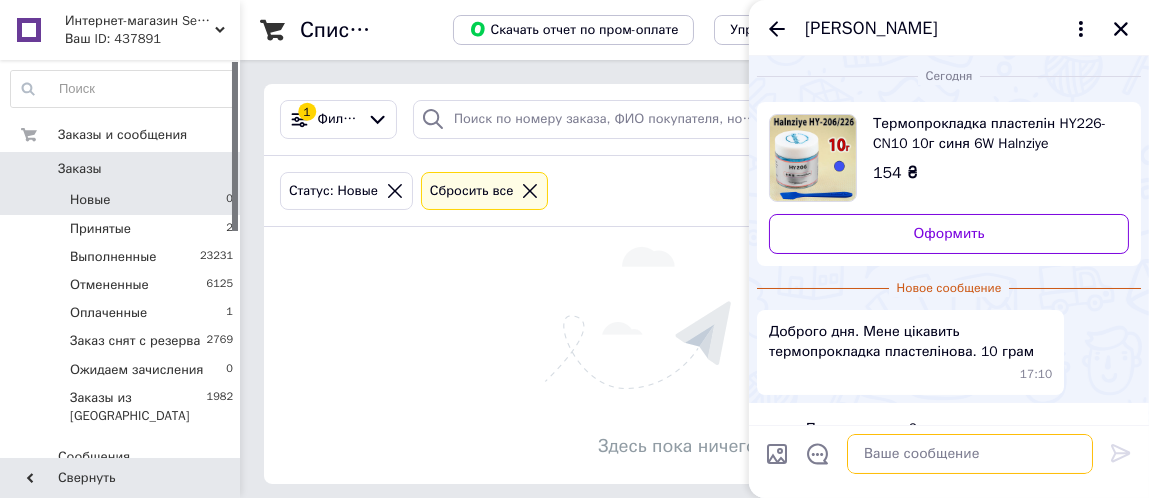 click at bounding box center [970, 454] 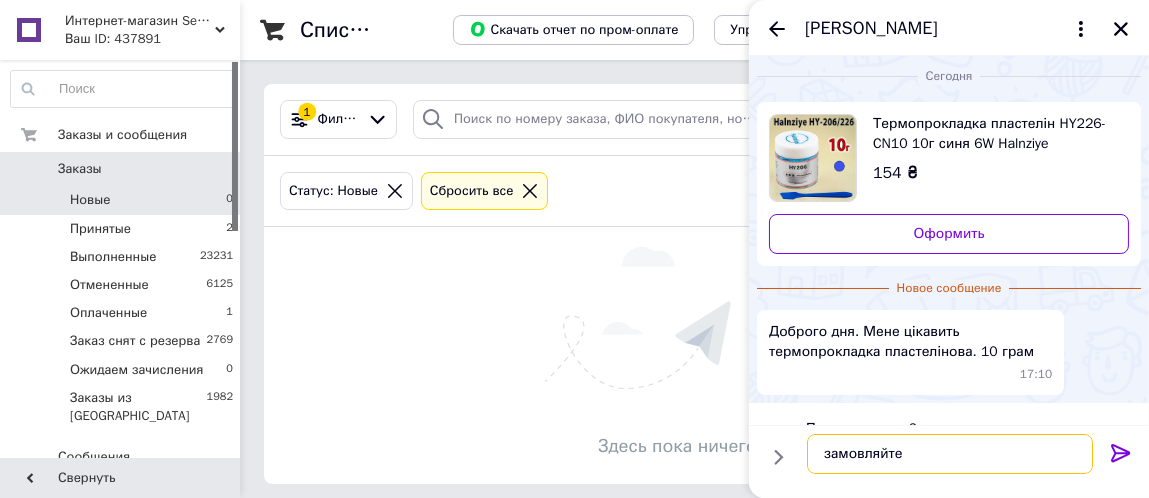 type on "замовляйте" 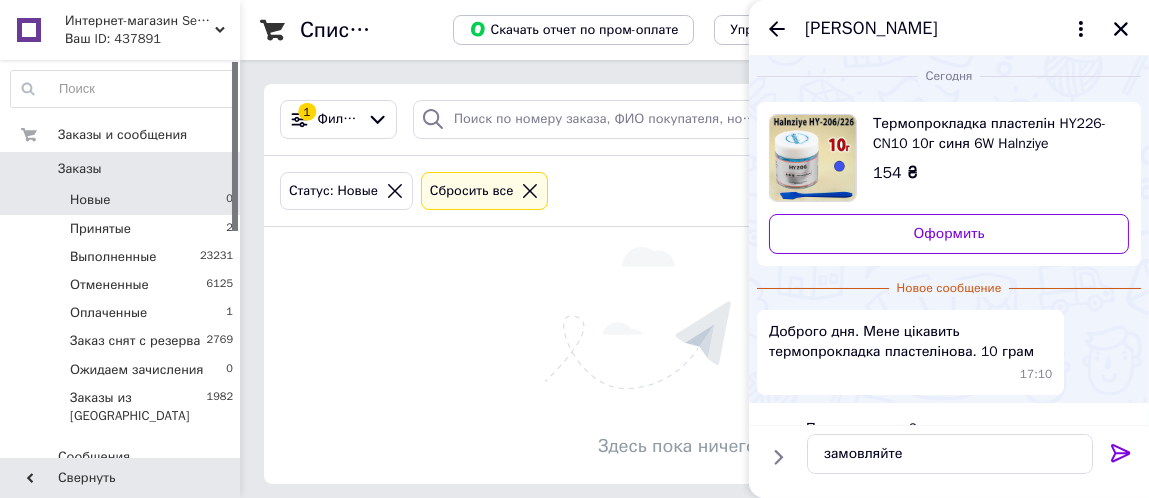 click at bounding box center [813, 158] 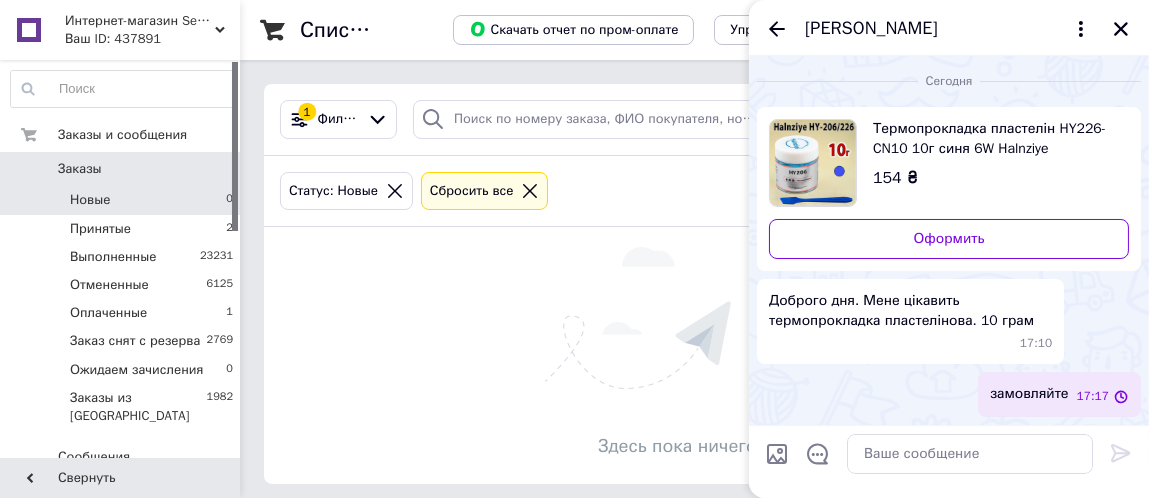 scroll, scrollTop: 0, scrollLeft: 0, axis: both 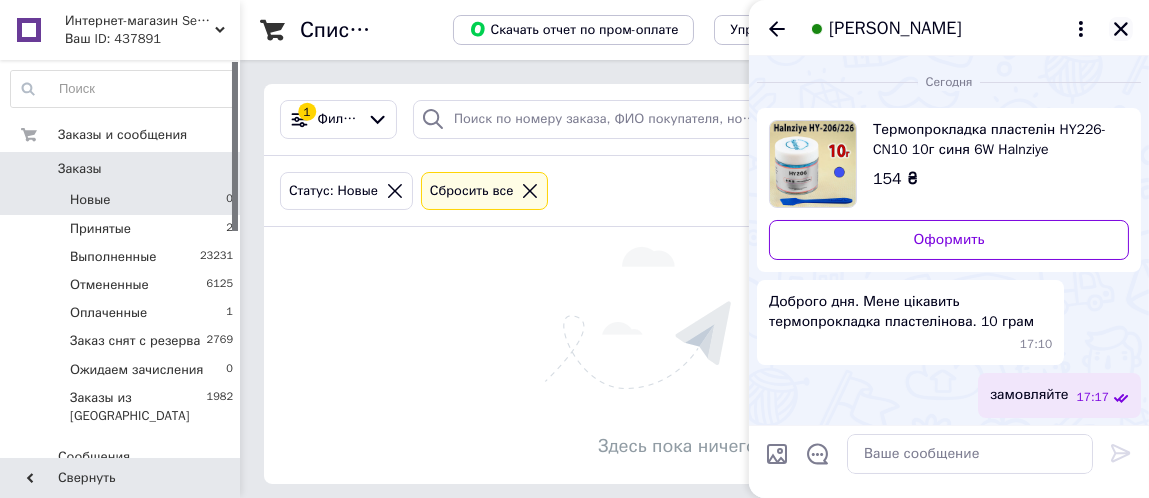 click 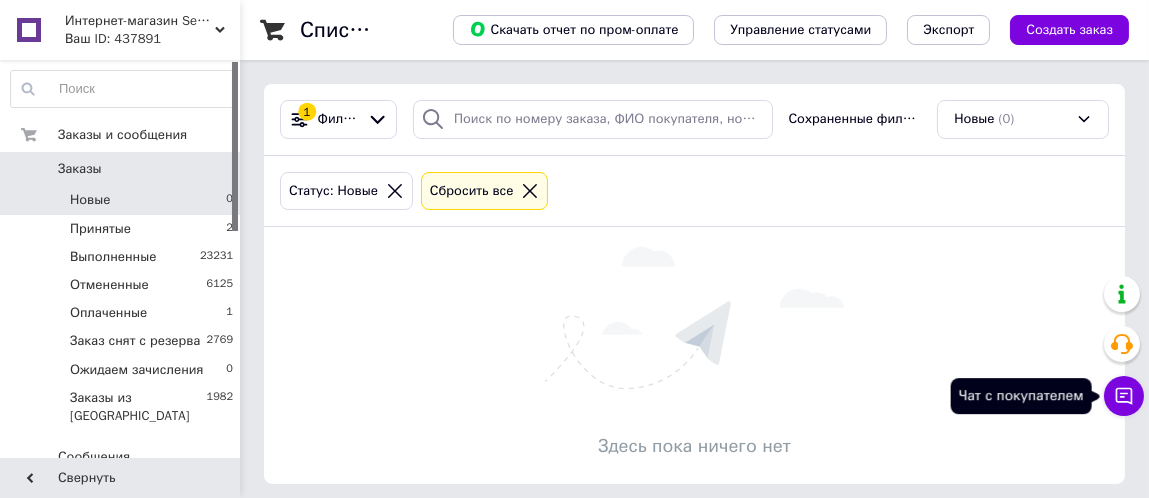 click 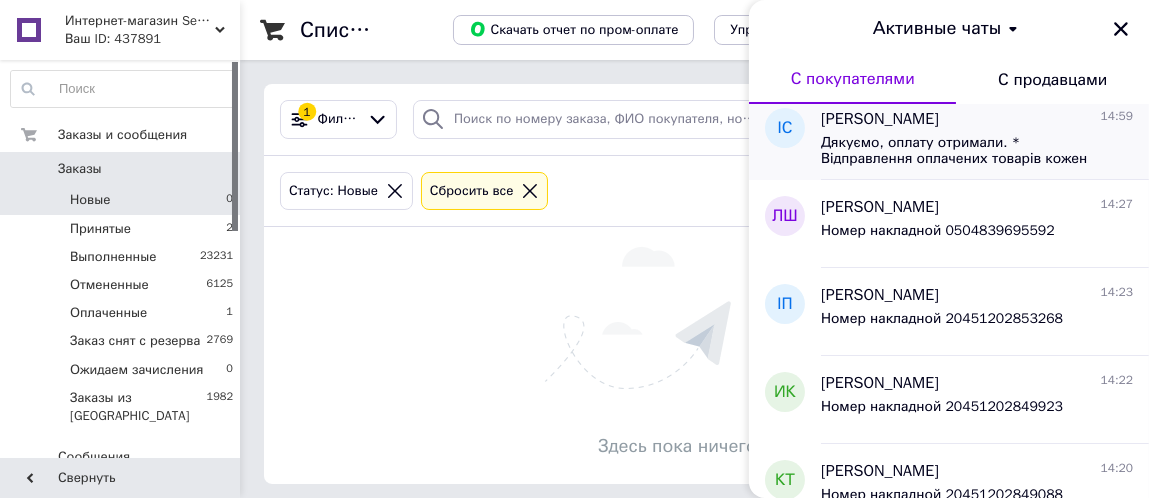 scroll, scrollTop: 200, scrollLeft: 0, axis: vertical 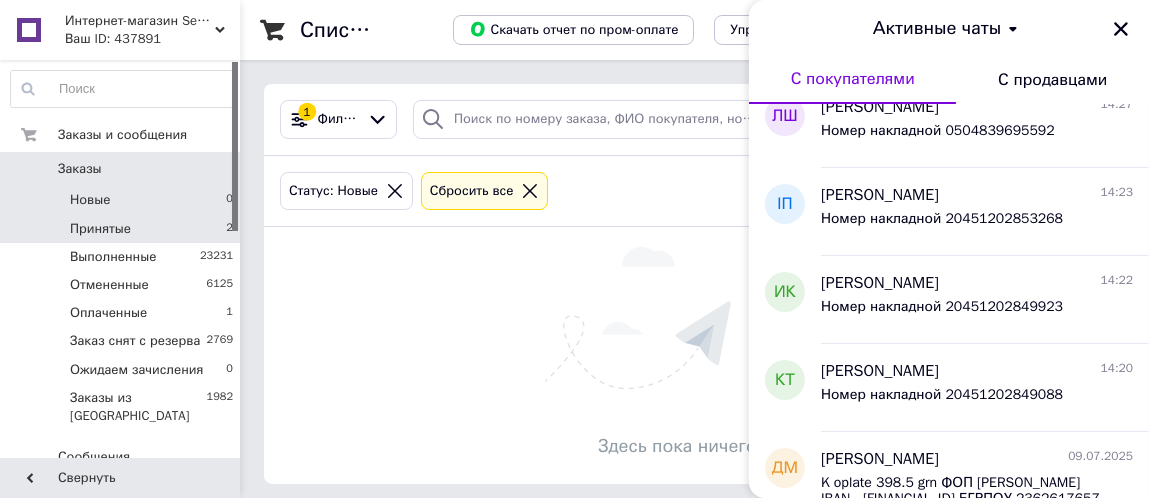 click on "Принятые 2" at bounding box center (122, 229) 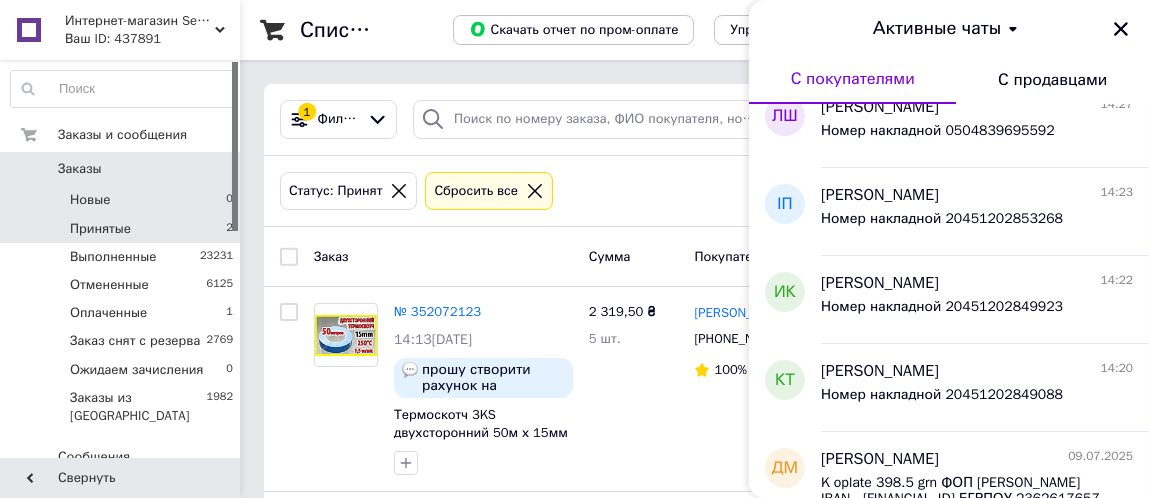 click on "Новые 0" at bounding box center [122, 200] 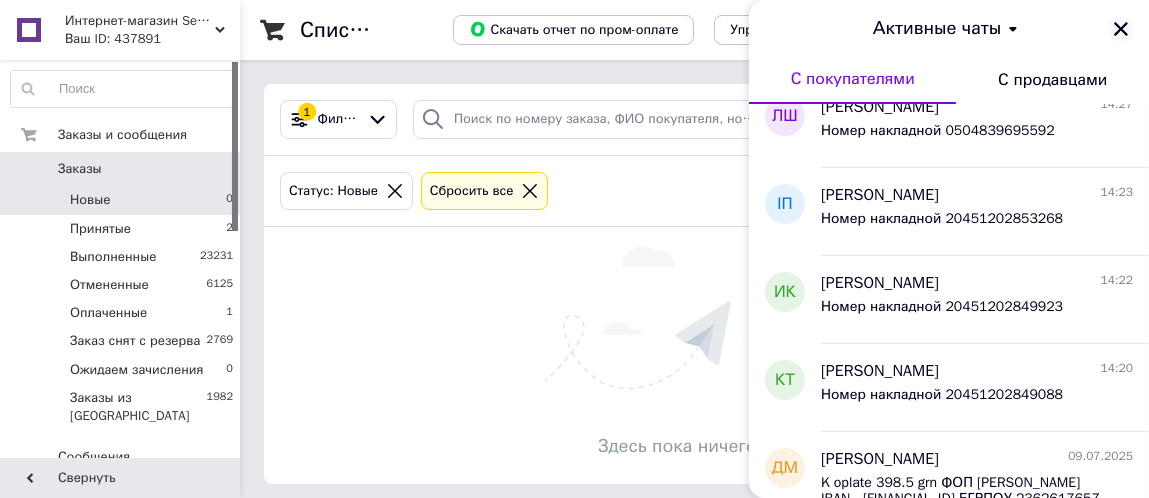 click 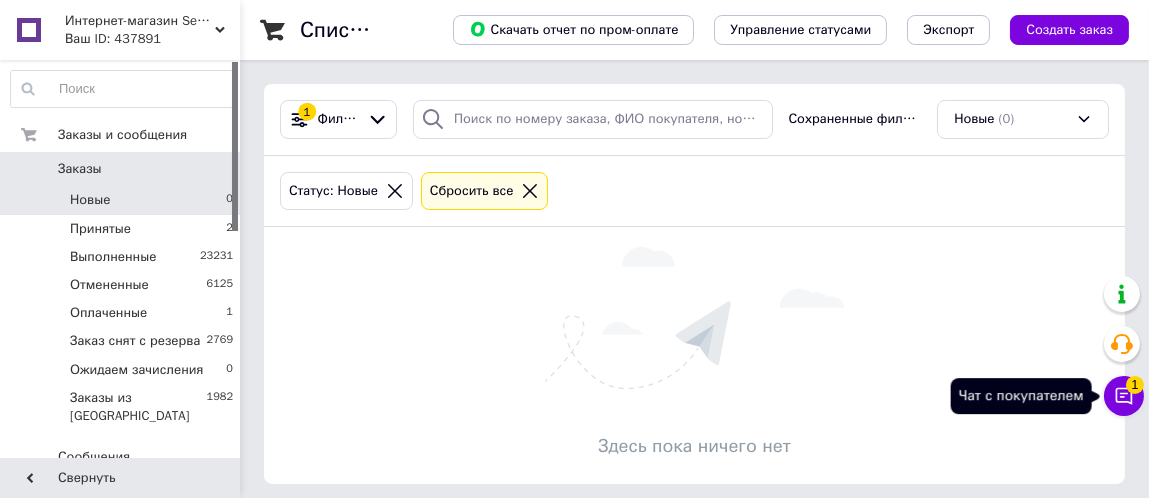 click on "Чат с покупателем 1" at bounding box center (1124, 396) 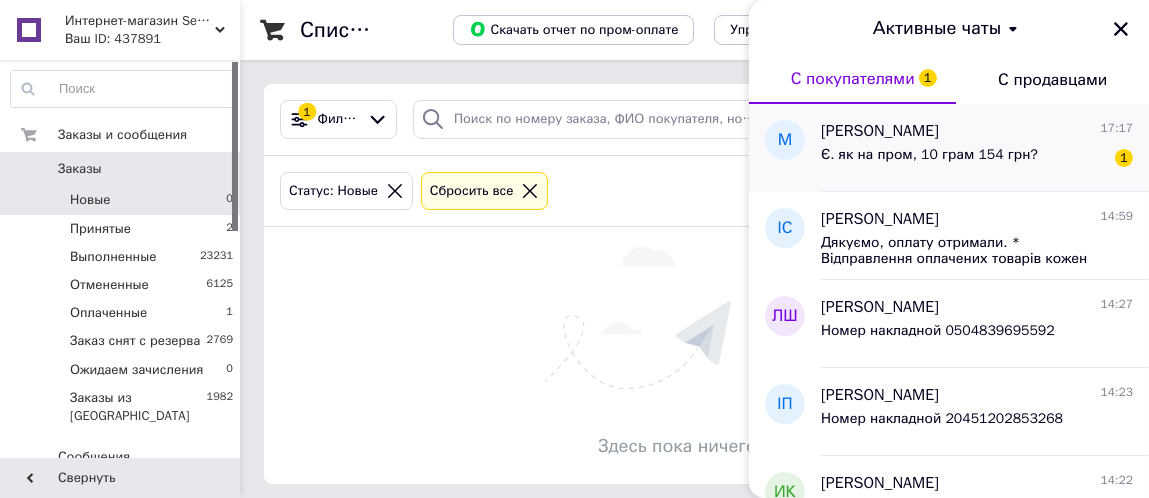 click on "Є. як на пром, 10 грам 154 грн?" at bounding box center [929, 155] 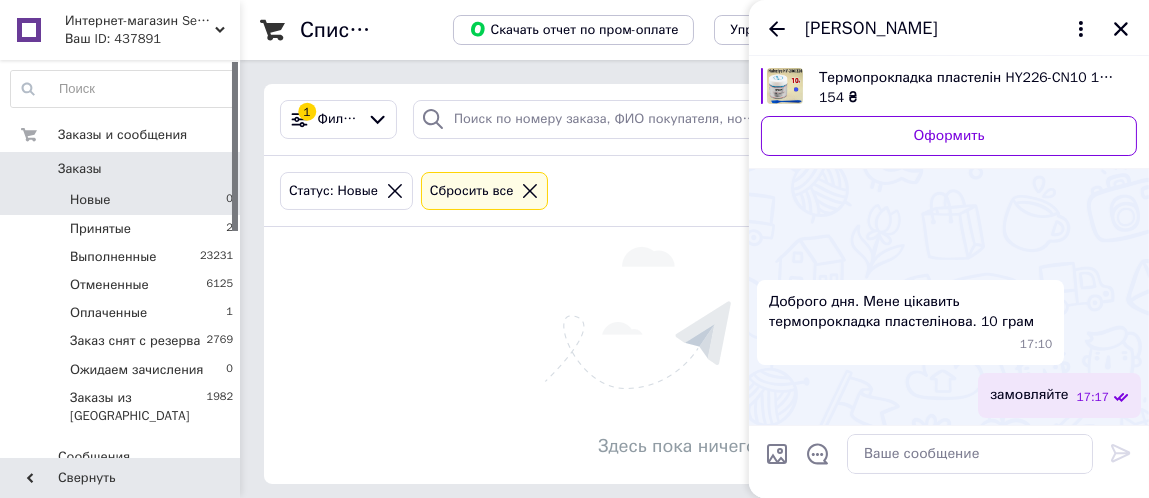 scroll, scrollTop: 90, scrollLeft: 0, axis: vertical 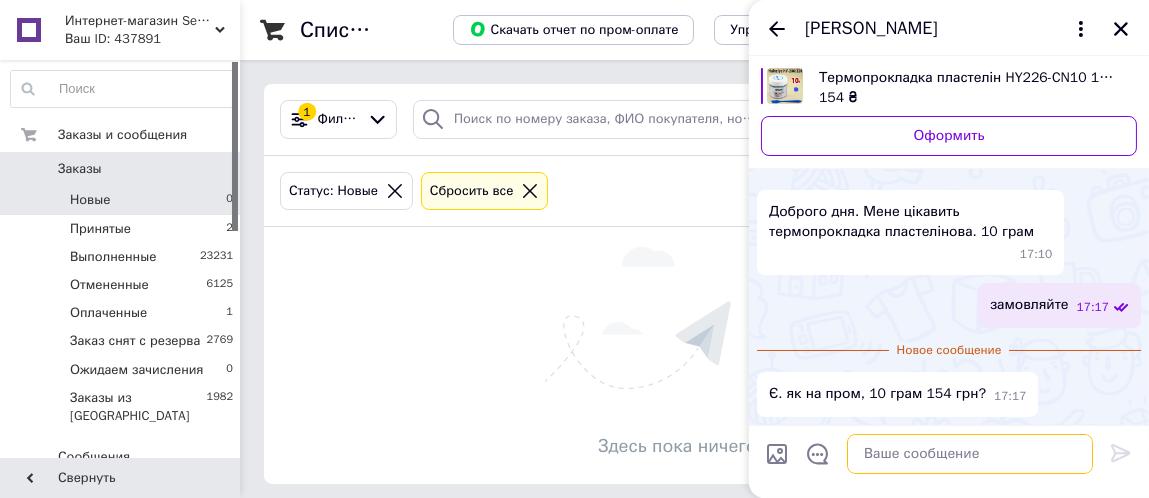 click at bounding box center [970, 454] 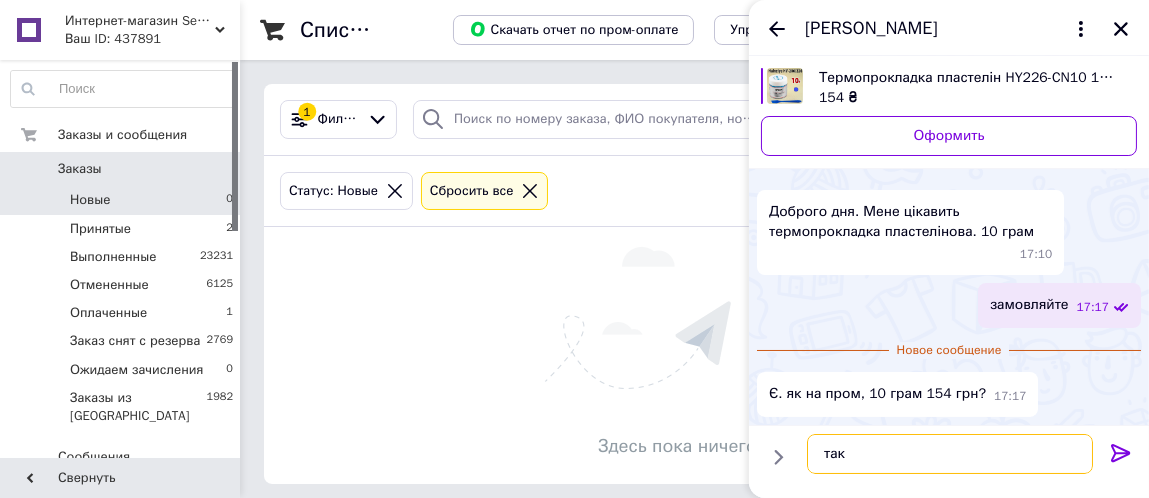 type on "так" 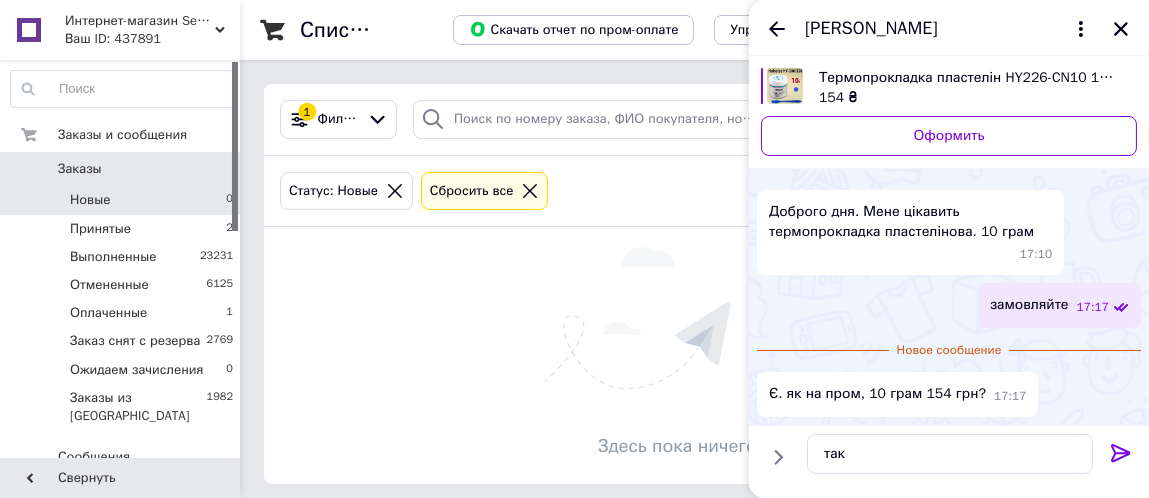 click 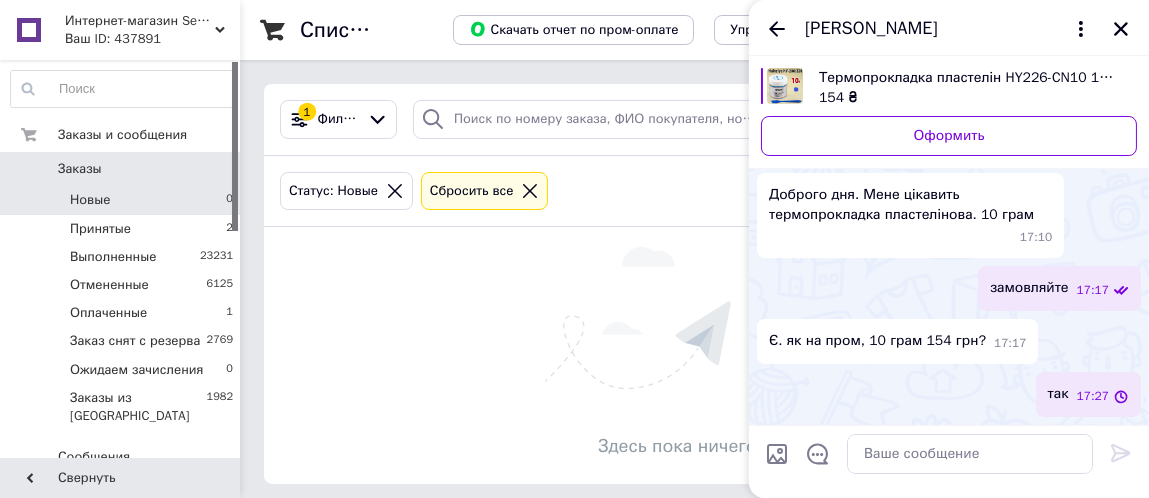 scroll, scrollTop: 56, scrollLeft: 0, axis: vertical 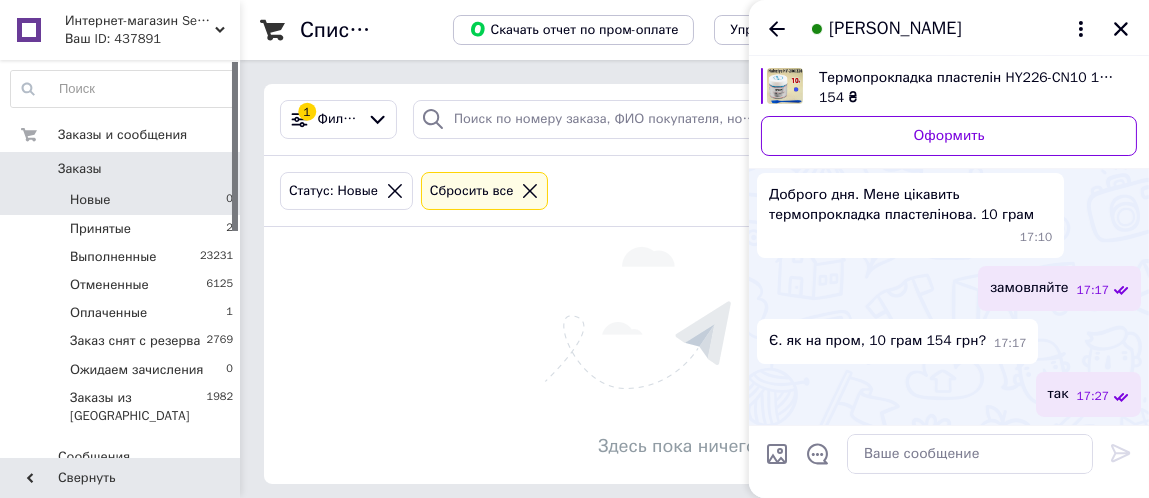 click on "Термопрокладка пластелін HY226-CN10 10г синя 6W Halnziye термоінтерфейс термопластерелін терможвачка" at bounding box center [970, 78] 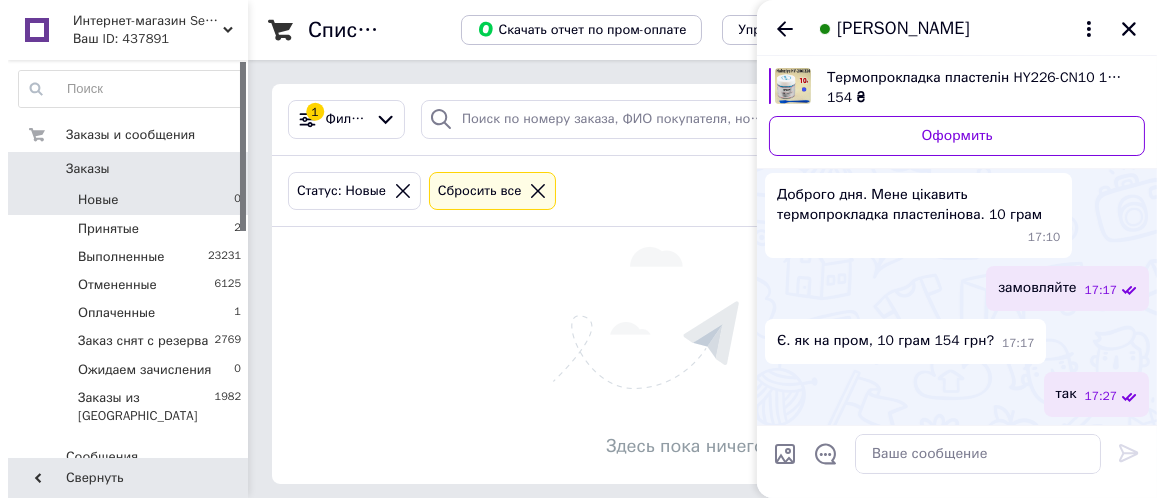 scroll, scrollTop: 109, scrollLeft: 0, axis: vertical 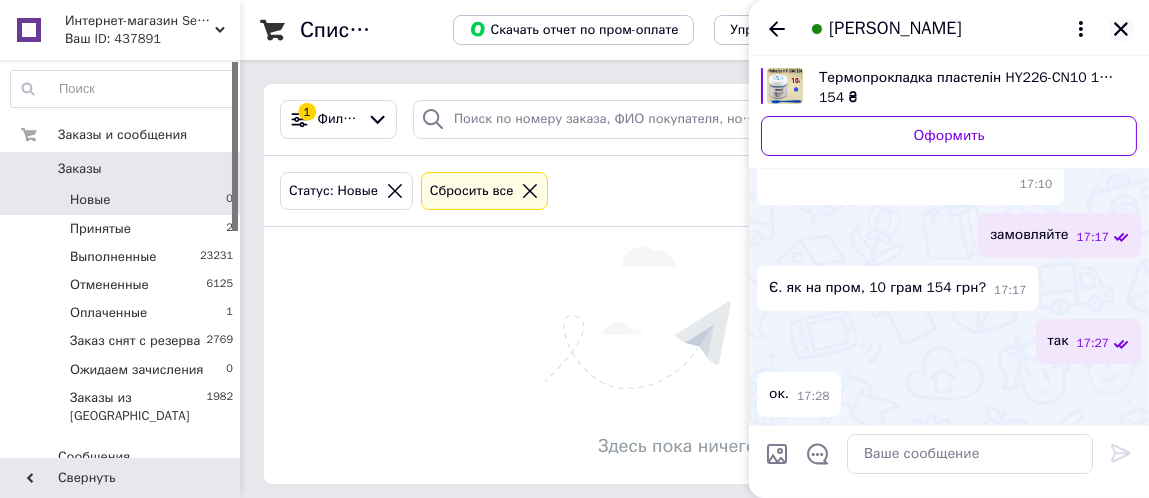 click 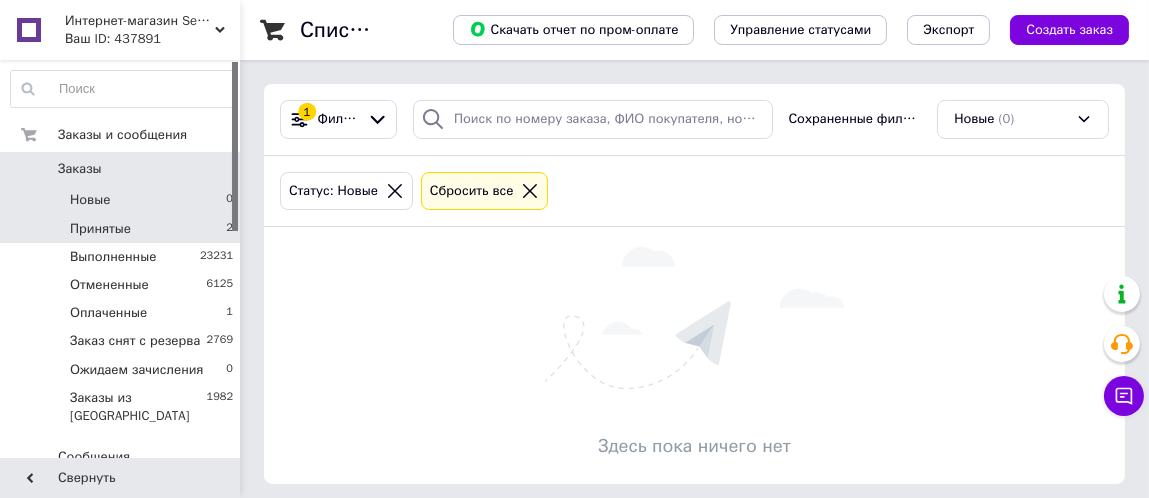 click on "Принятые 2" at bounding box center (122, 229) 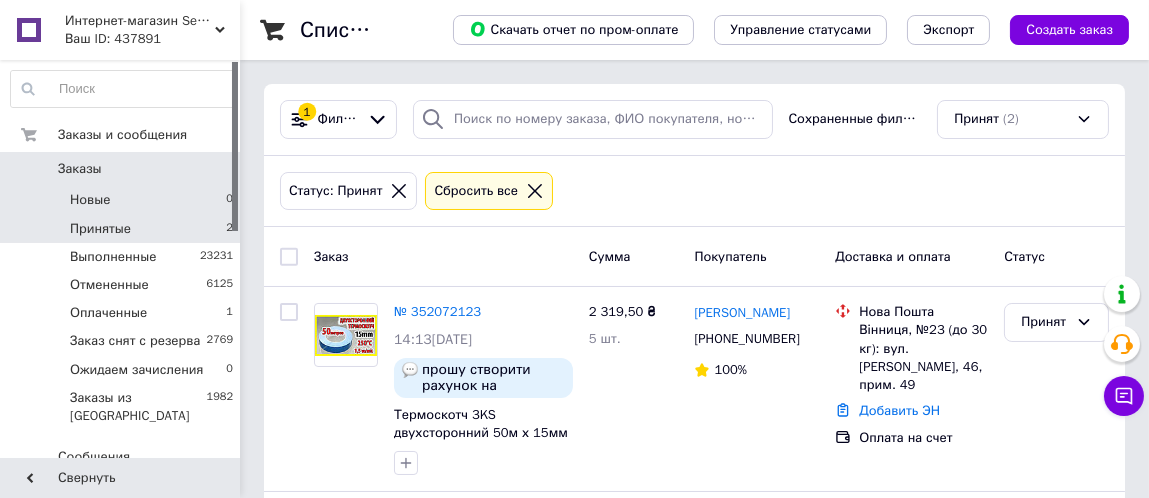 click on "Новые 0" at bounding box center [122, 200] 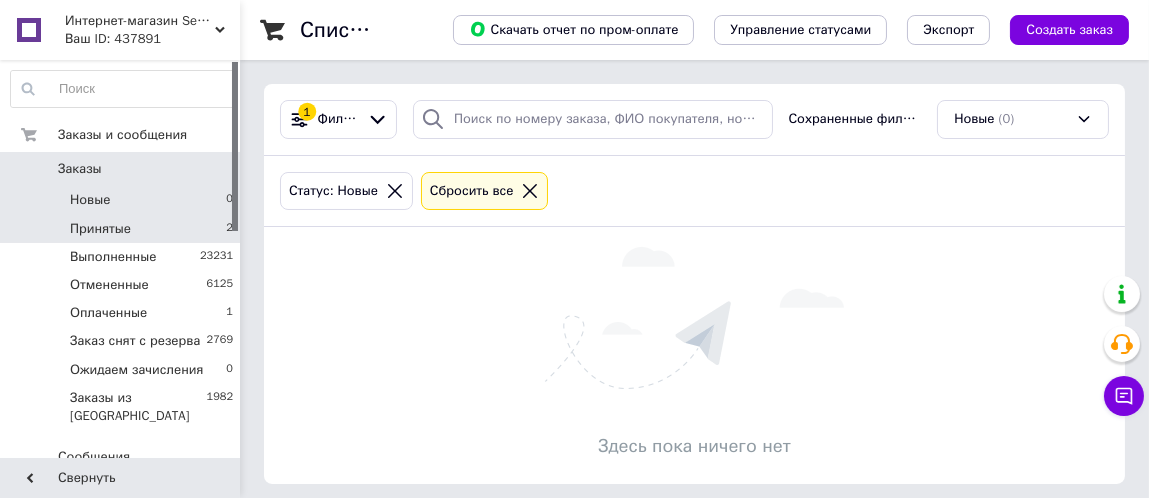 click on "Принятые 2" at bounding box center (122, 229) 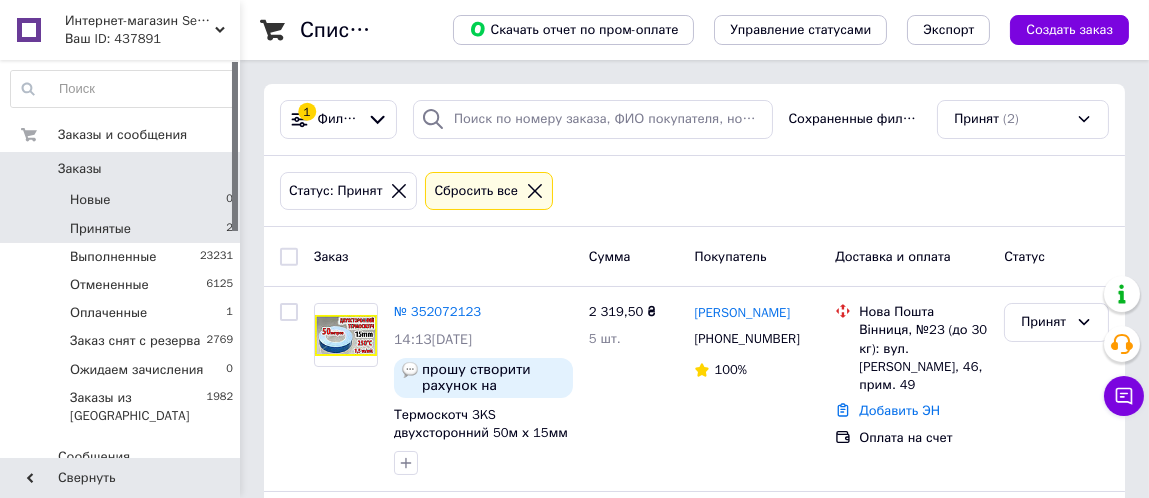 click on "Новые 0" at bounding box center [122, 200] 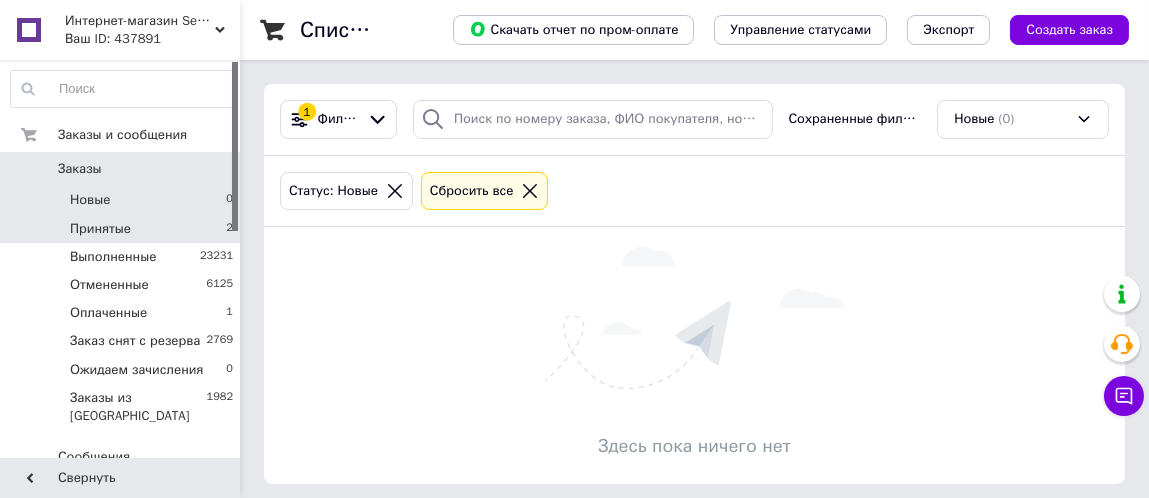 click on "Принятые" at bounding box center (100, 229) 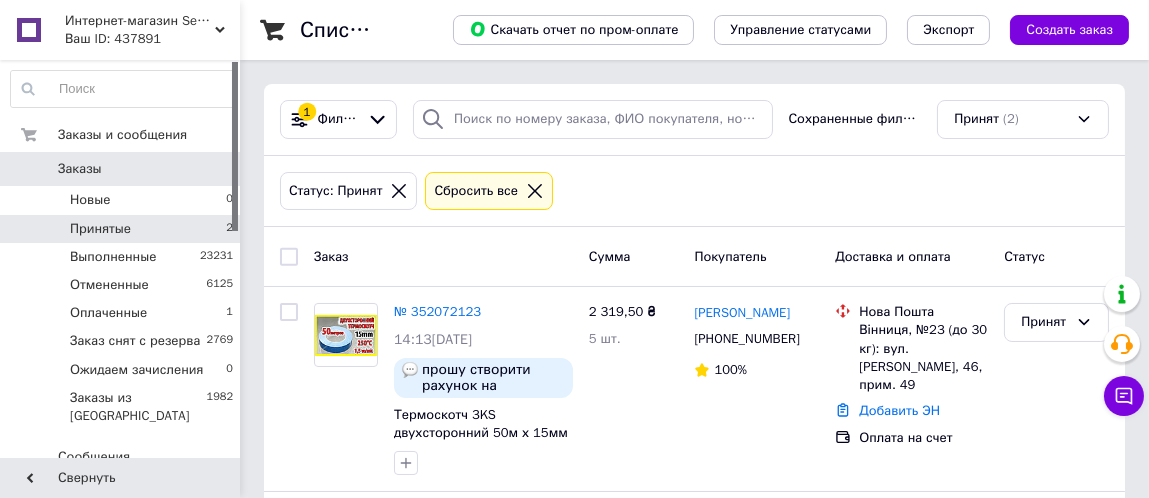 click on "Заказы" at bounding box center (121, 169) 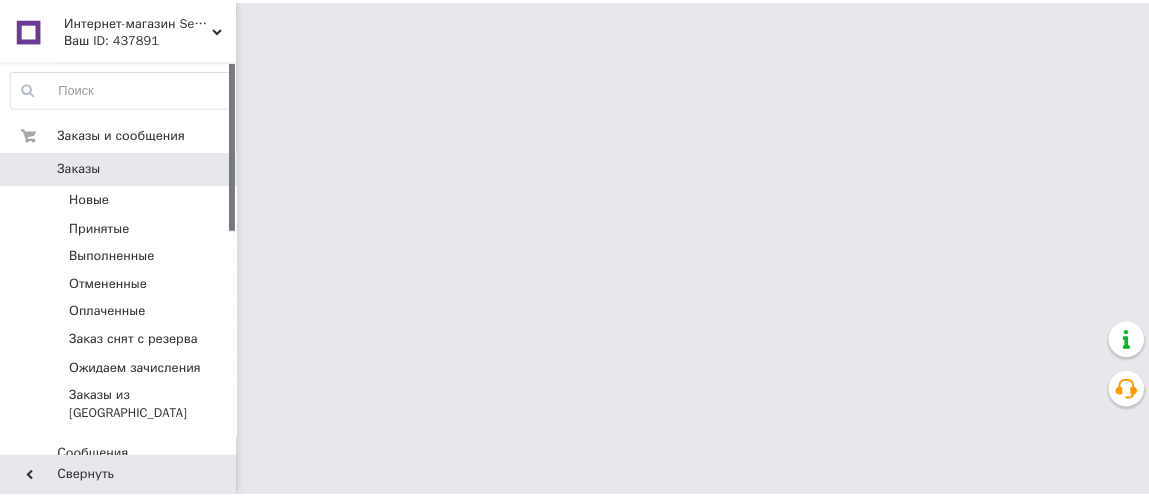 scroll, scrollTop: 0, scrollLeft: 0, axis: both 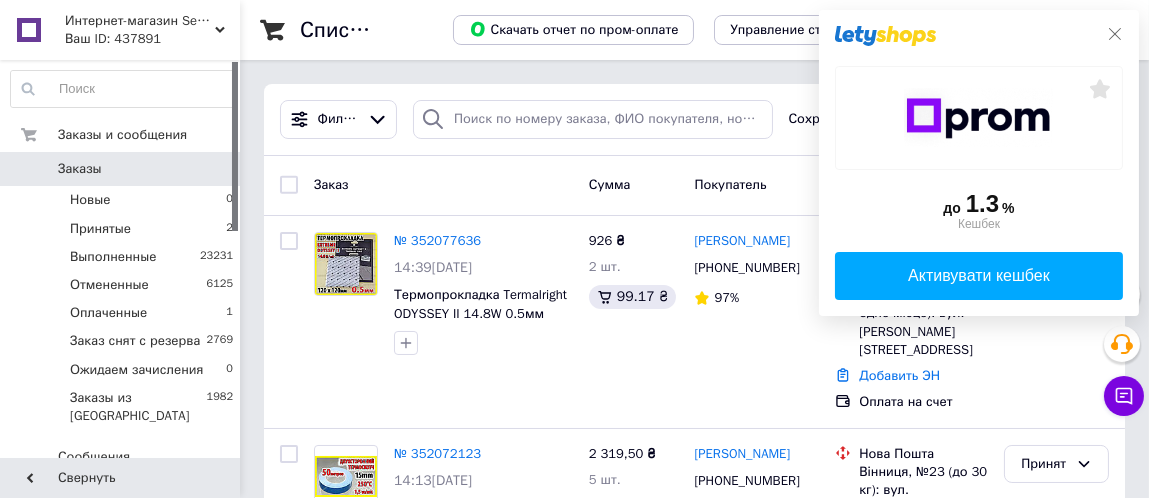 click 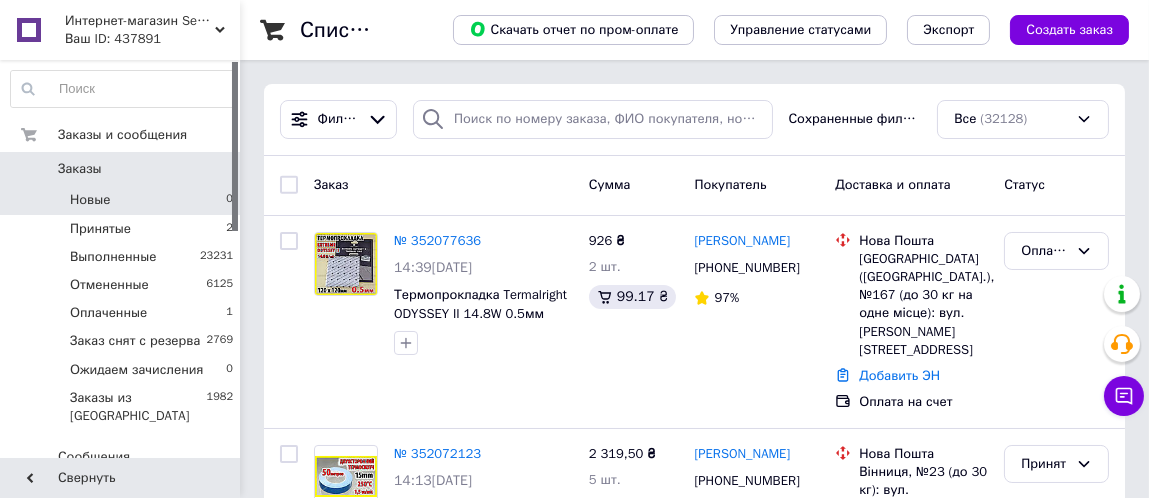 click on "Новые 0" at bounding box center (122, 200) 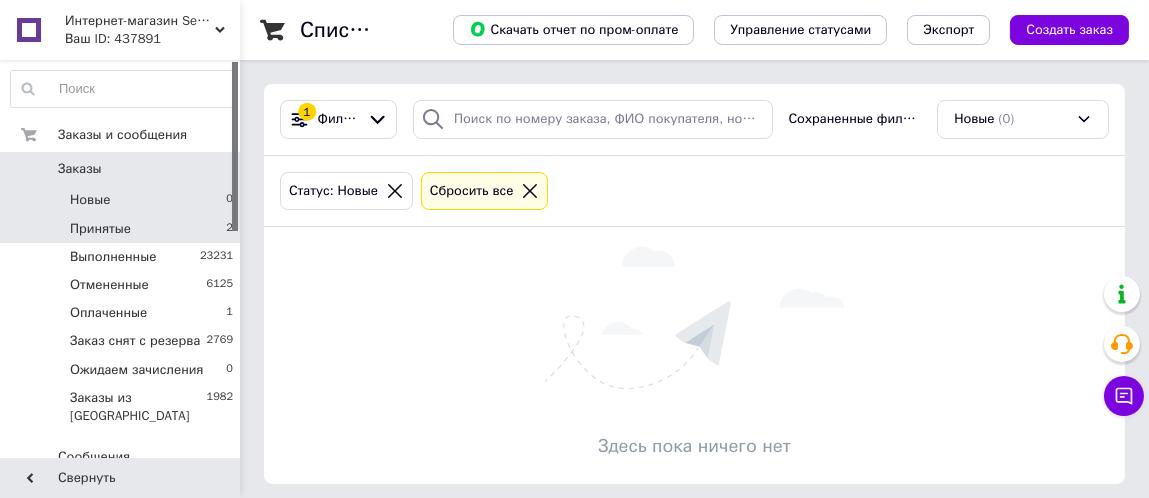 click on "Принятые 2" at bounding box center [122, 229] 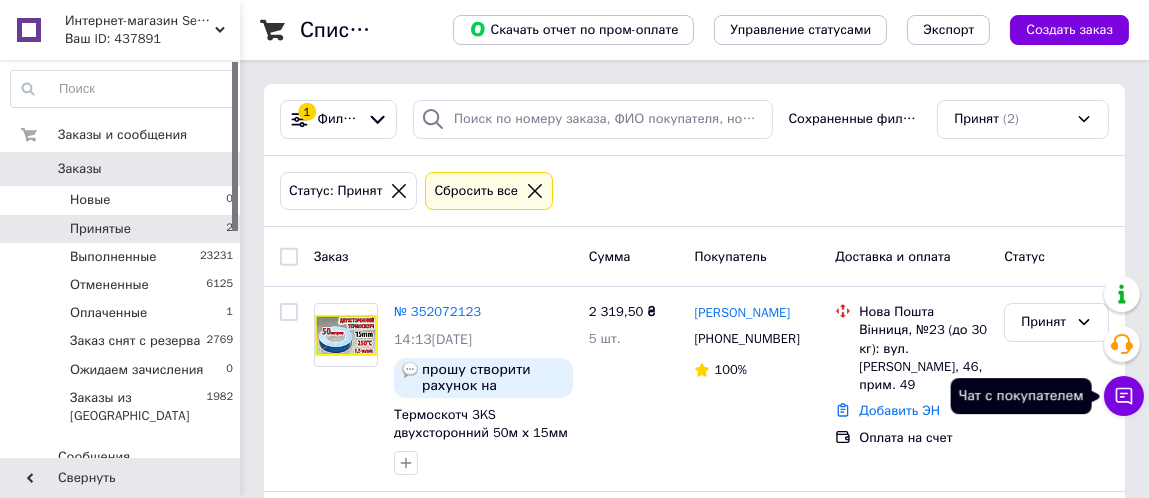 click 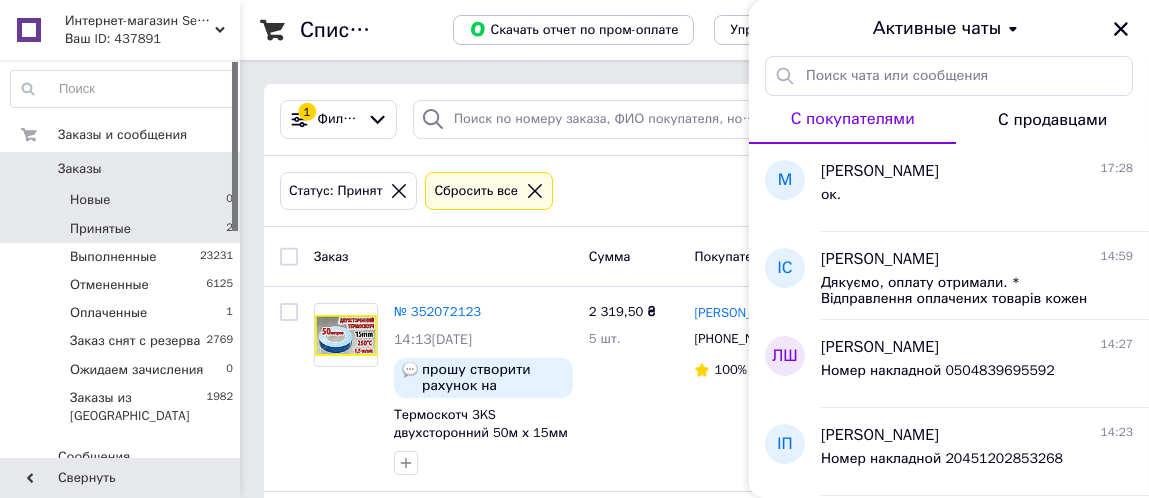 click on "Новые 0" at bounding box center [122, 200] 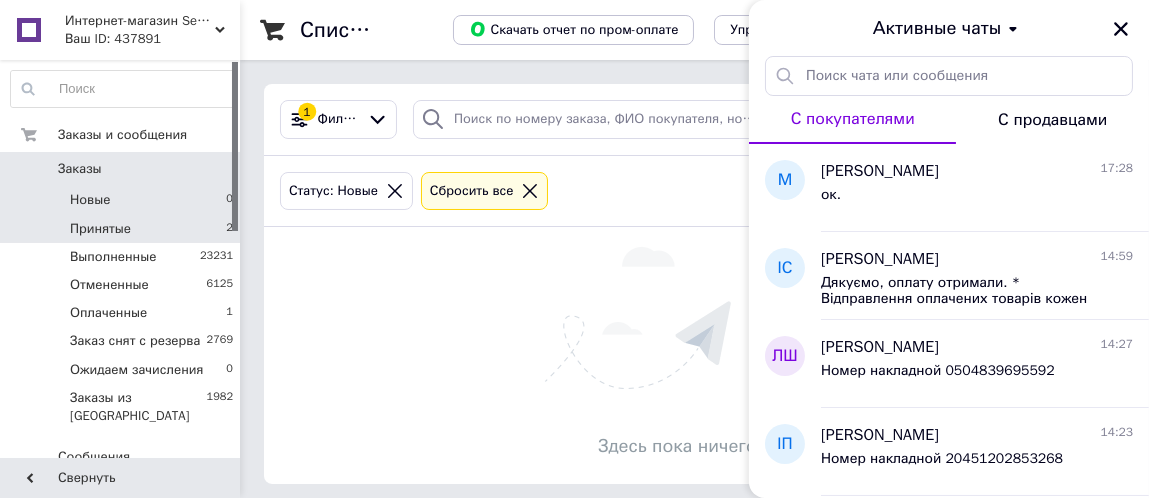 click on "Принятые 2" at bounding box center (122, 229) 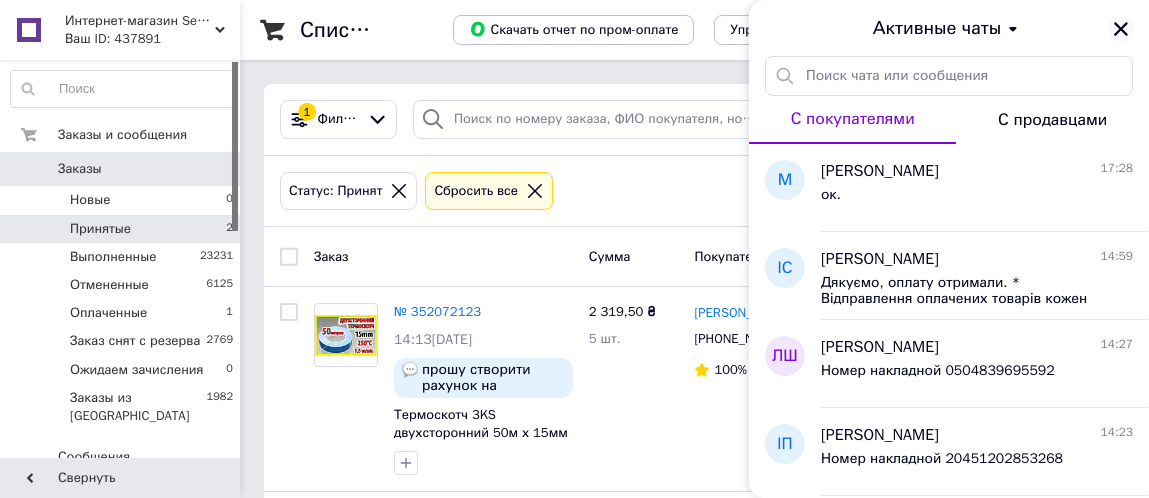 click 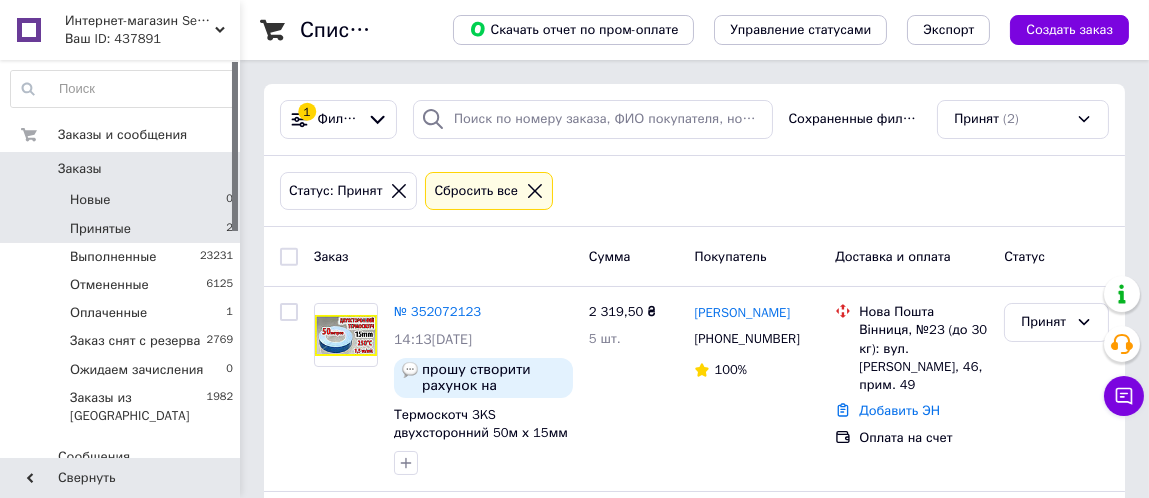 click on "Новые 0" at bounding box center (122, 200) 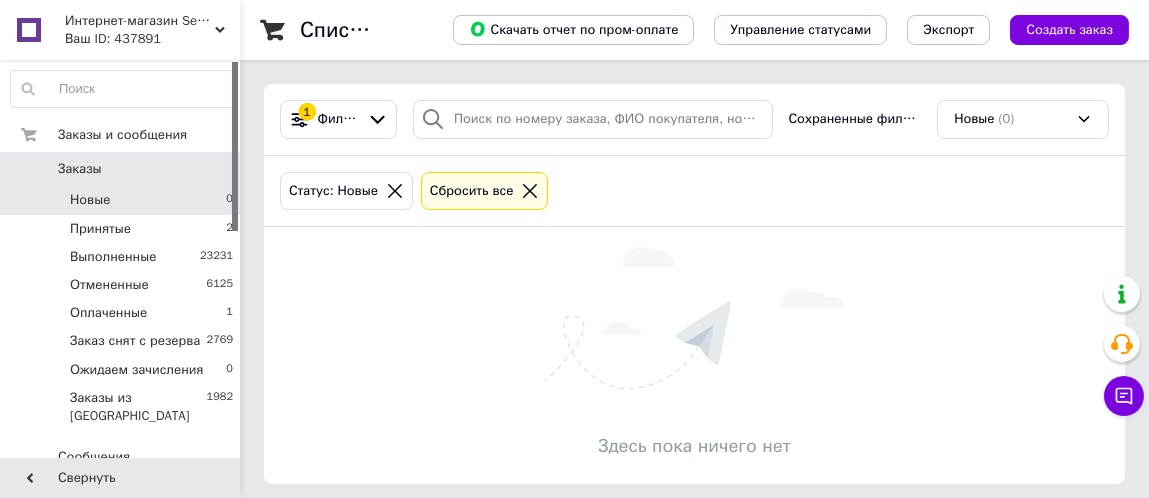 click on "Заказы" at bounding box center [121, 169] 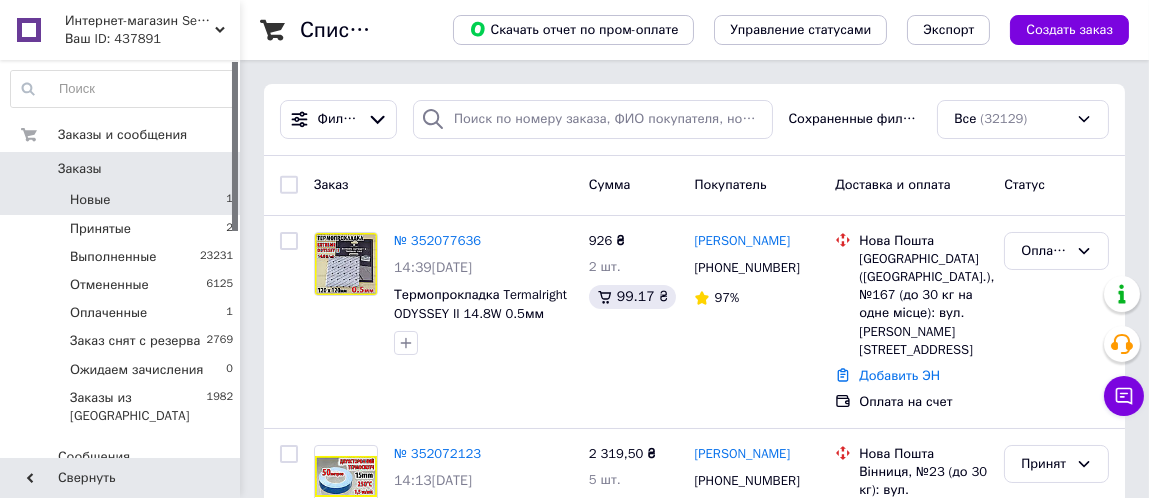 click on "Новые 1" at bounding box center [122, 200] 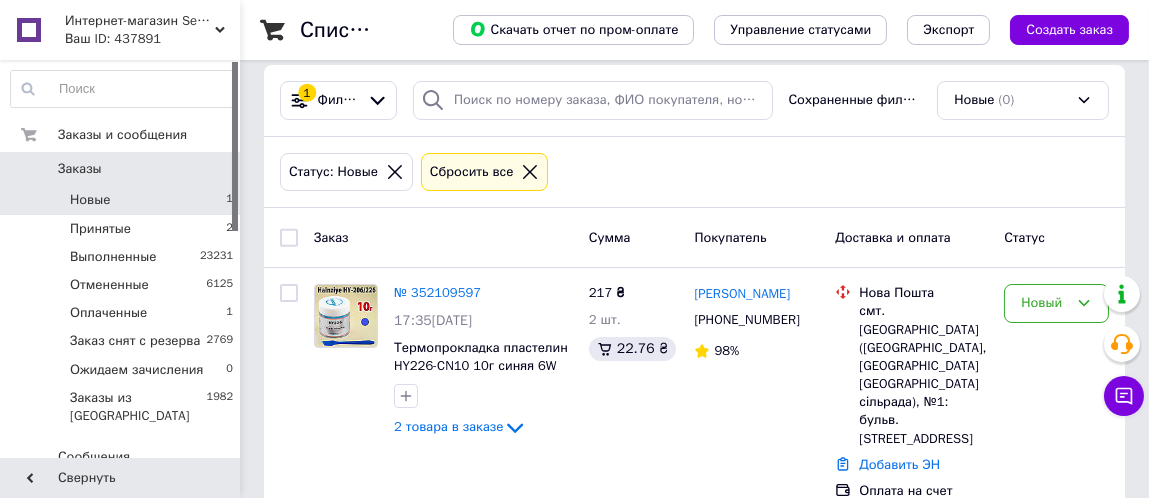 scroll, scrollTop: 24, scrollLeft: 0, axis: vertical 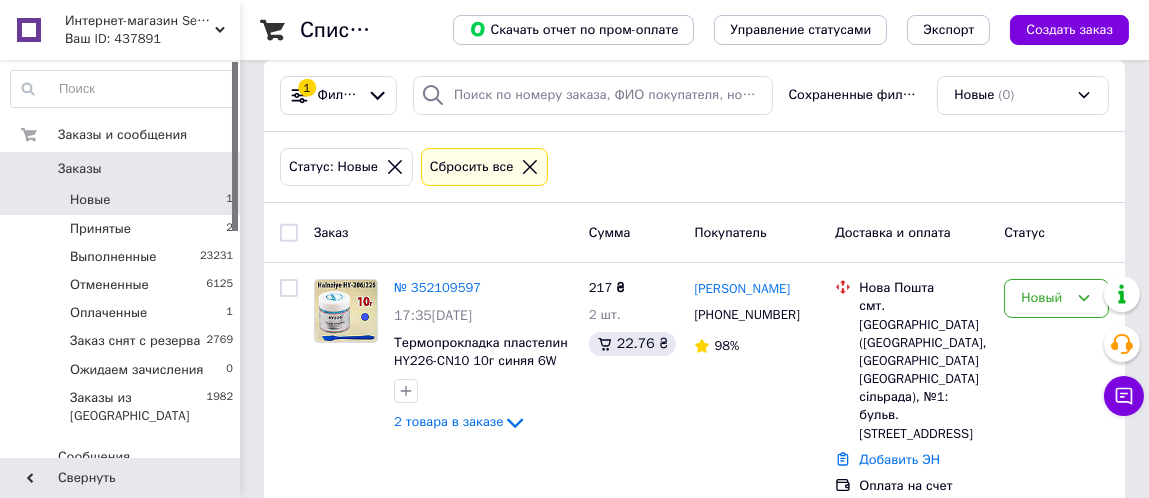 click on "№ 352109597" at bounding box center [437, 287] 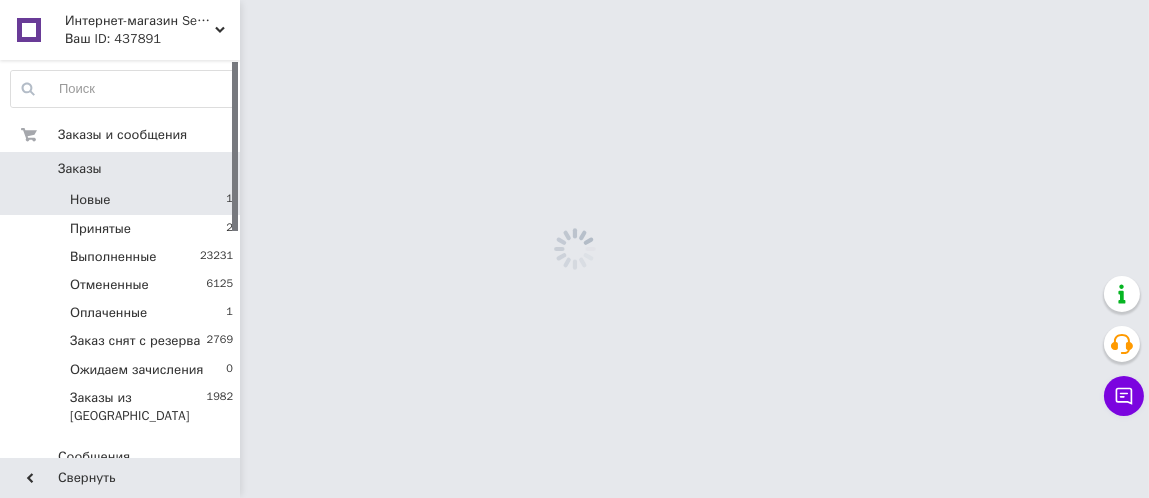 scroll, scrollTop: 0, scrollLeft: 0, axis: both 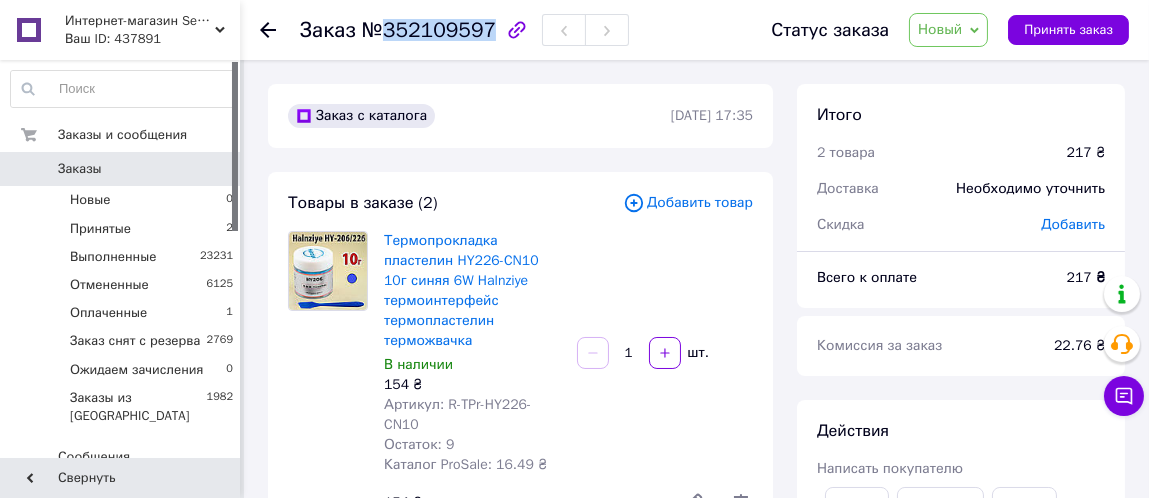drag, startPoint x: 378, startPoint y: 30, endPoint x: 480, endPoint y: 40, distance: 102.48902 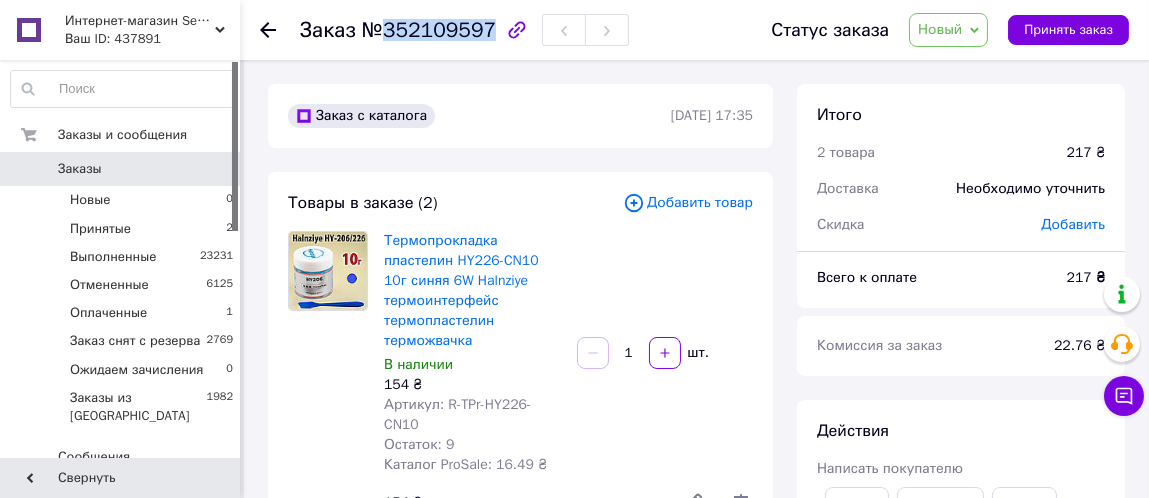 copy on "352109597" 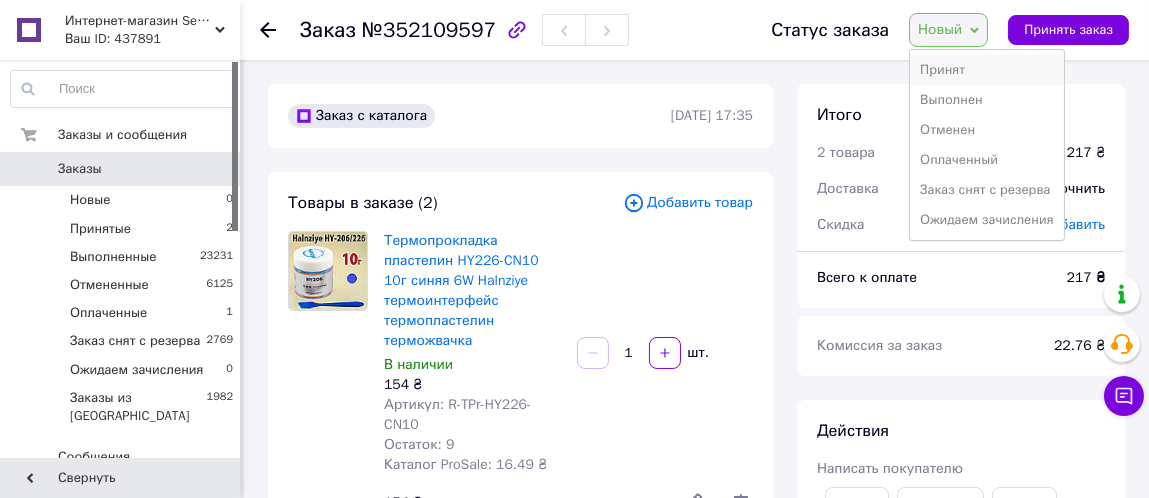 click on "Принят" at bounding box center [986, 70] 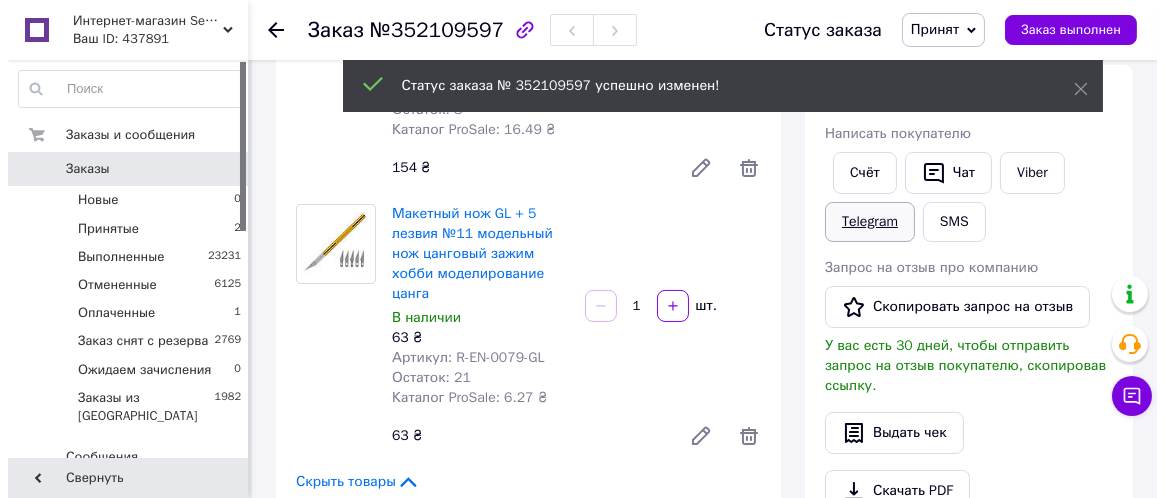 scroll, scrollTop: 300, scrollLeft: 0, axis: vertical 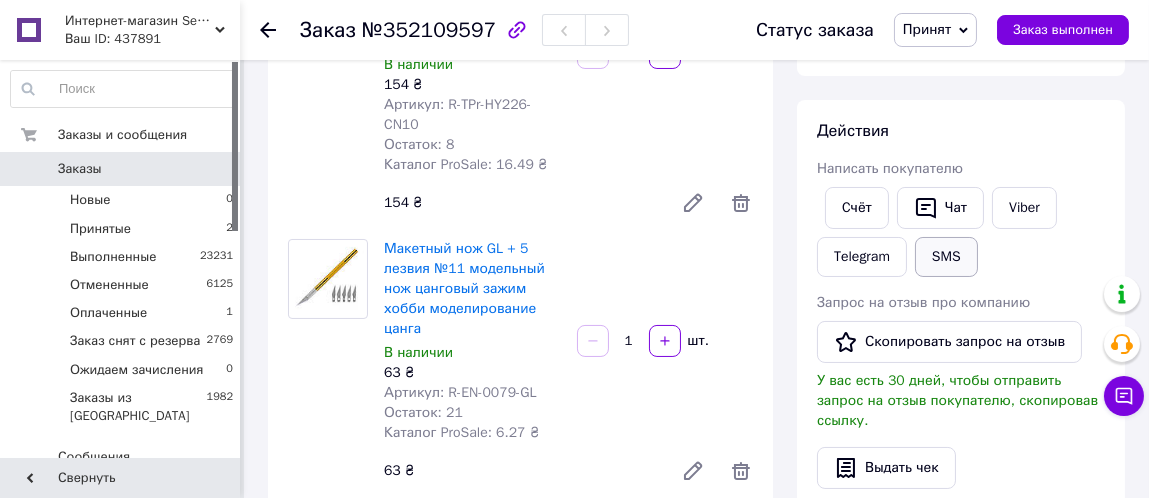 click on "SMS" at bounding box center [946, 257] 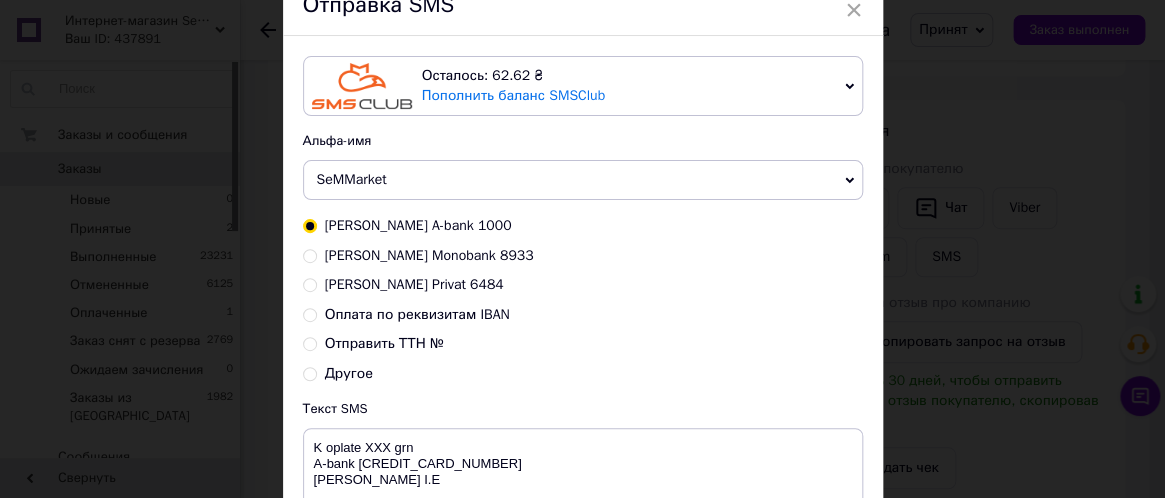 scroll, scrollTop: 200, scrollLeft: 0, axis: vertical 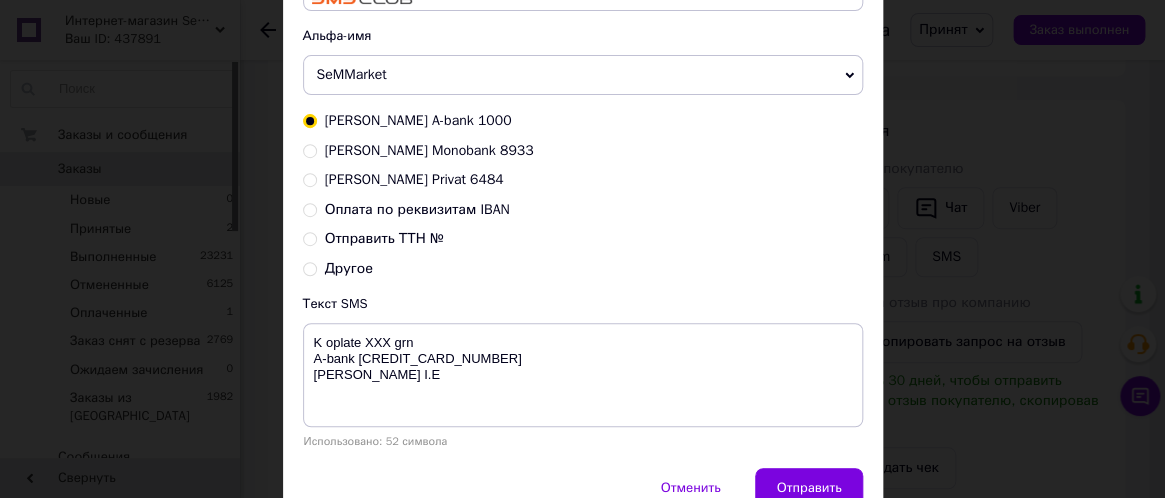 click on "Оплата по реквизитам IBAN" at bounding box center (310, 208) 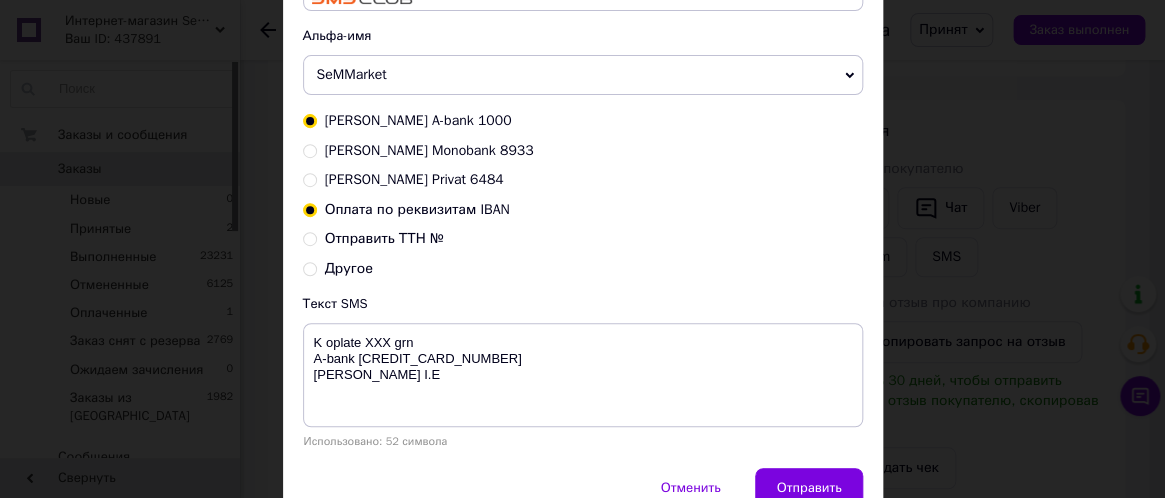 radio on "true" 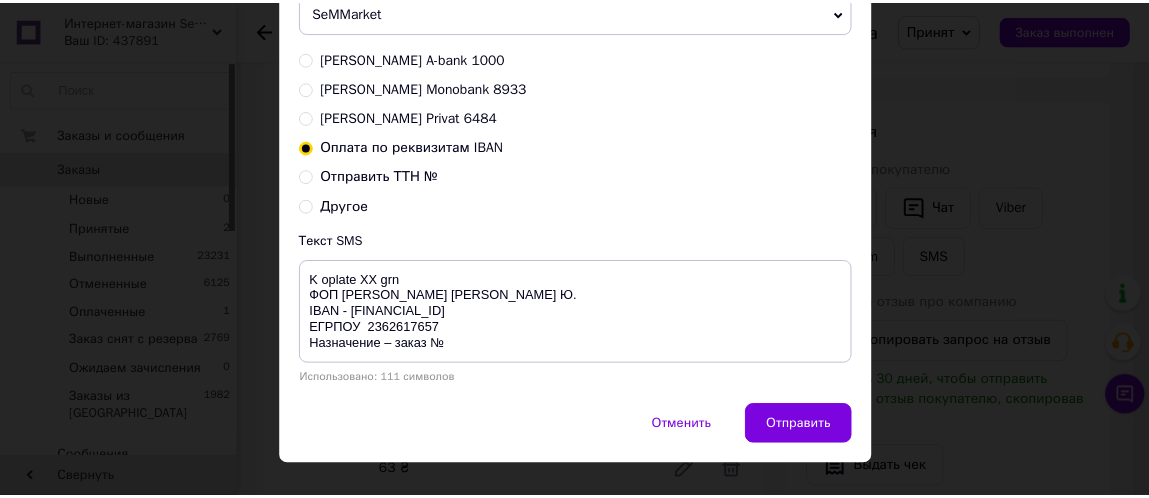 scroll, scrollTop: 297, scrollLeft: 0, axis: vertical 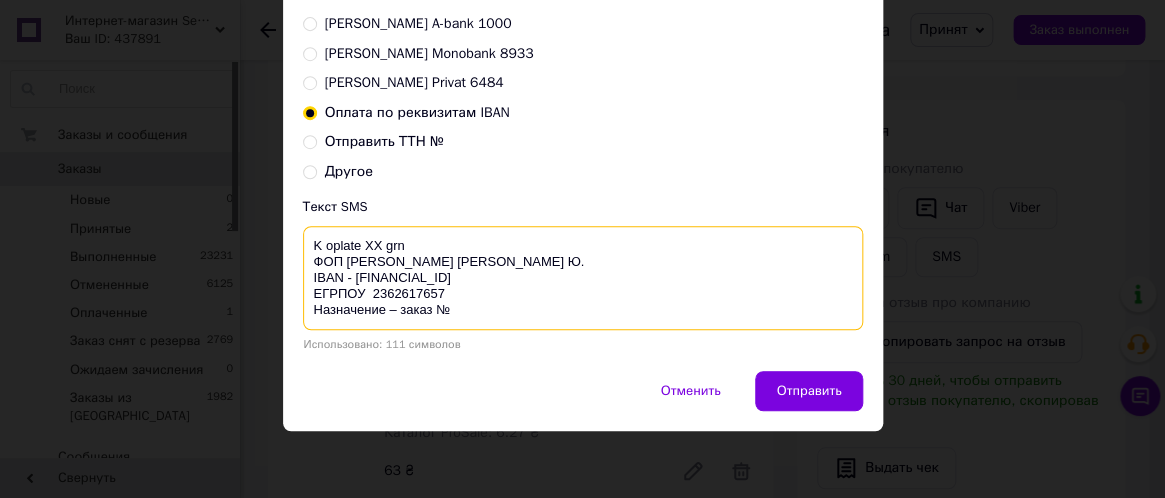click on "K oplate XX grn
ФОП [PERSON_NAME] [PERSON_NAME] Ю.
IBAN - [FINANCIAL_ID]
ЕГРПОУ  2362617657
Назначение – заказ №" at bounding box center (583, 278) 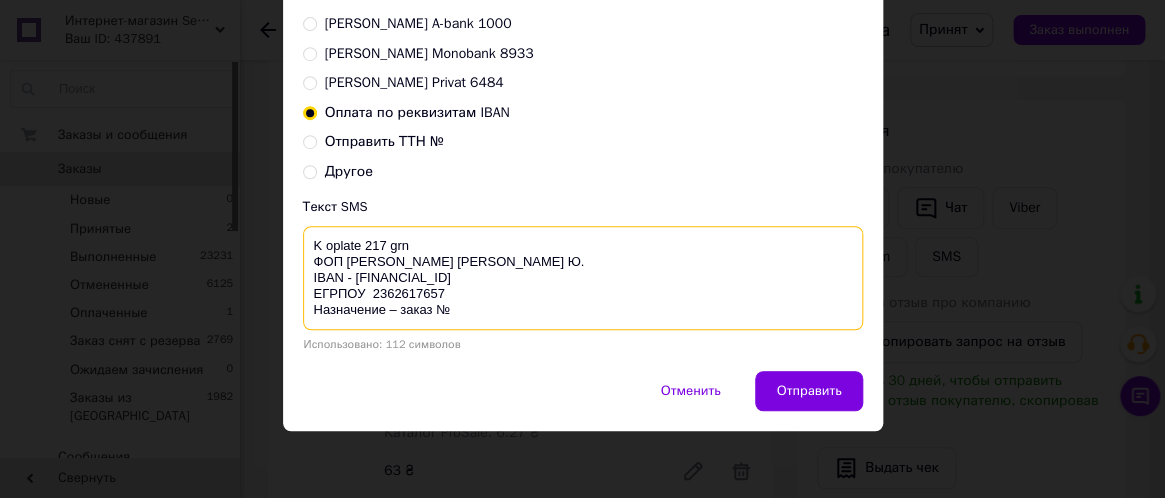 click on "K oplate 217 grn
ФОП [PERSON_NAME] [PERSON_NAME] Ю.
IBAN - [FINANCIAL_ID]
ЕГРПОУ  2362617657
Назначение – заказ №" at bounding box center [583, 278] 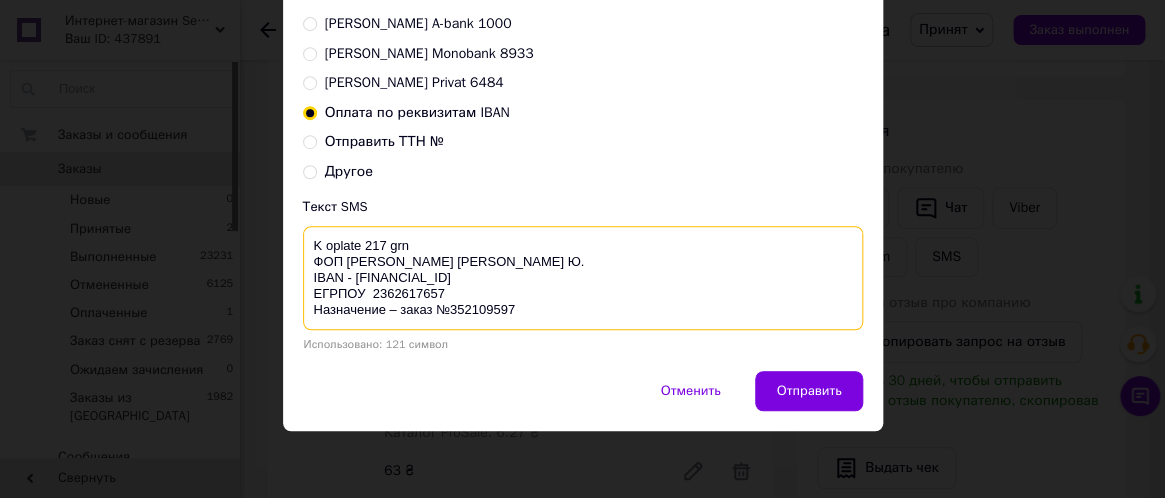 drag, startPoint x: 304, startPoint y: 240, endPoint x: 609, endPoint y: 318, distance: 314.81583 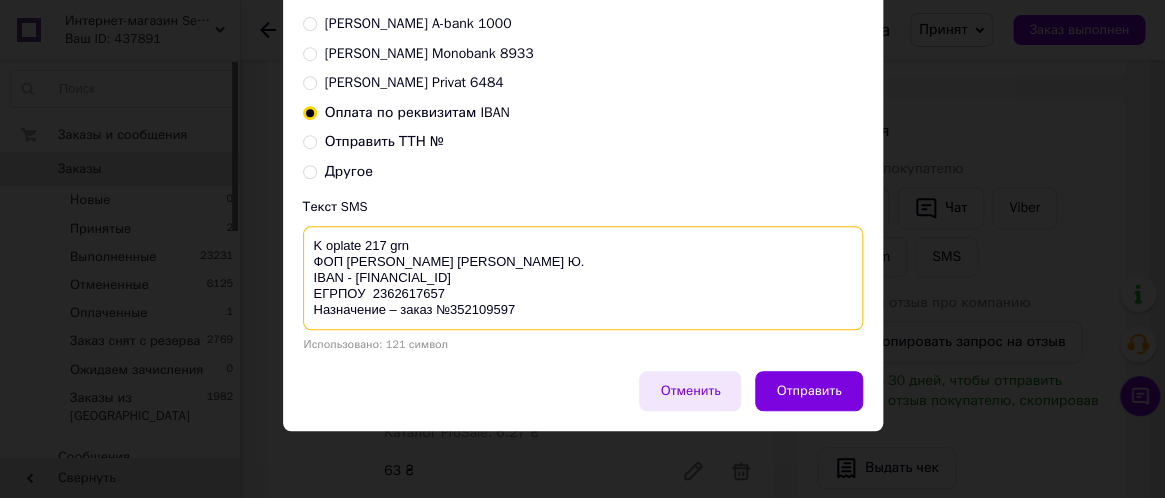 type on "K oplate 217 grn
ФОП [PERSON_NAME] [PERSON_NAME] Ю.
IBAN - [FINANCIAL_ID]
ЕГРПОУ  2362617657
Назначение – заказ №352109597" 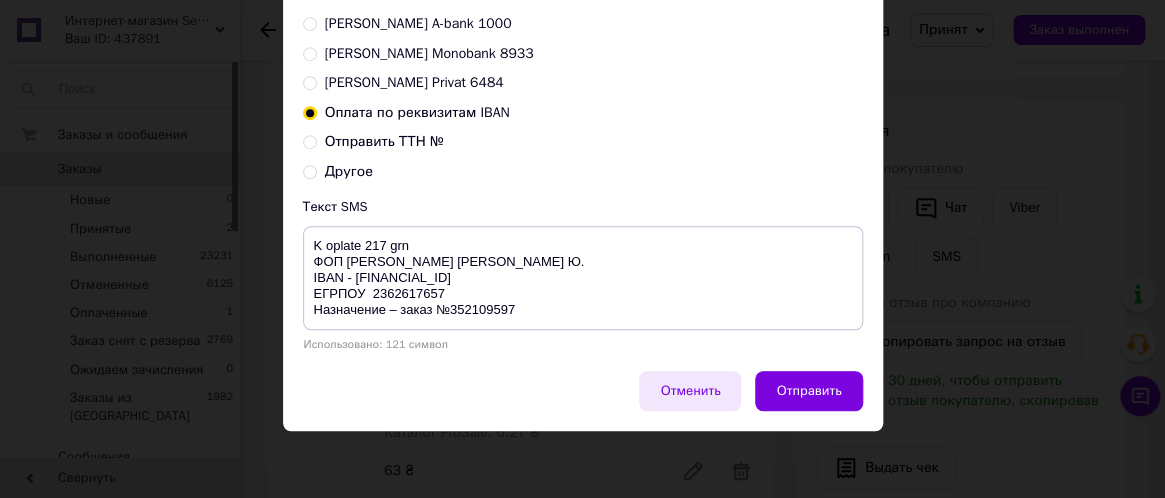 click on "Отменить" at bounding box center (690, 391) 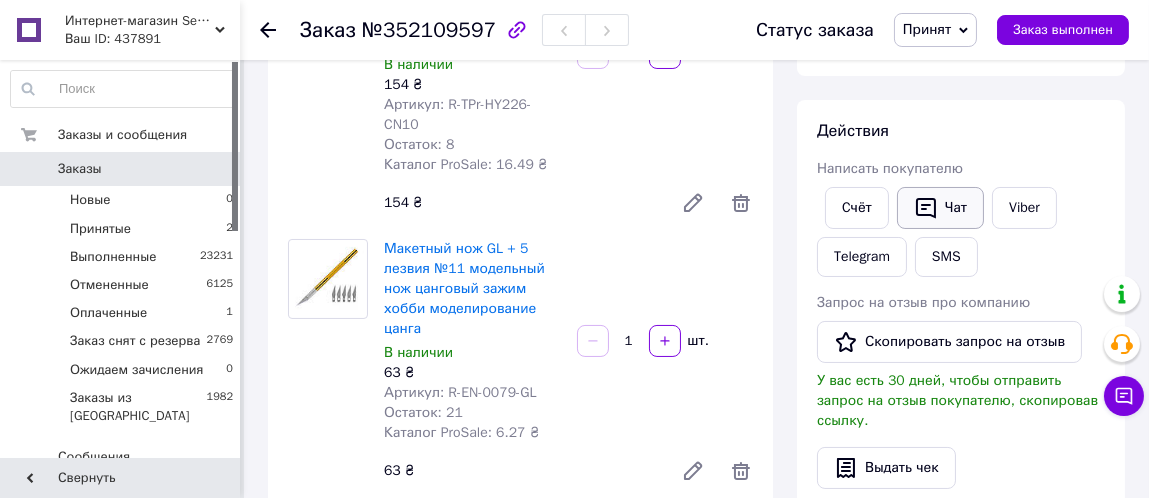 click on "Чат" at bounding box center [940, 208] 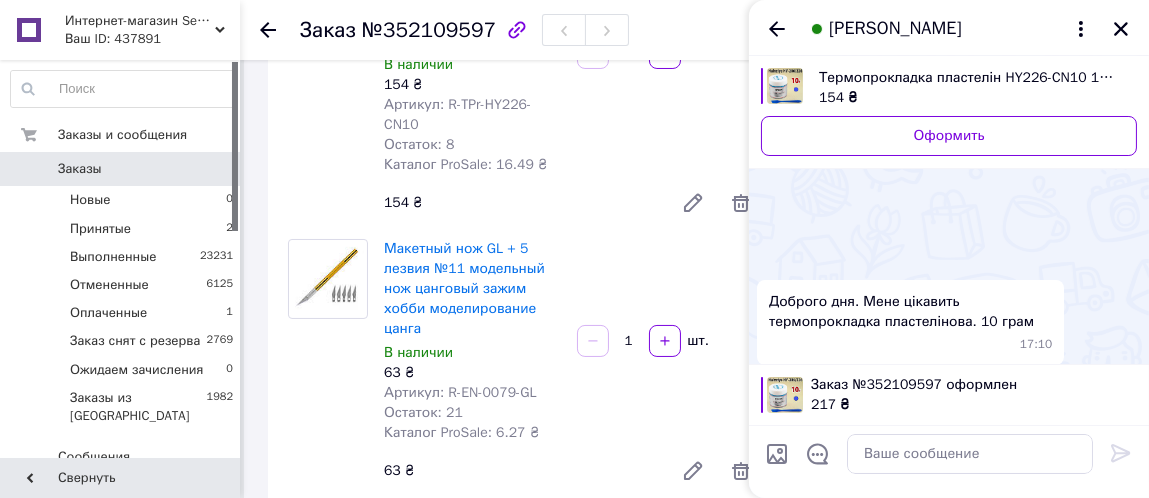 scroll, scrollTop: 160, scrollLeft: 0, axis: vertical 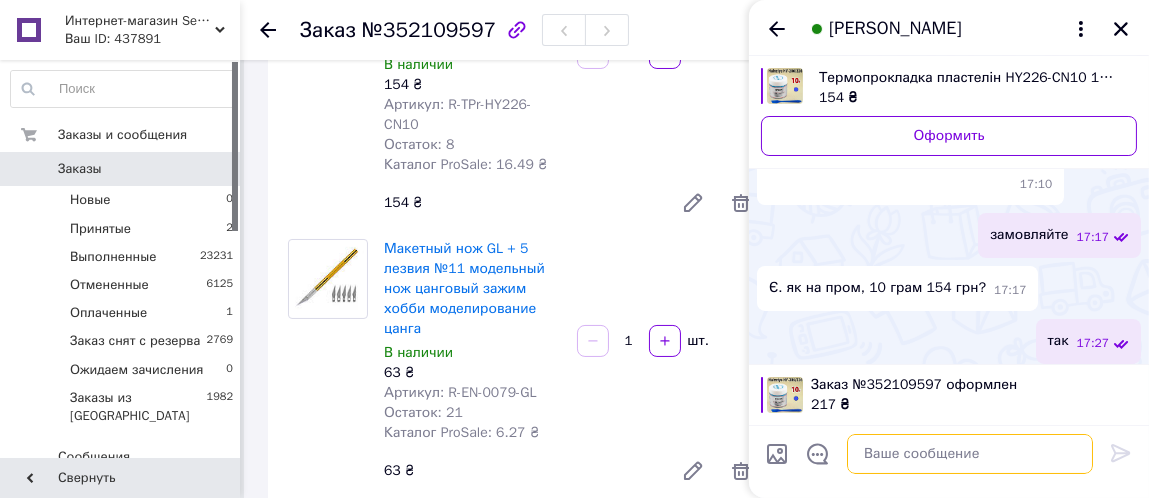 click at bounding box center (970, 454) 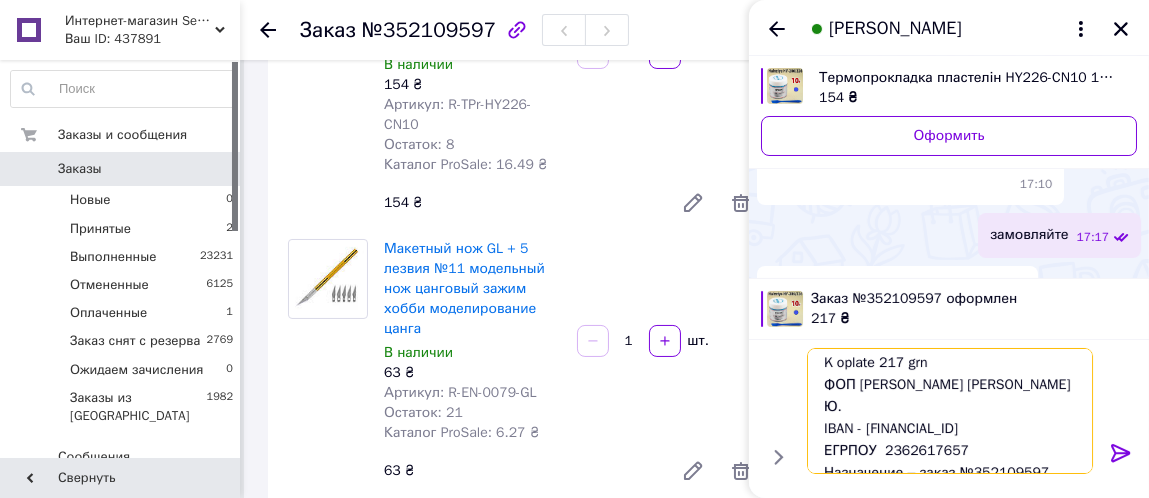 scroll, scrollTop: 0, scrollLeft: 0, axis: both 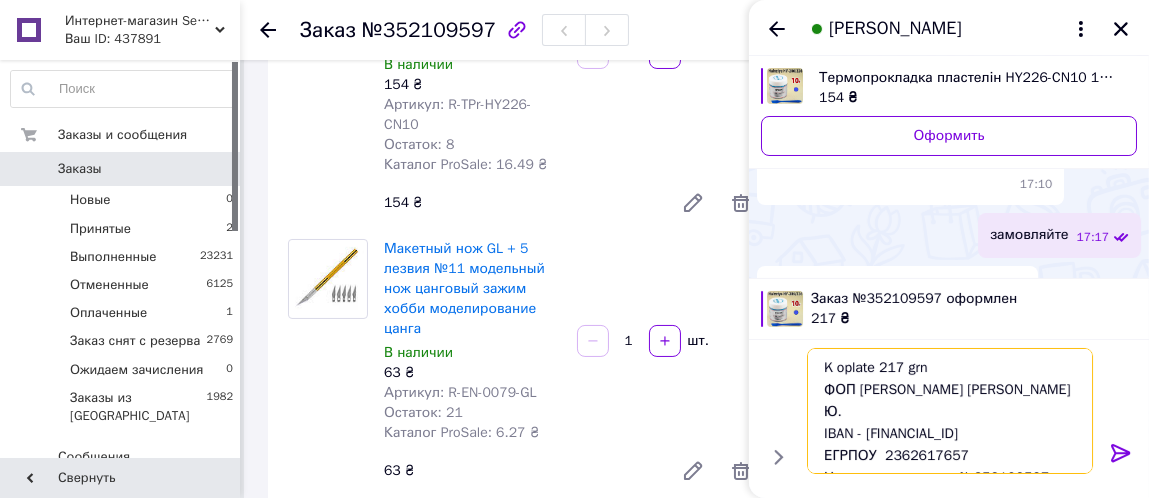 type on "K oplate 217 grn
ФОП [PERSON_NAME] [PERSON_NAME] Ю.
IBAN - [FINANCIAL_ID]
ЕГРПОУ  2362617657
Назначение – заказ №352109597" 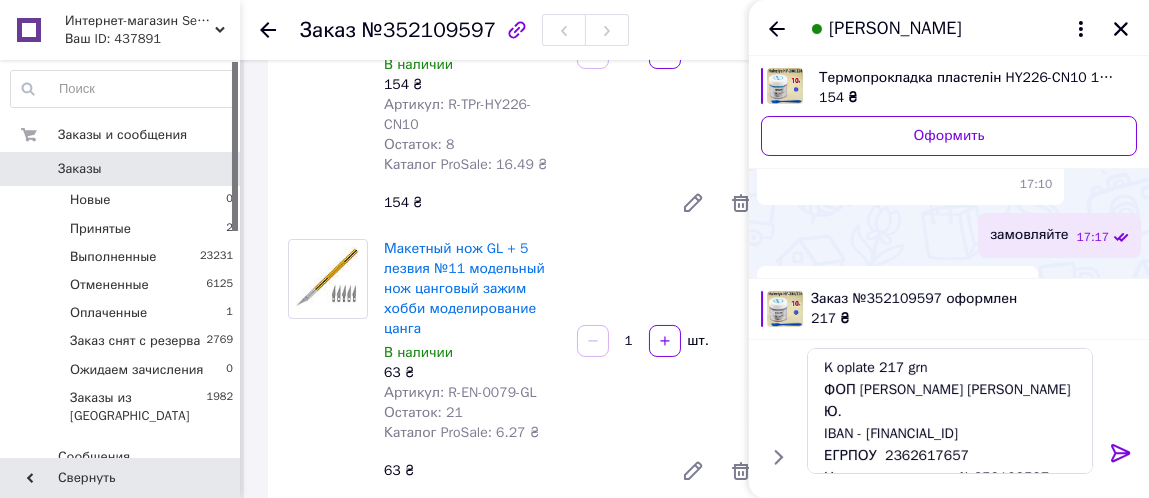 click 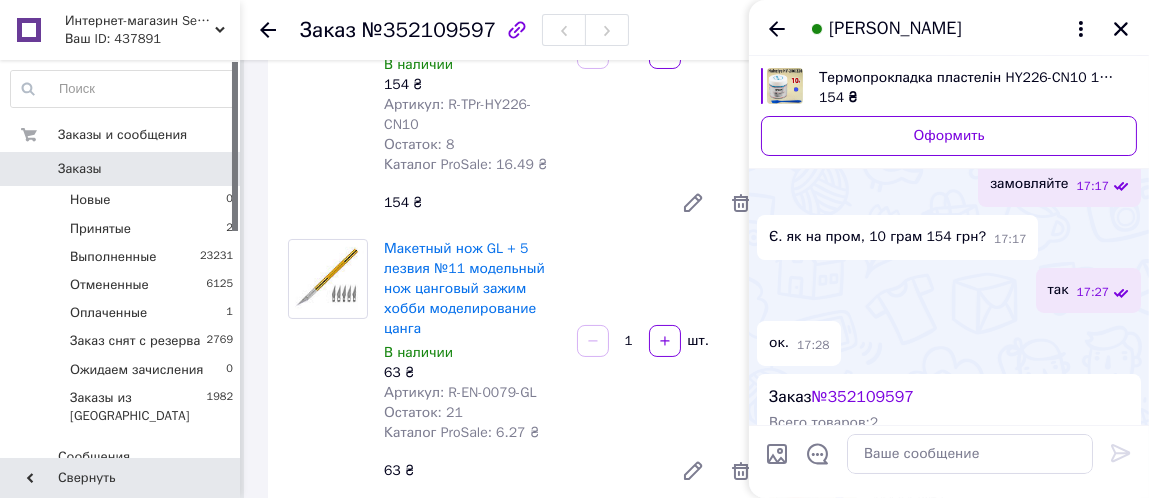 scroll, scrollTop: 602, scrollLeft: 0, axis: vertical 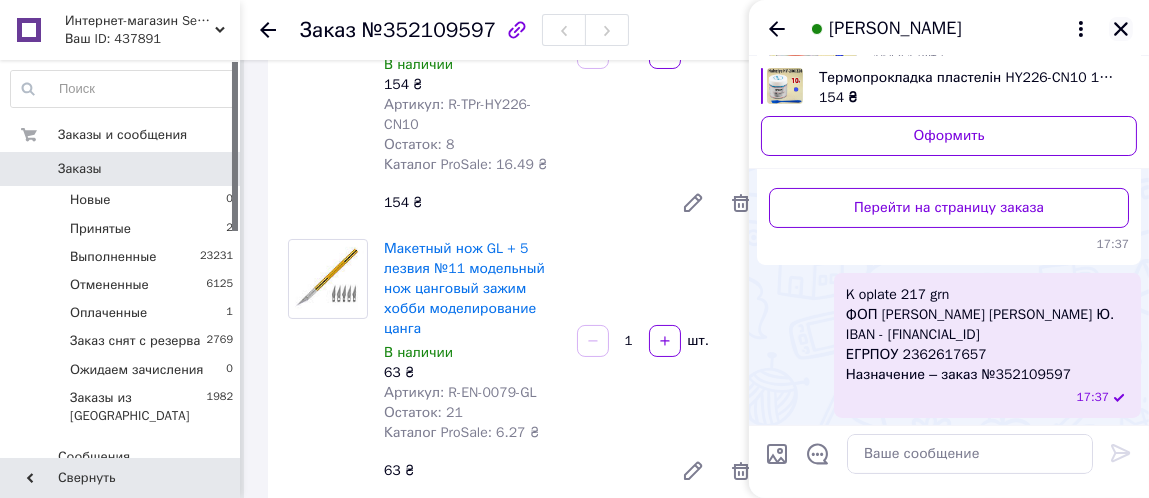 click 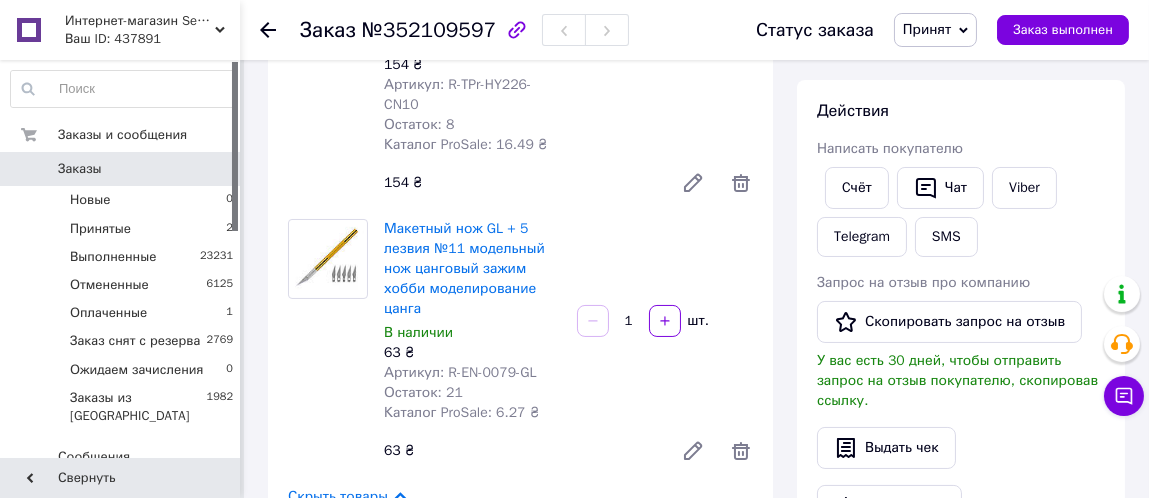 scroll, scrollTop: 300, scrollLeft: 0, axis: vertical 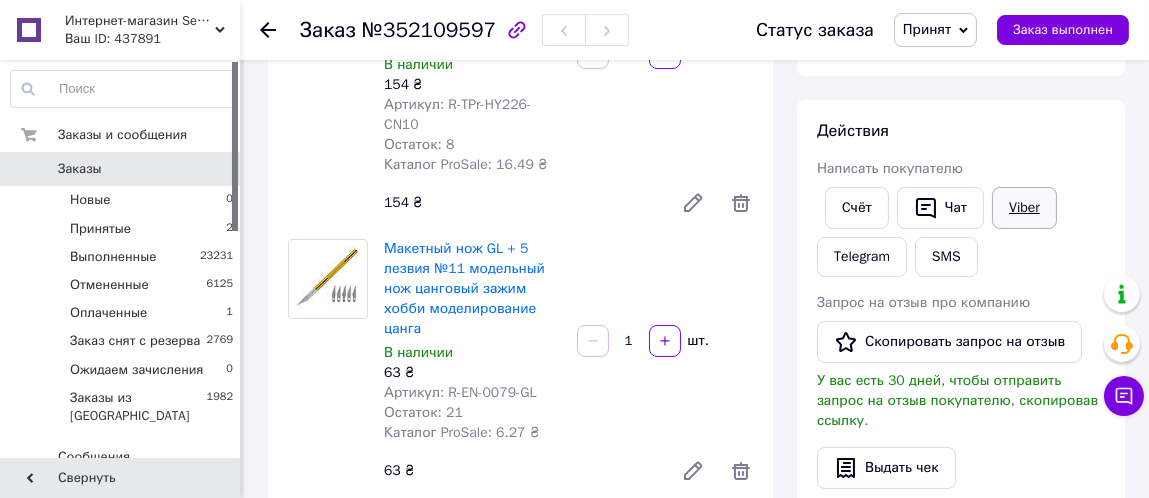 click on "Viber" at bounding box center (1024, 208) 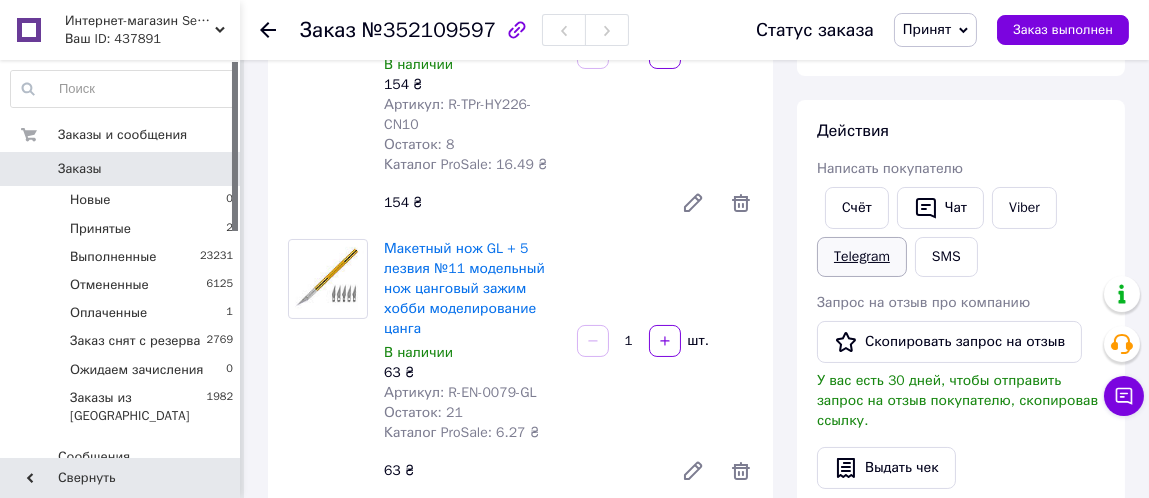 click on "Telegram" at bounding box center (862, 257) 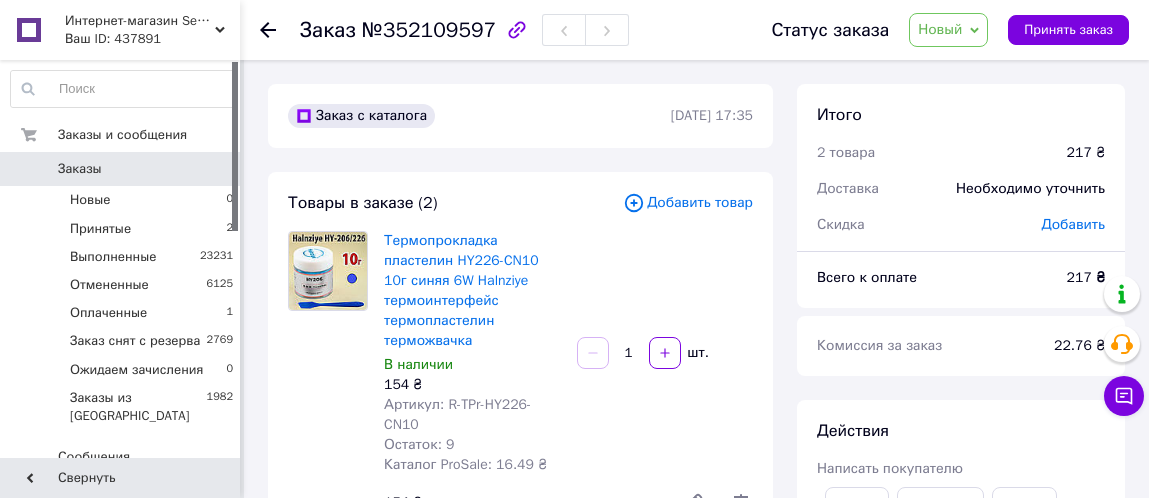 scroll, scrollTop: 300, scrollLeft: 0, axis: vertical 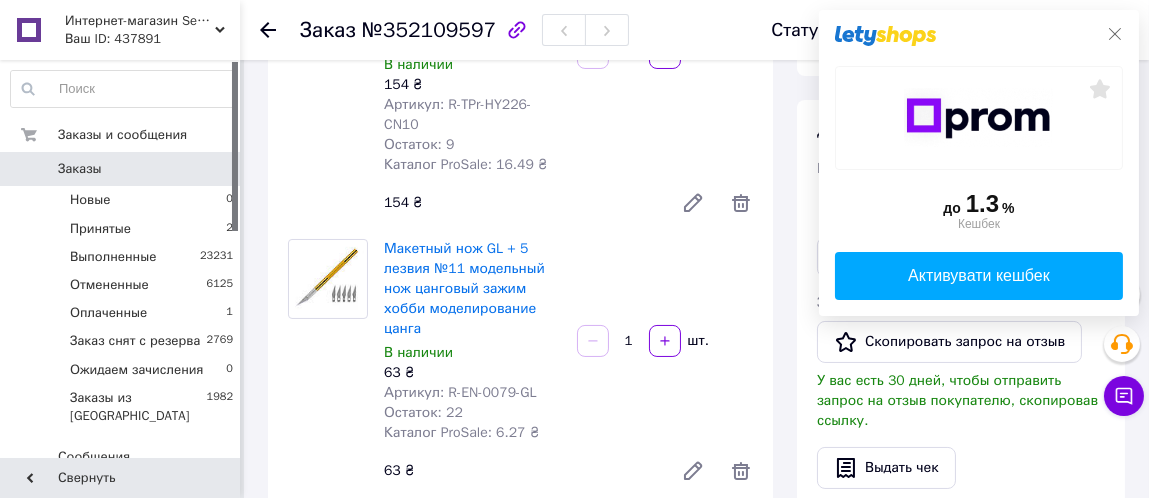 click 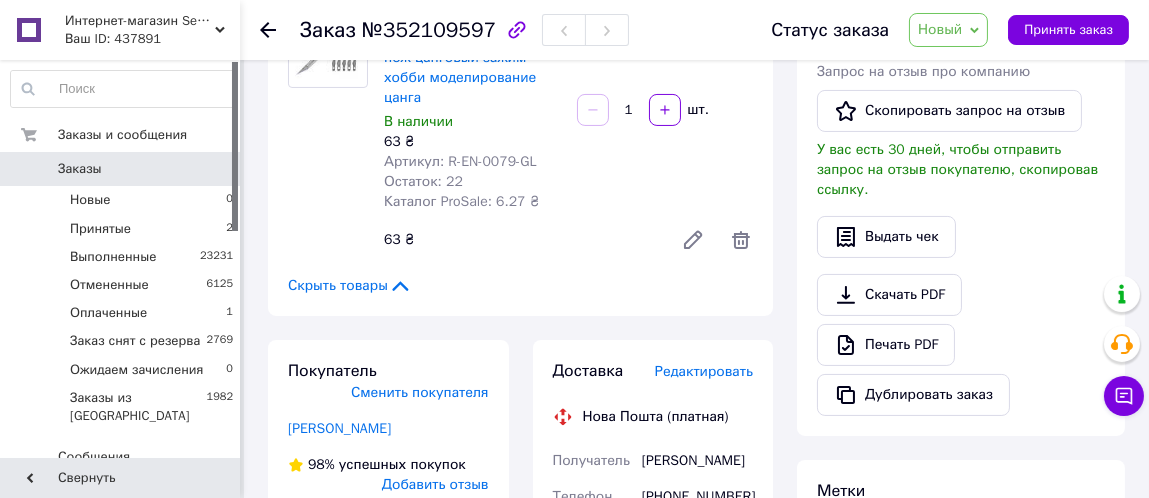 scroll, scrollTop: 600, scrollLeft: 0, axis: vertical 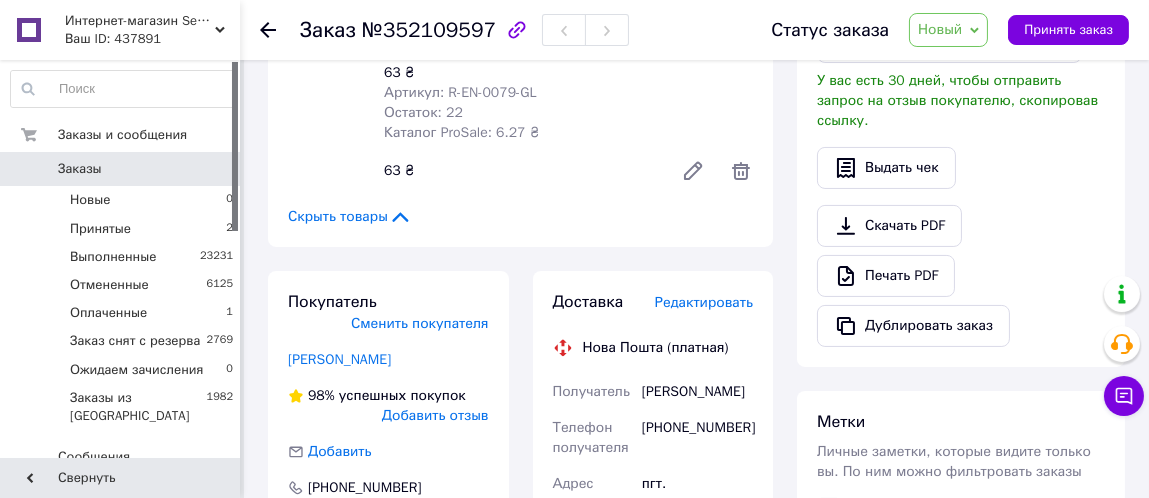 click on "Новый" at bounding box center [948, 30] 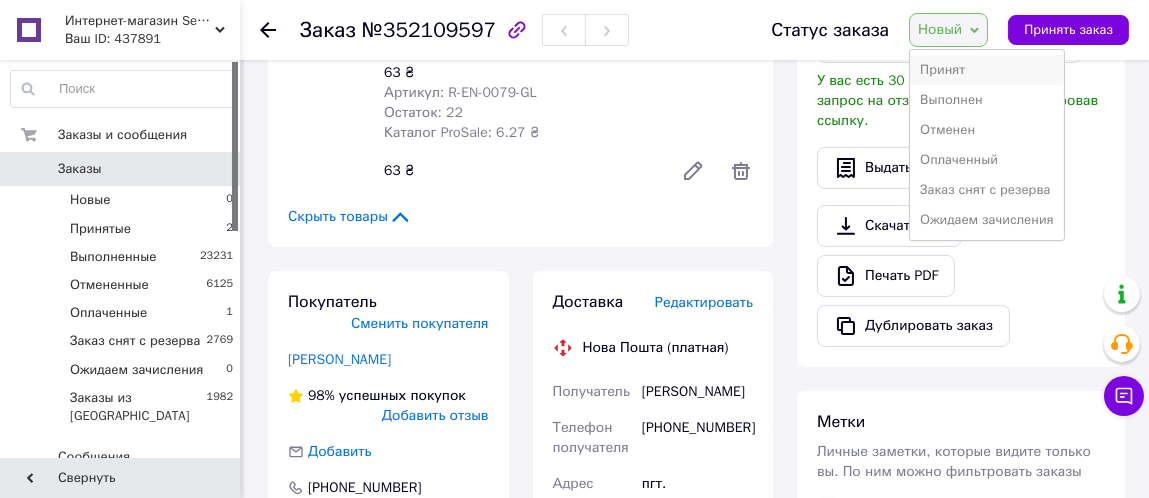 click on "Принят" at bounding box center [986, 70] 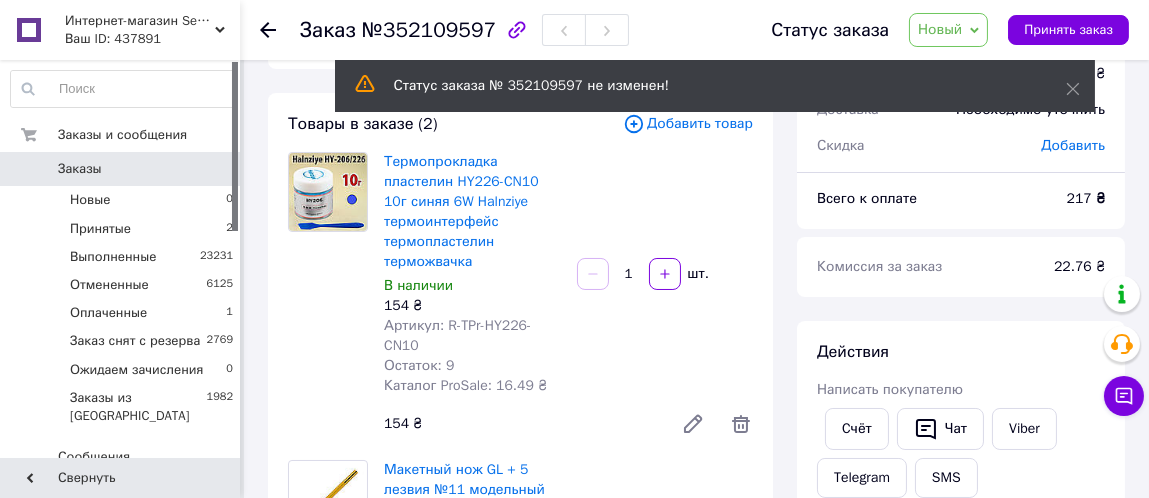 scroll, scrollTop: 300, scrollLeft: 0, axis: vertical 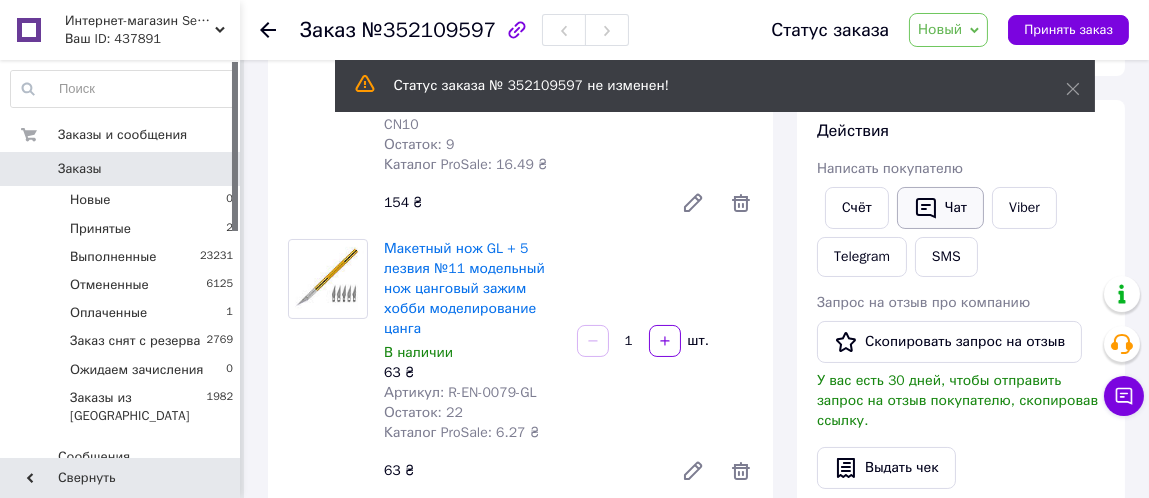 click on "Чат" at bounding box center (940, 208) 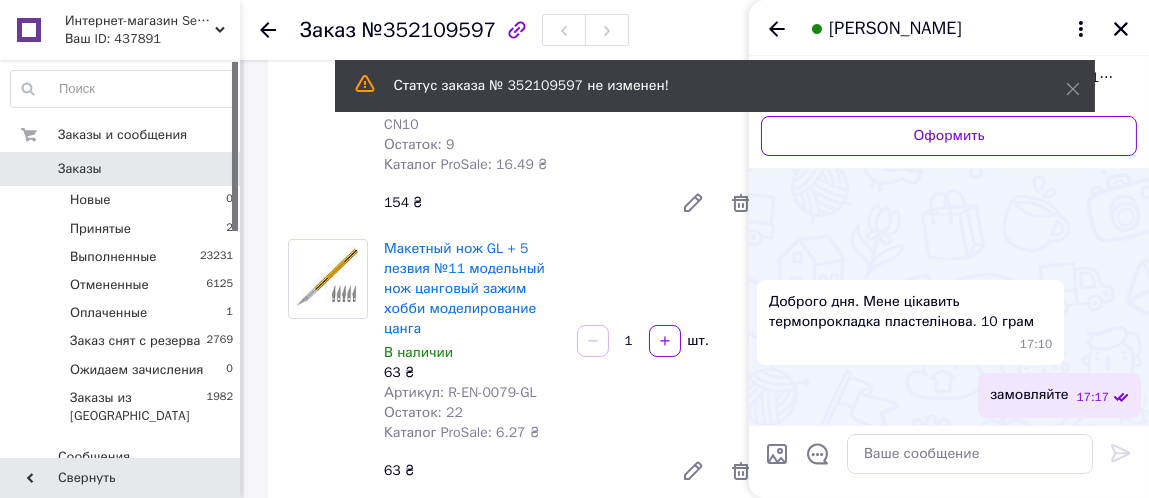 scroll, scrollTop: 654, scrollLeft: 0, axis: vertical 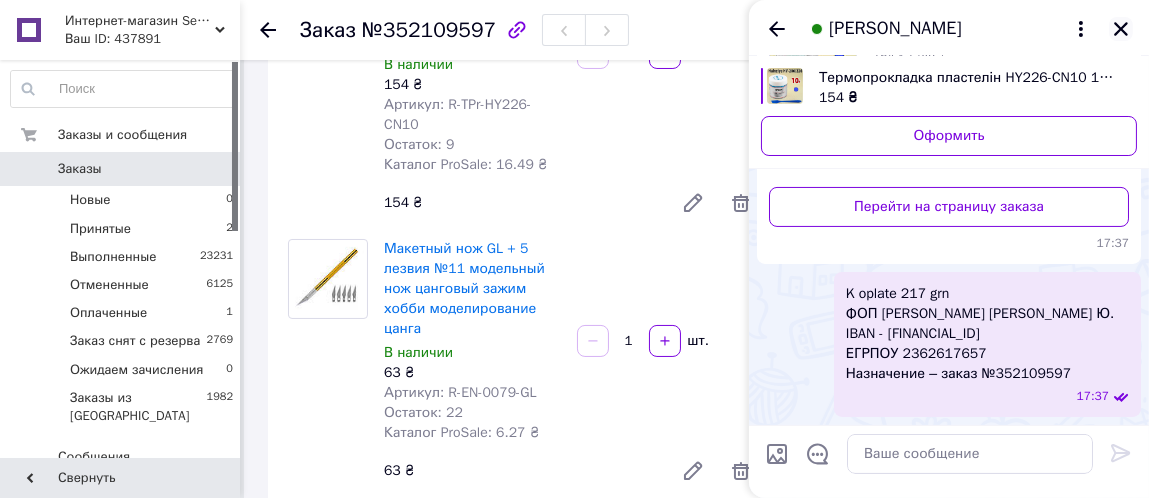 click 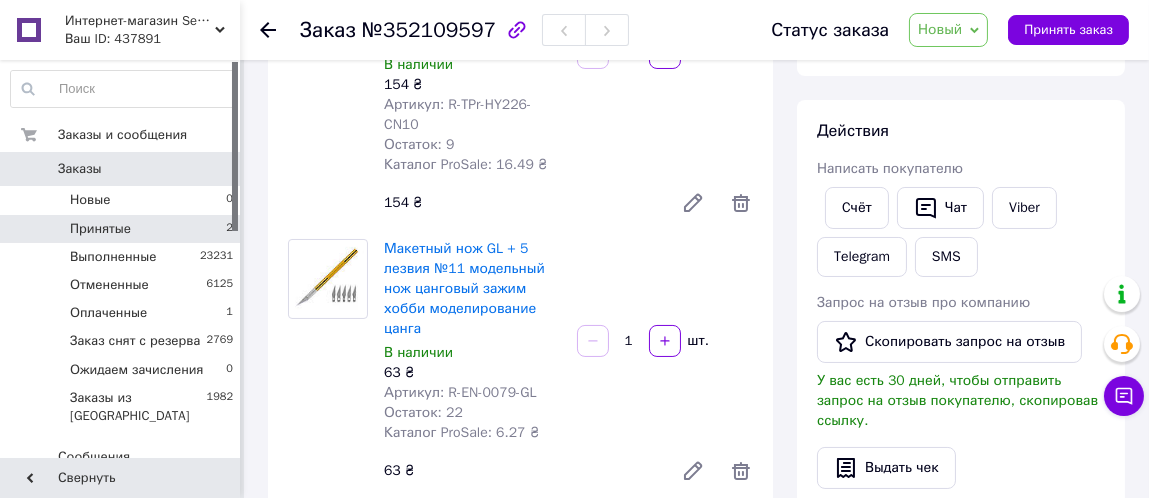 click on "Принятые 2" at bounding box center [122, 229] 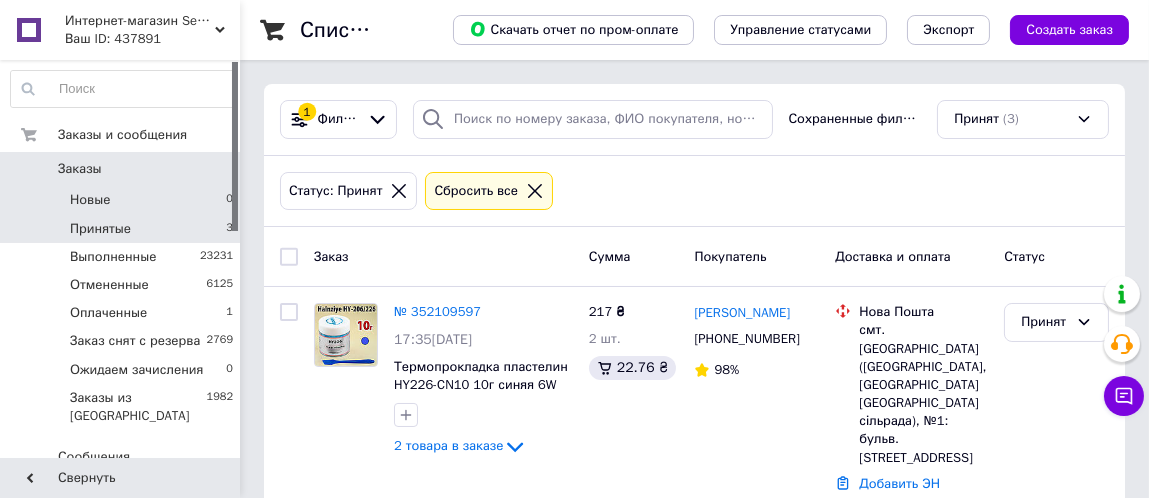 click on "Новые 0" at bounding box center [122, 200] 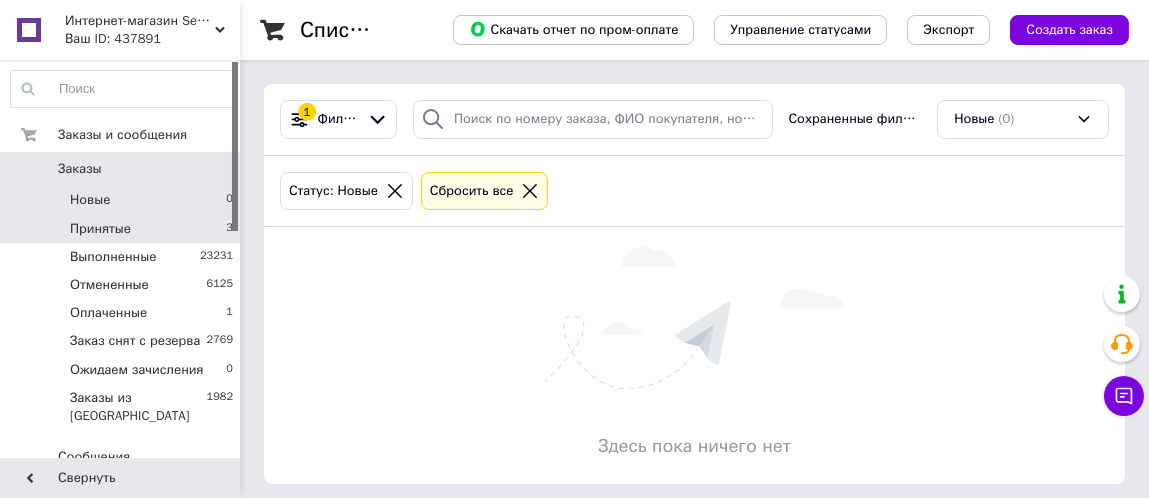 click on "Принятые 3" at bounding box center [122, 229] 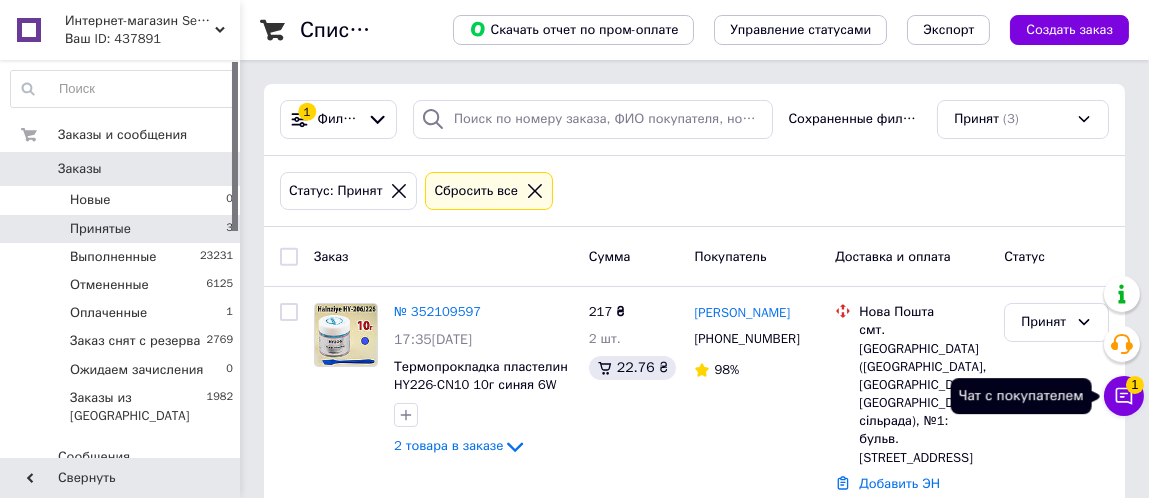 click on "Чат с покупателем 1" at bounding box center [1124, 396] 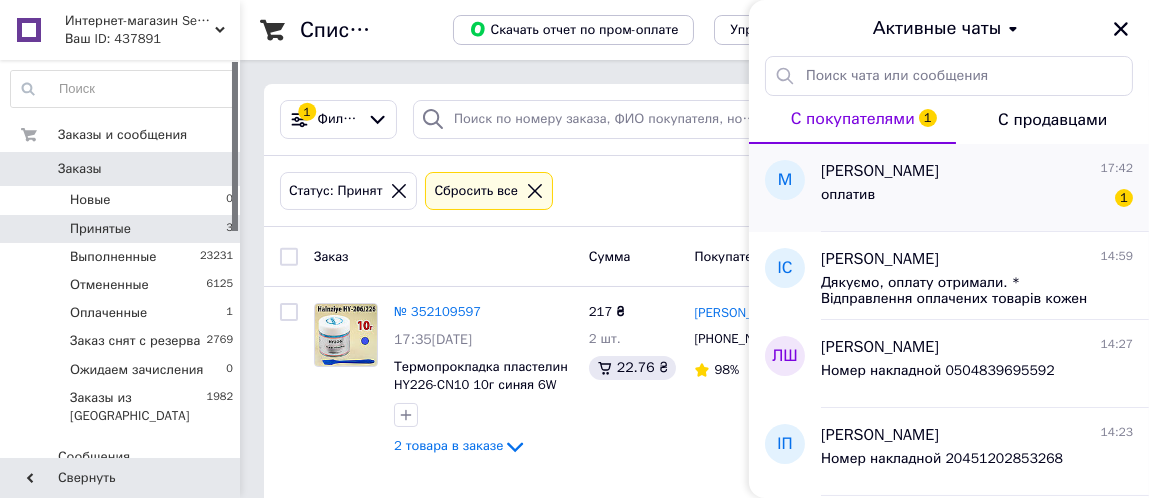 click on "оплатив 1" at bounding box center (977, 199) 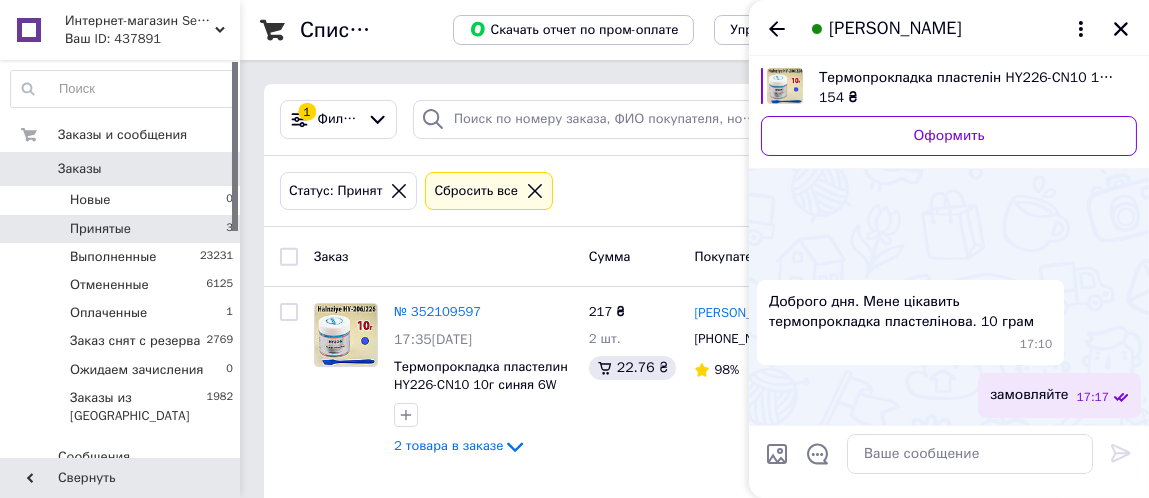 scroll, scrollTop: 743, scrollLeft: 0, axis: vertical 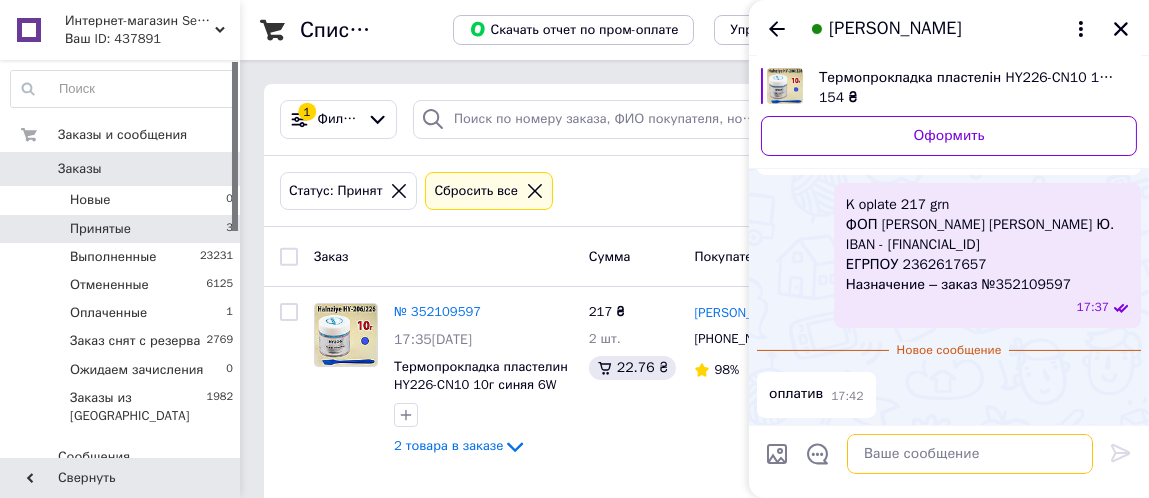 click at bounding box center (970, 454) 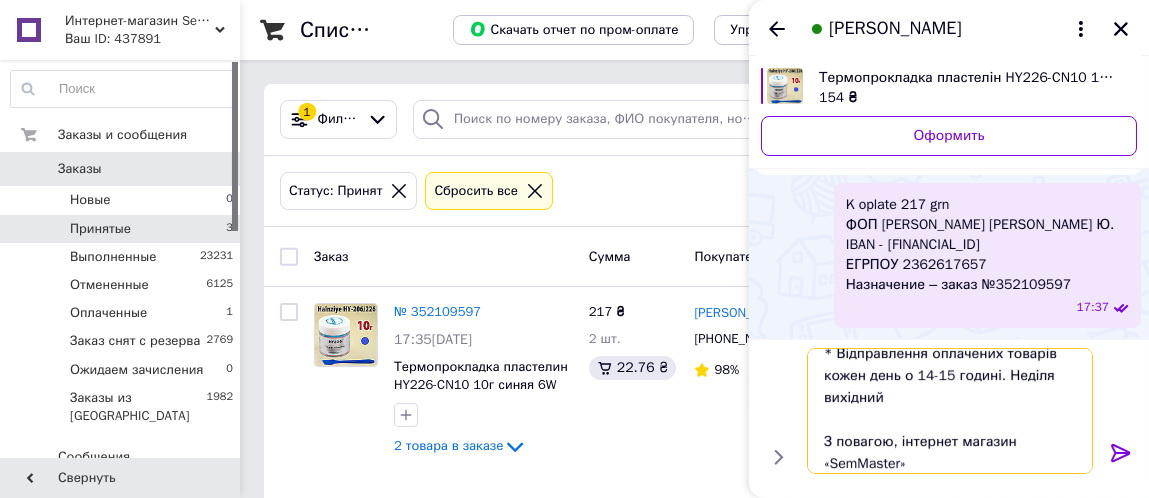 scroll, scrollTop: 0, scrollLeft: 0, axis: both 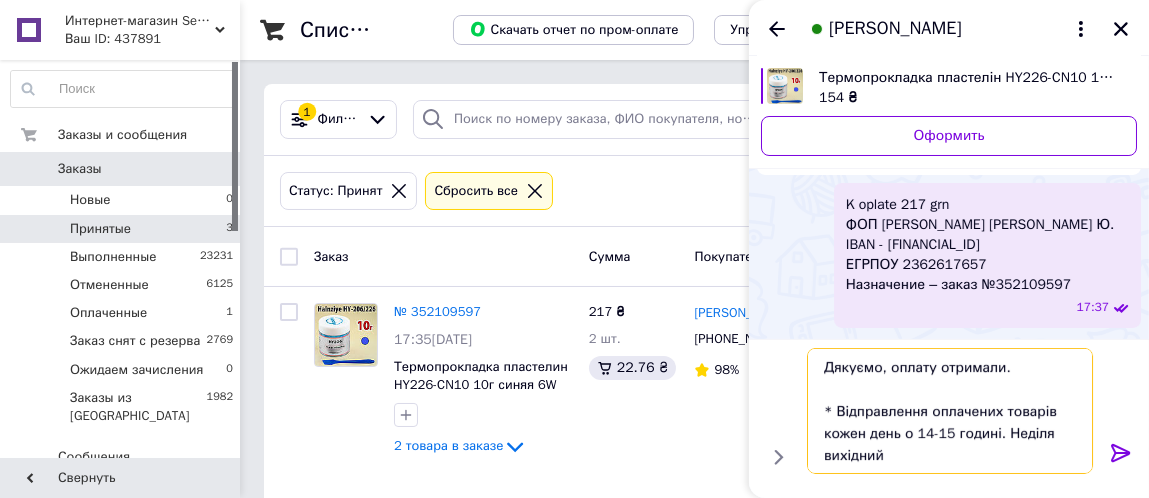 type on "Дякуємо, оплату отримали.
* Відправлення оплачених товарів кожен день о 14-15 годині. Неділя вихідний
З повагою, інтернет магазин «SemMaster»" 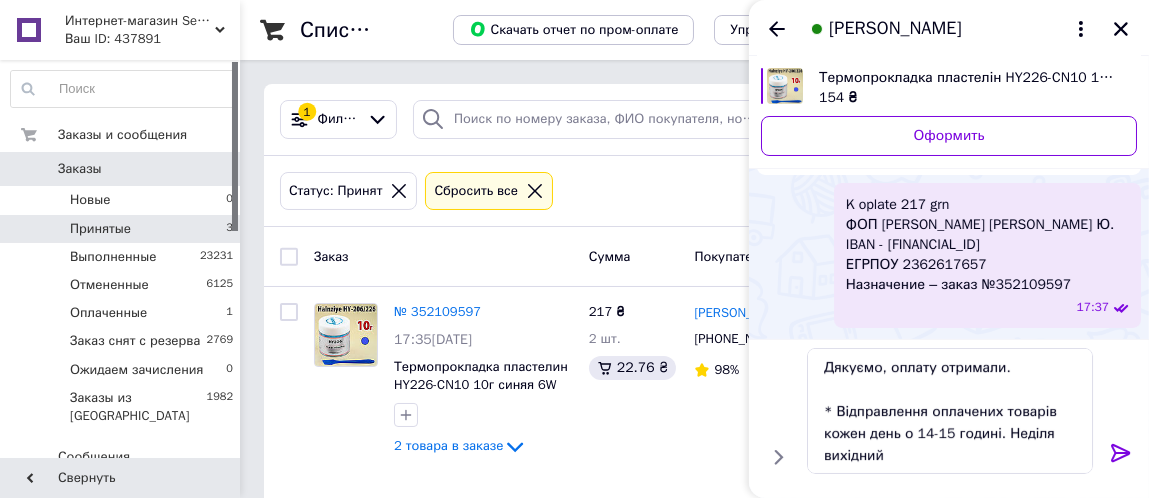 click 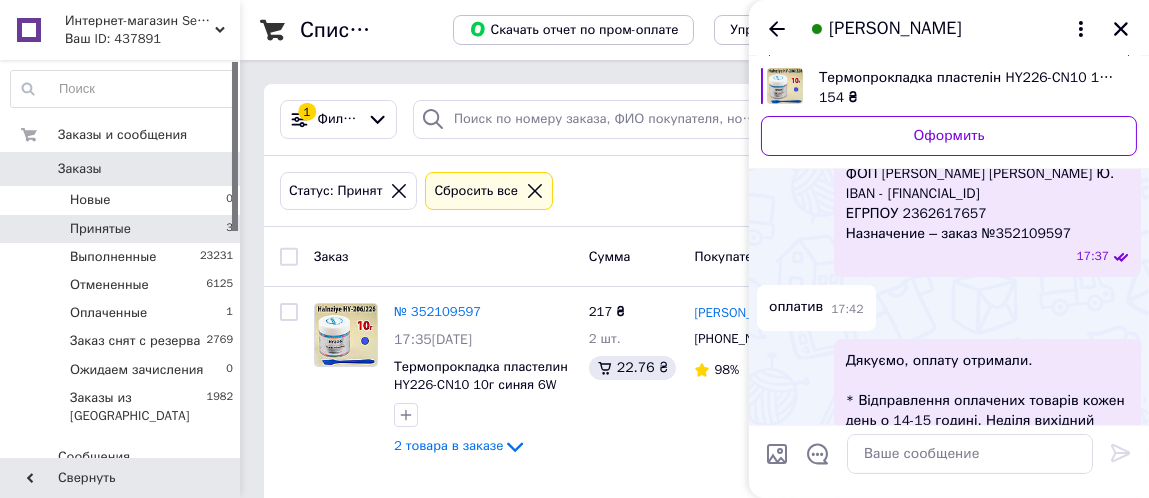 scroll, scrollTop: 828, scrollLeft: 0, axis: vertical 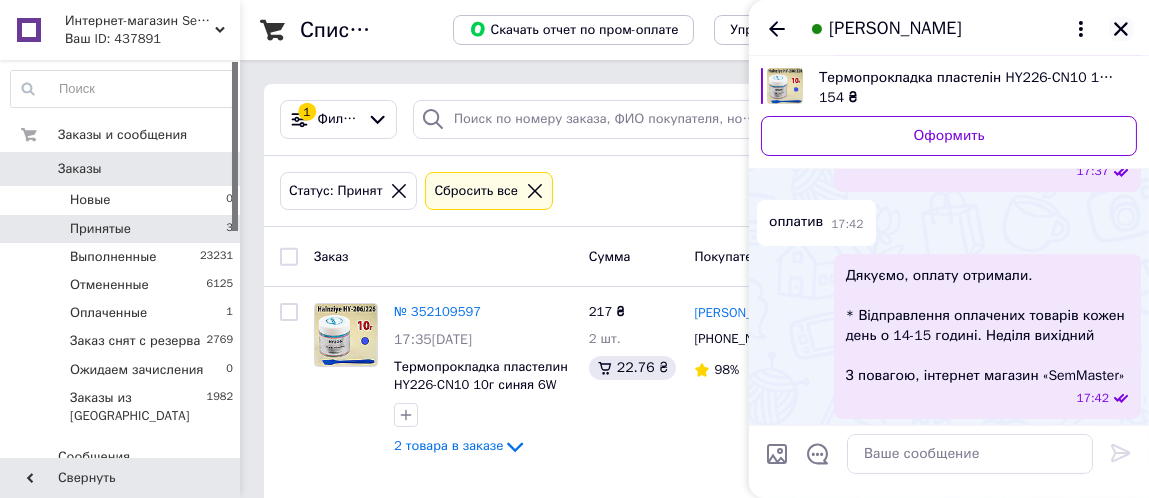 click 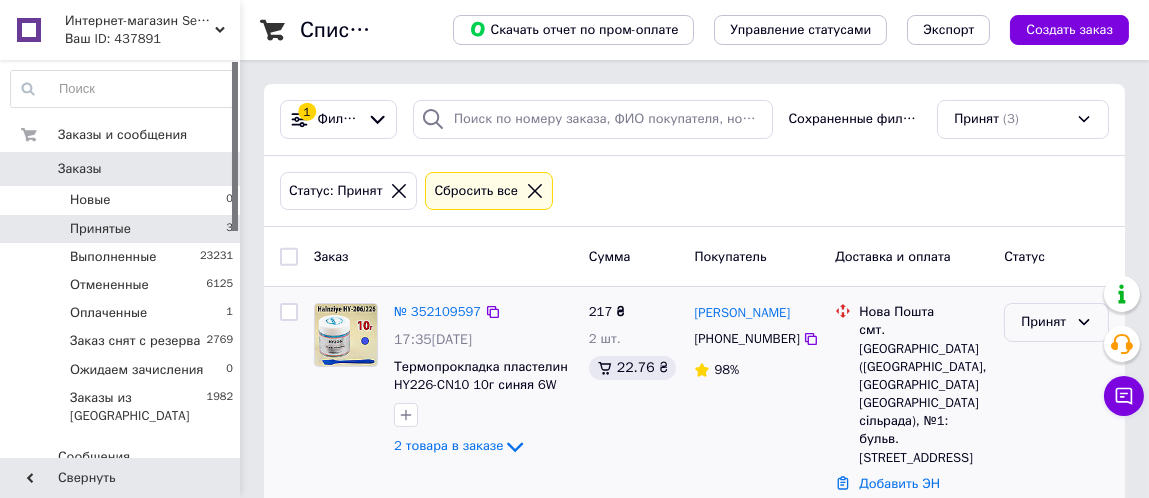 click 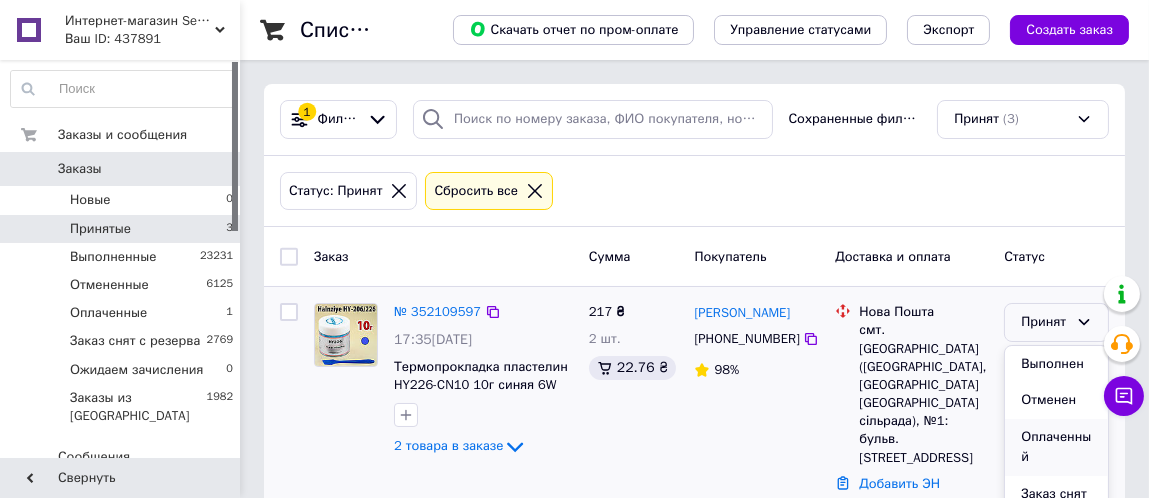 click on "Оплаченный" at bounding box center [1056, 447] 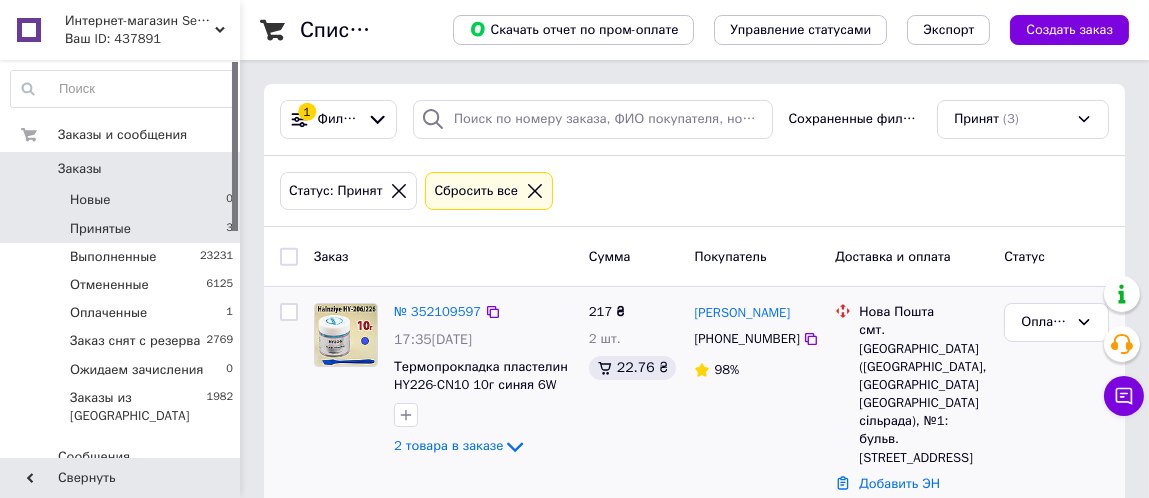 click on "Новые 0" at bounding box center [122, 200] 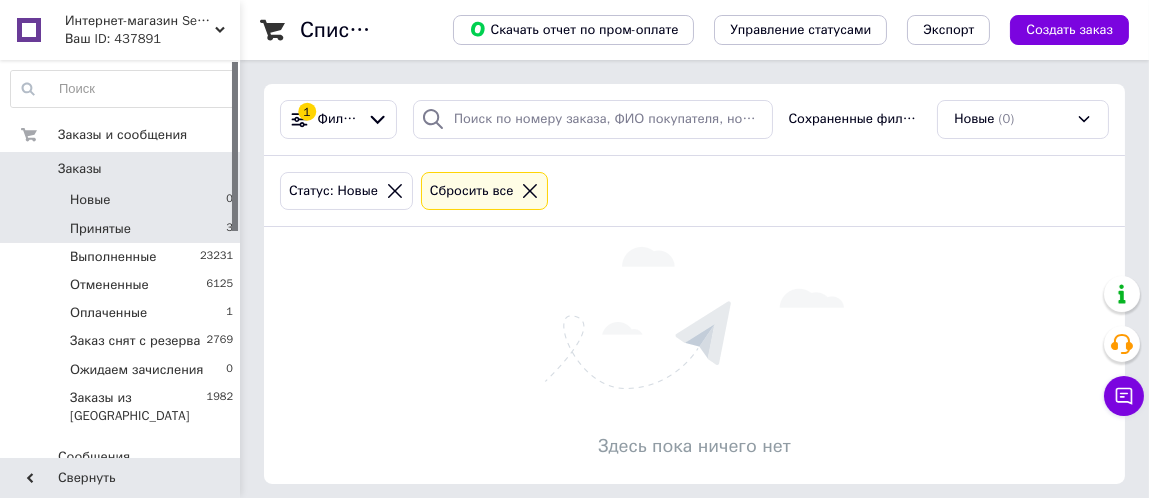 click on "Принятые 3" at bounding box center [122, 229] 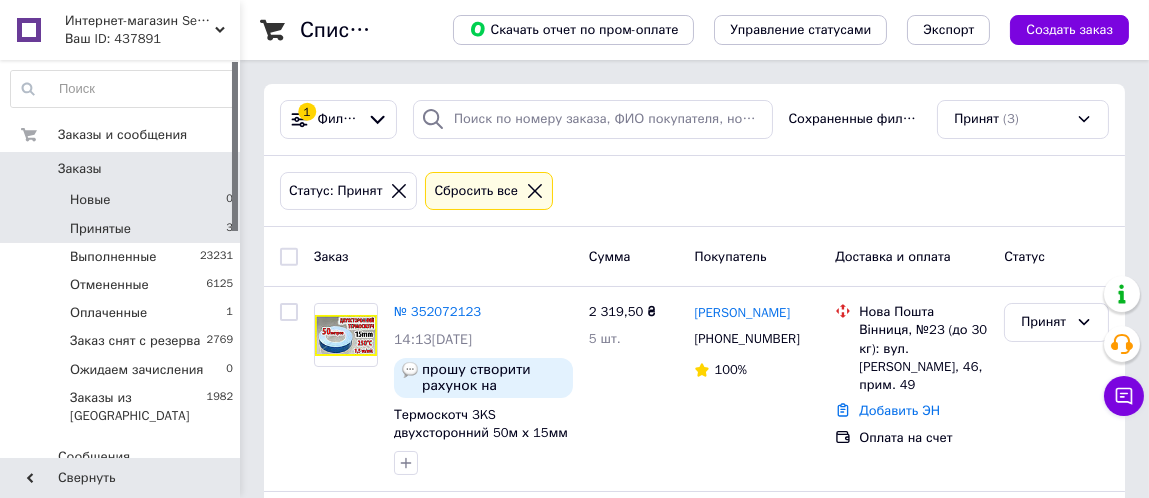 click on "Новые 0" at bounding box center (122, 200) 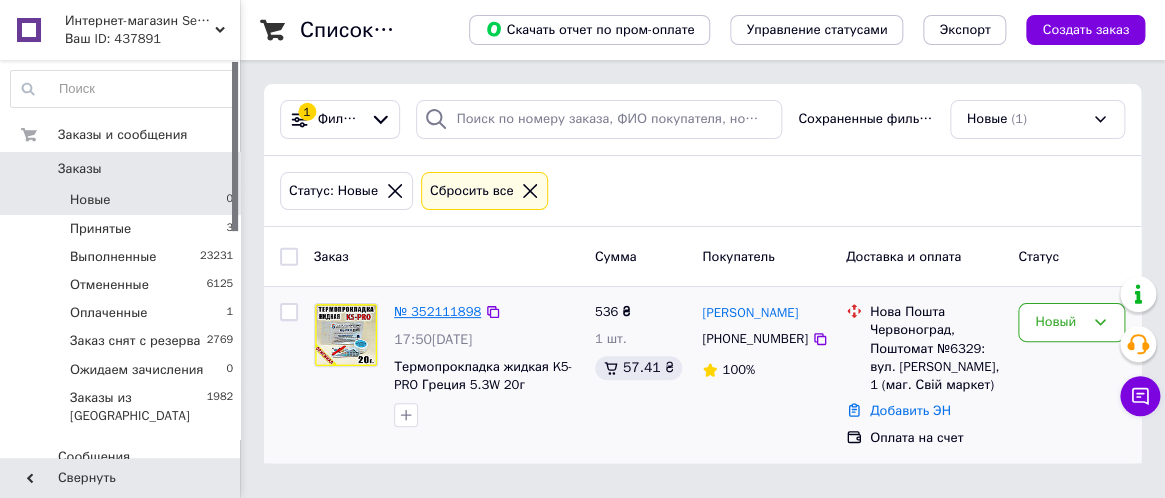 click on "№ 352111898" at bounding box center [437, 311] 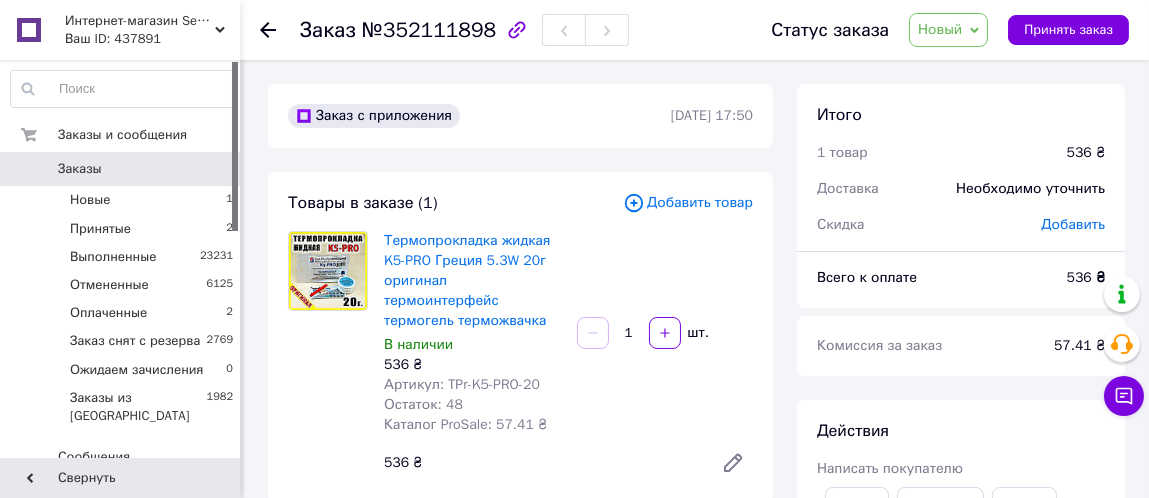 click on "Новый" at bounding box center [948, 30] 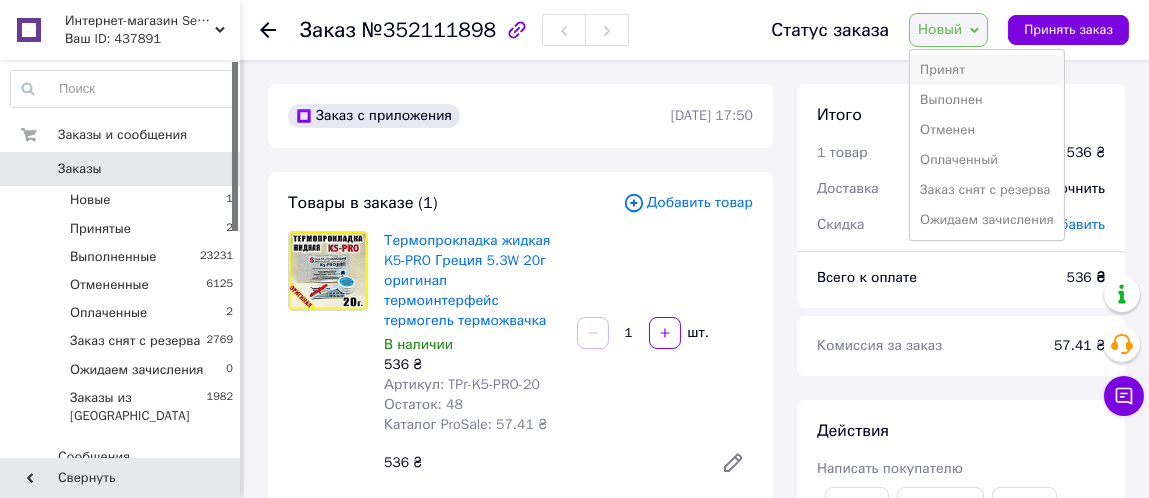click on "Принят" at bounding box center [986, 70] 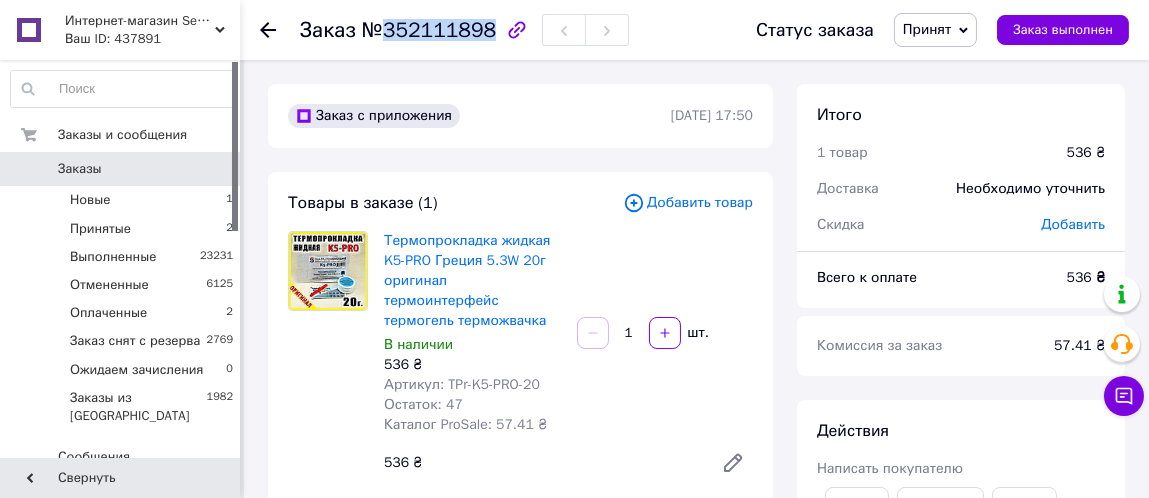 drag, startPoint x: 380, startPoint y: 31, endPoint x: 483, endPoint y: 40, distance: 103.392456 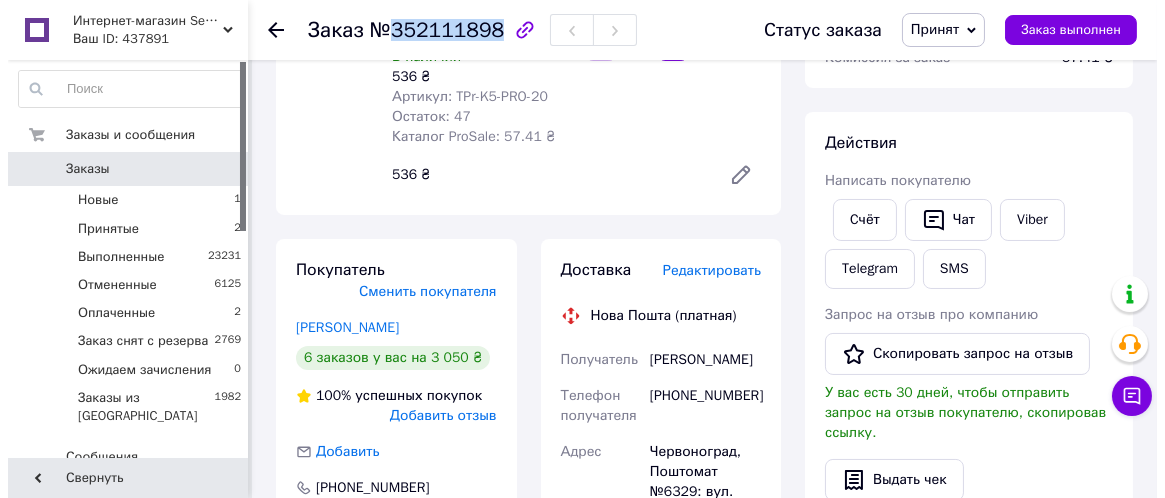scroll, scrollTop: 300, scrollLeft: 0, axis: vertical 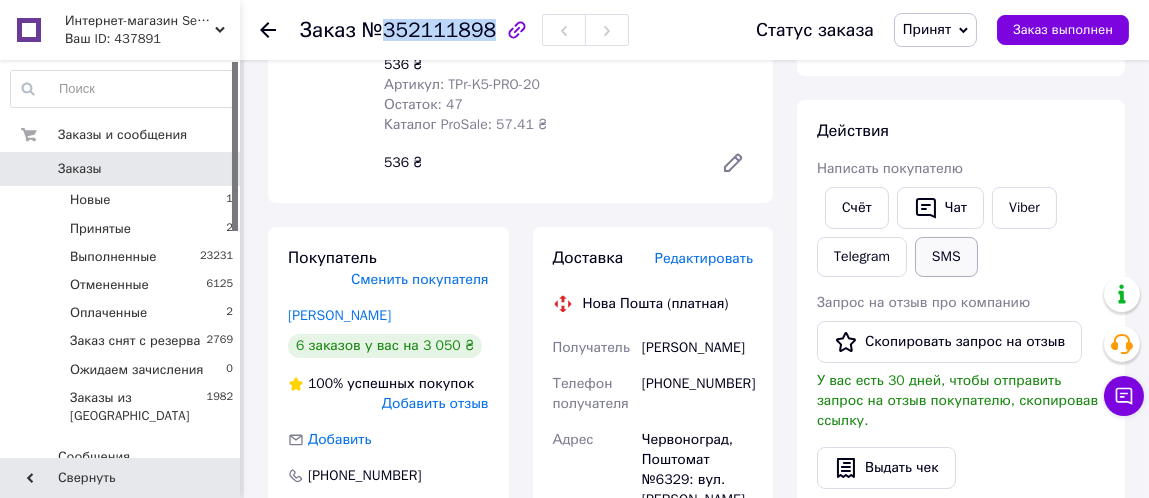 click on "SMS" at bounding box center [946, 257] 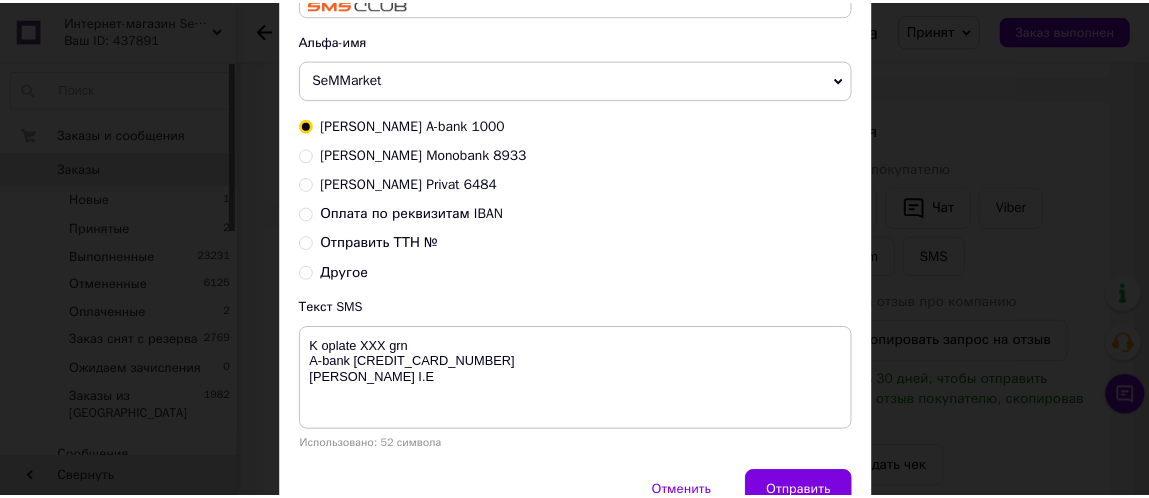 scroll, scrollTop: 200, scrollLeft: 0, axis: vertical 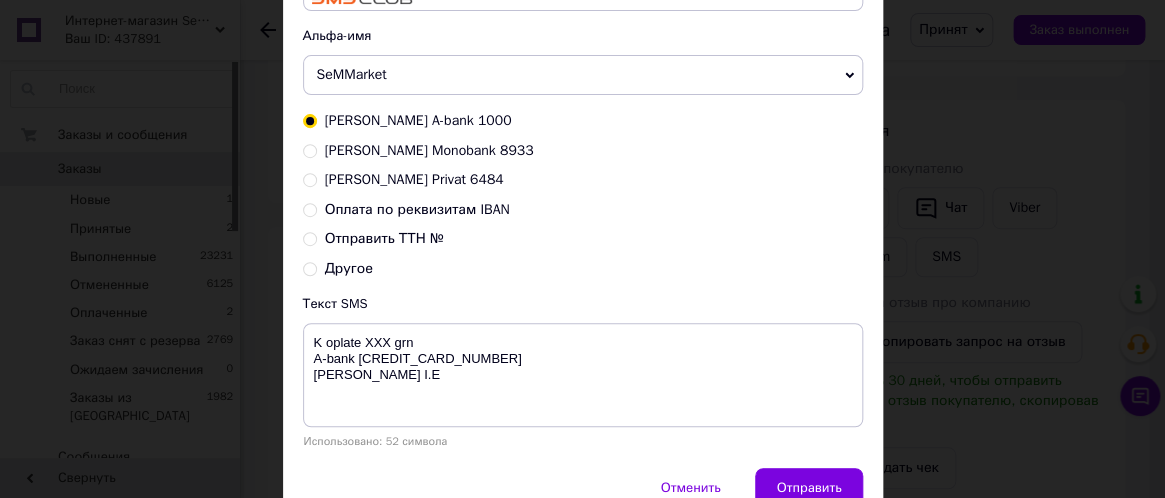 click on "Оплата по реквизитам IBAN" at bounding box center (310, 208) 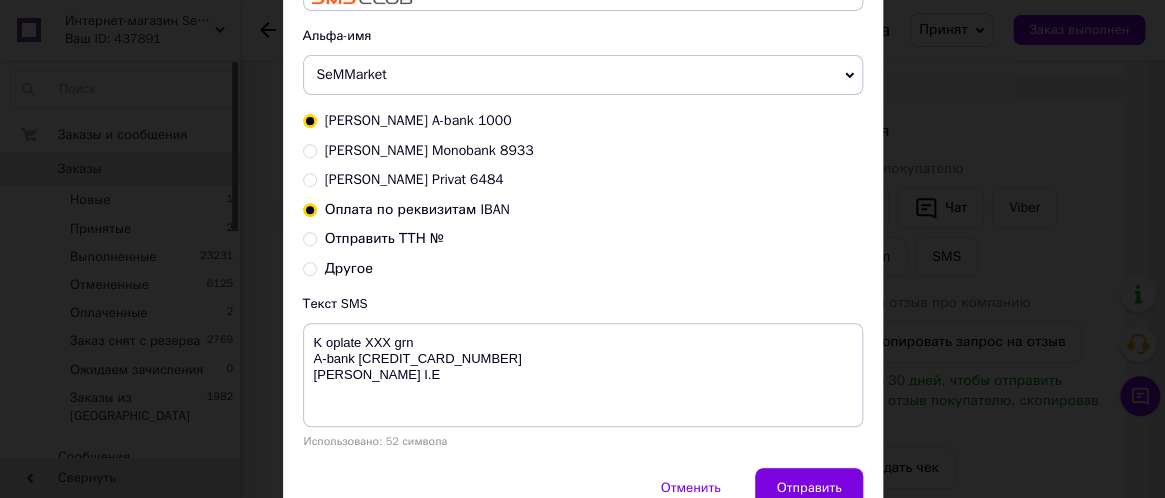 radio on "true" 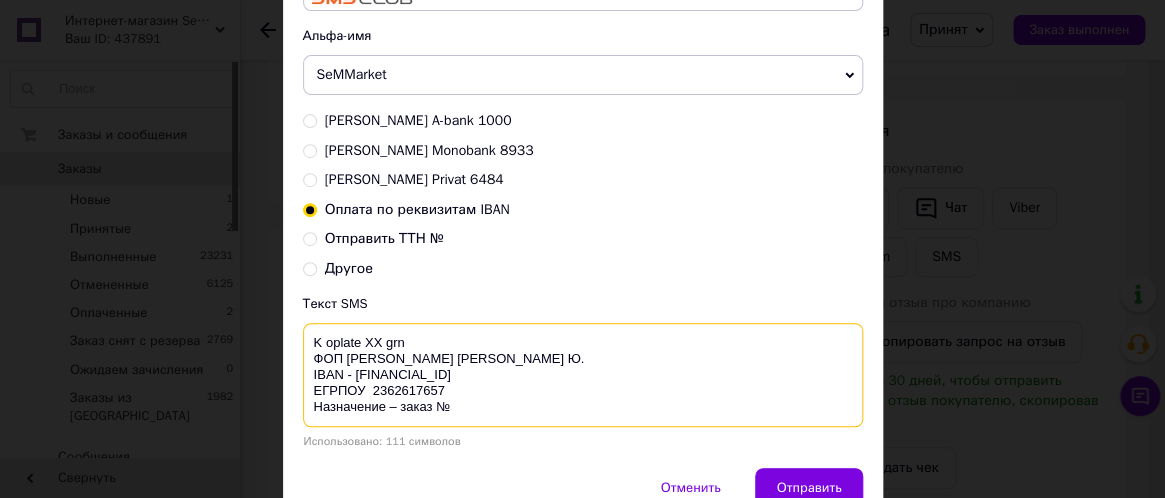 click on "K oplate XX grn
ФОП [PERSON_NAME] [PERSON_NAME] Ю.
IBAN - [FINANCIAL_ID]
ЕГРПОУ  2362617657
Назначение – заказ №" at bounding box center [583, 375] 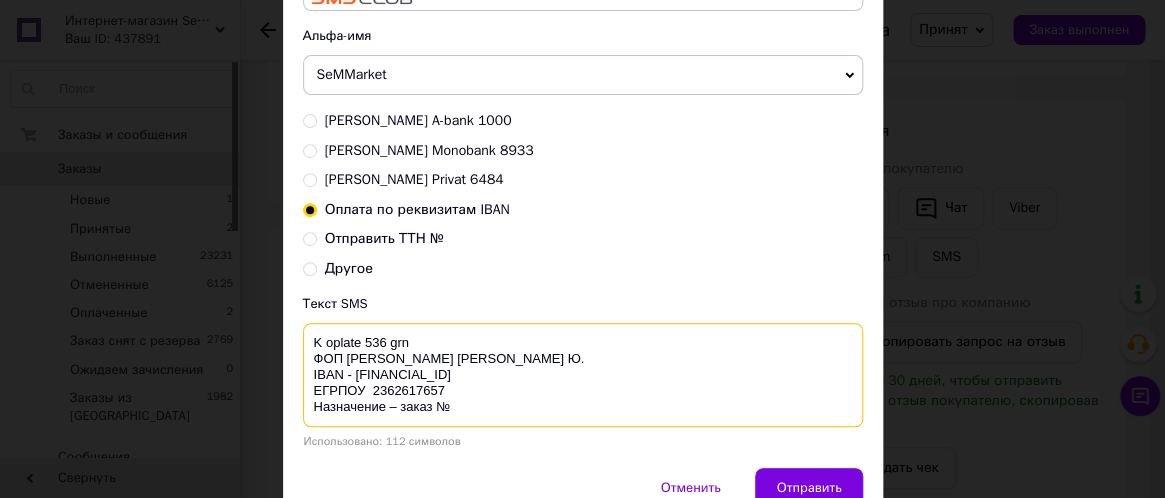 click on "K oplate 536 grn
ФОП Семенюк І. Ю.
IBAN - UA233220010000026007310080989
ЕГРПОУ  2362617657
Назначение – заказ №" at bounding box center [583, 375] 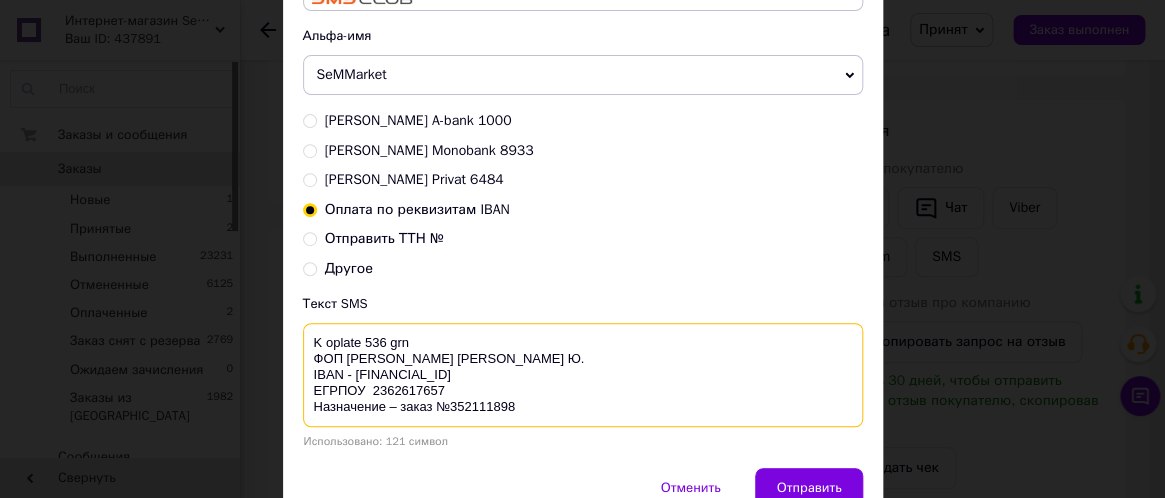 drag, startPoint x: 305, startPoint y: 338, endPoint x: 570, endPoint y: 415, distance: 275.96014 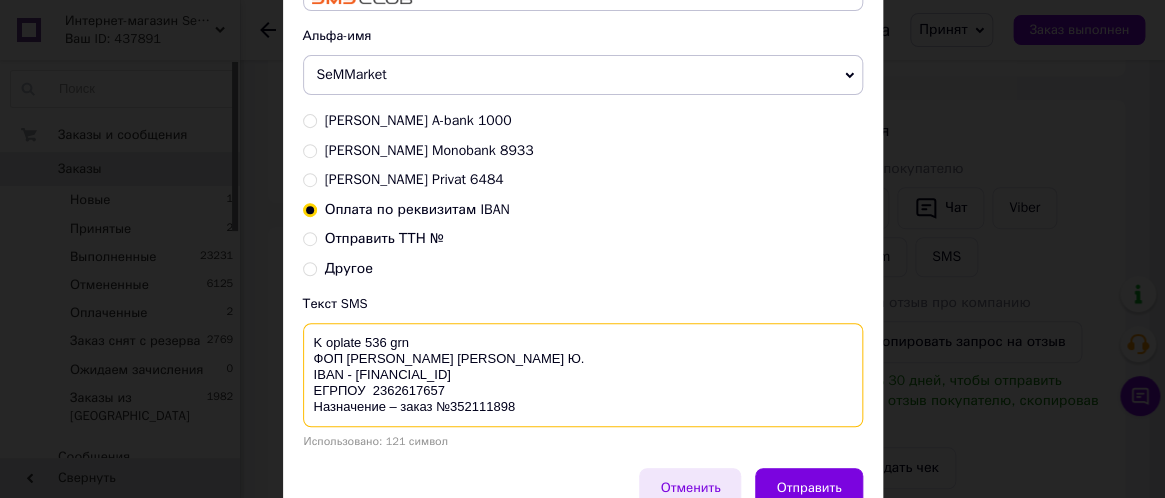type on "K oplate 536 grn
ФОП Семенюк І. Ю.
IBAN - UA233220010000026007310080989
ЕГРПОУ  2362617657
Назначение – заказ №352111898" 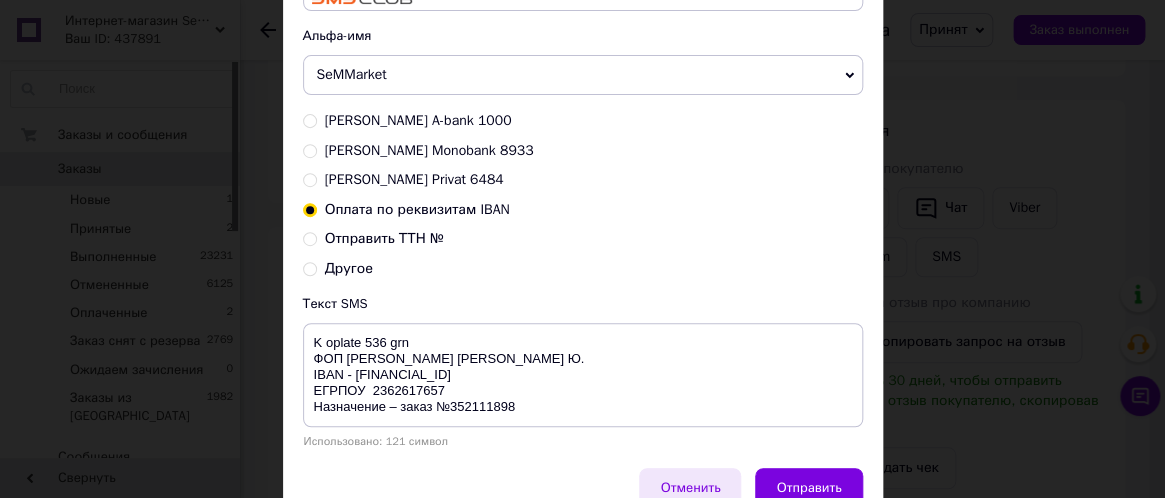 click on "Отменить" at bounding box center [690, 488] 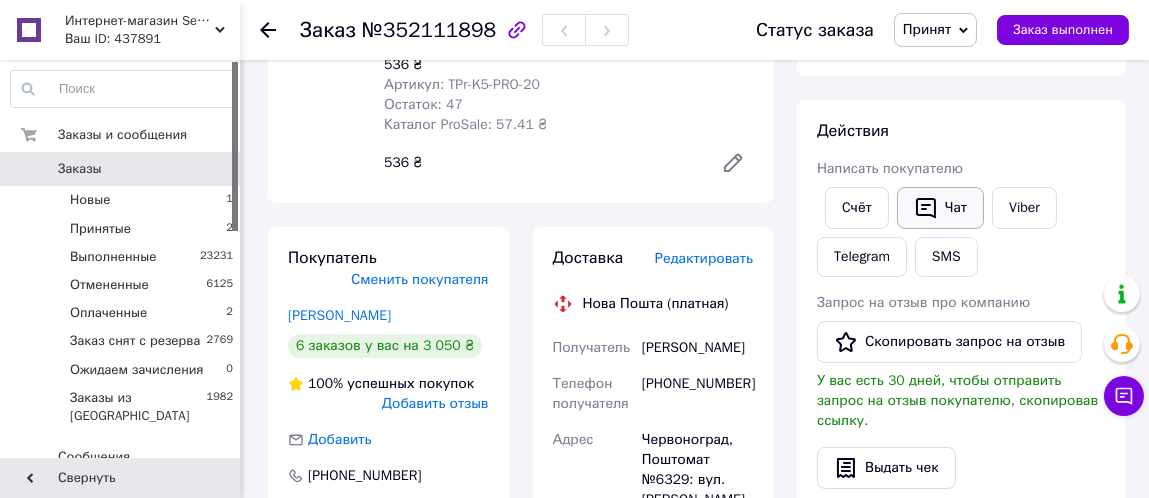 click on "Чат" at bounding box center [940, 208] 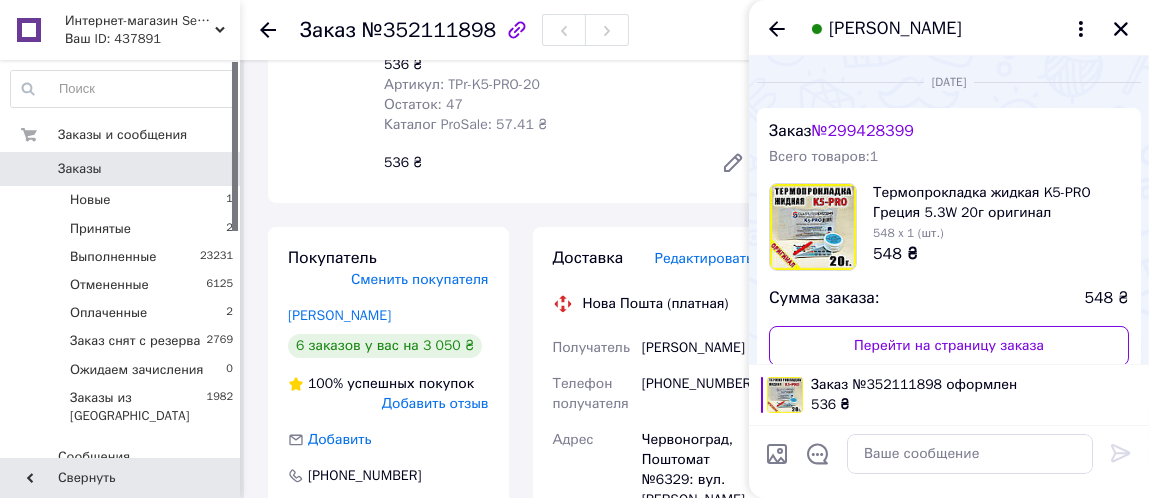 scroll, scrollTop: 241, scrollLeft: 0, axis: vertical 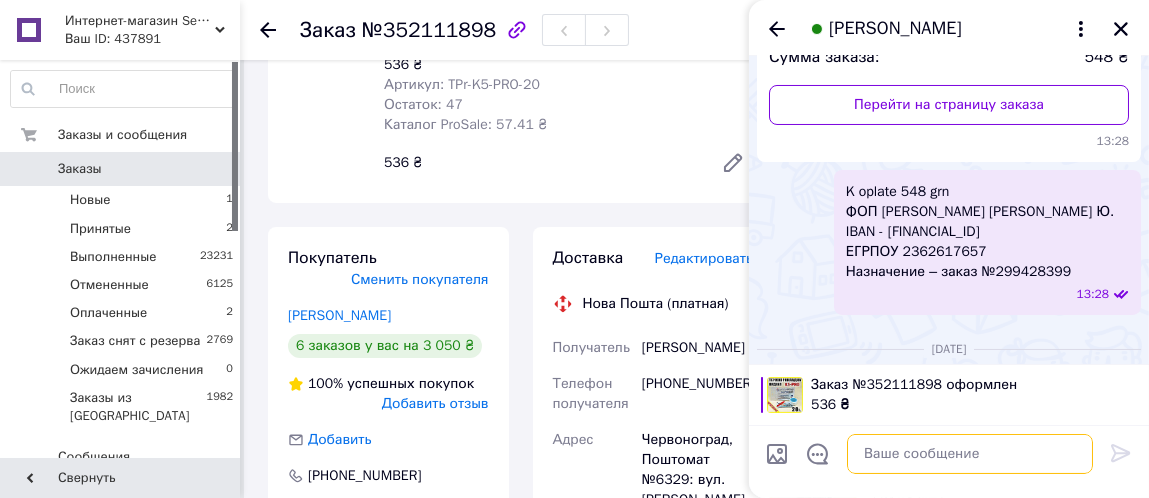 click at bounding box center (970, 454) 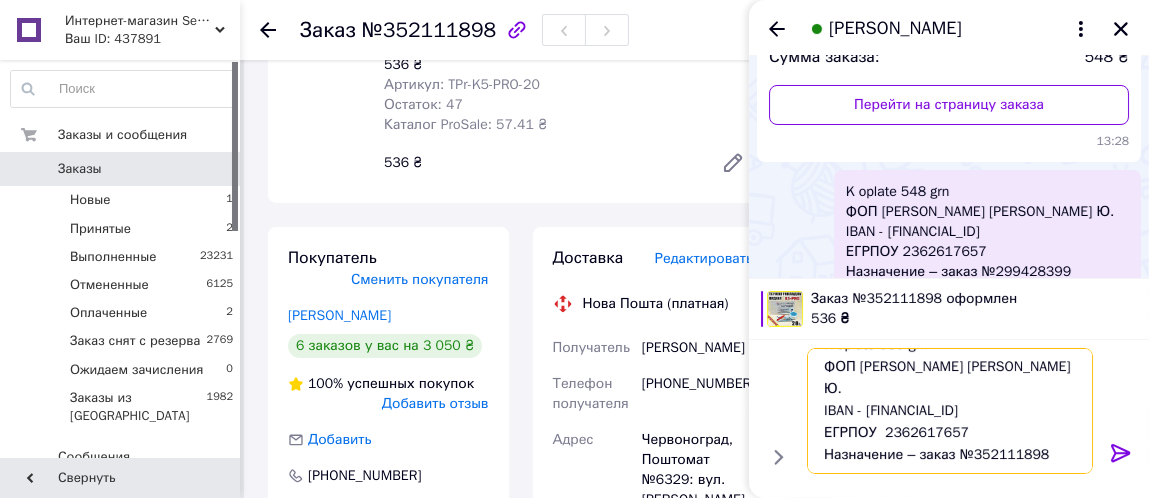 scroll, scrollTop: 0, scrollLeft: 0, axis: both 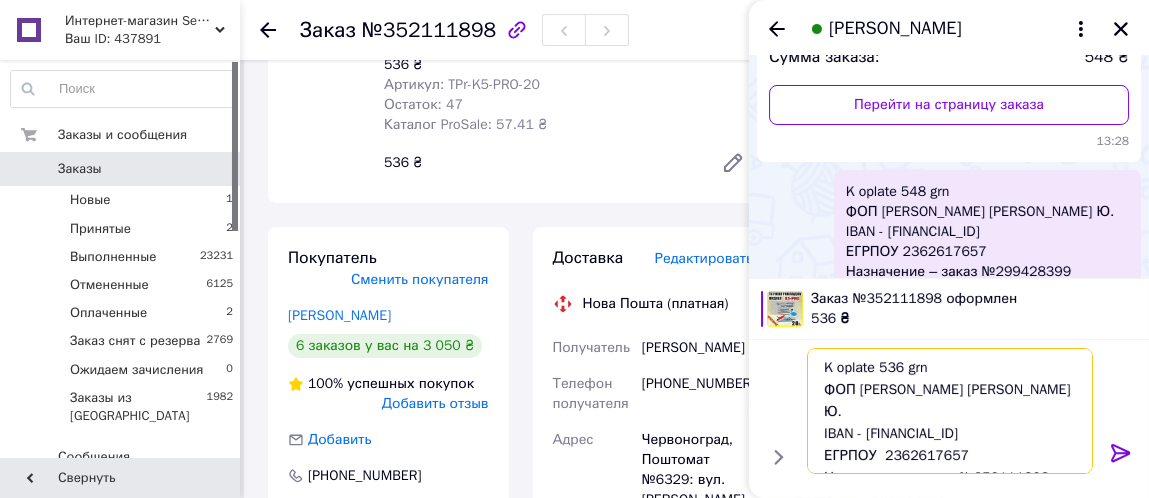type on "K oplate 536 grn
ФОП Семенюк І. Ю.
IBAN - UA233220010000026007310080989
ЕГРПОУ  2362617657
Назначение – заказ №352111898" 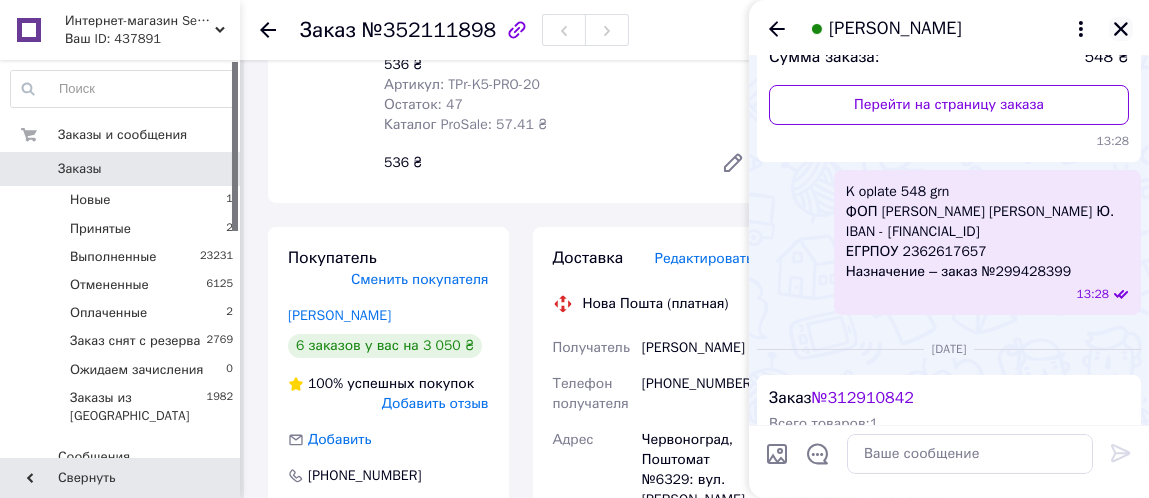 click 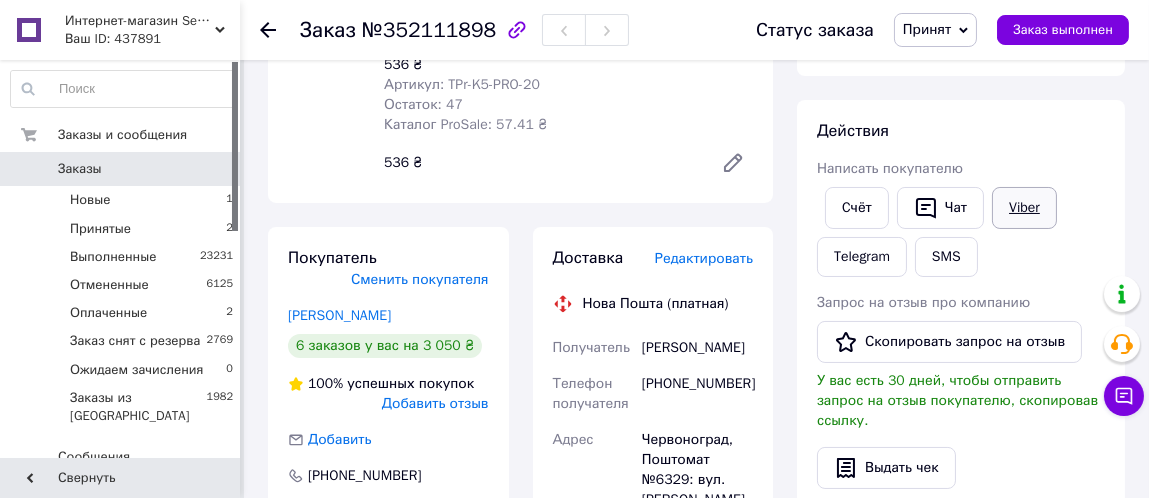 click on "Viber" at bounding box center (1024, 208) 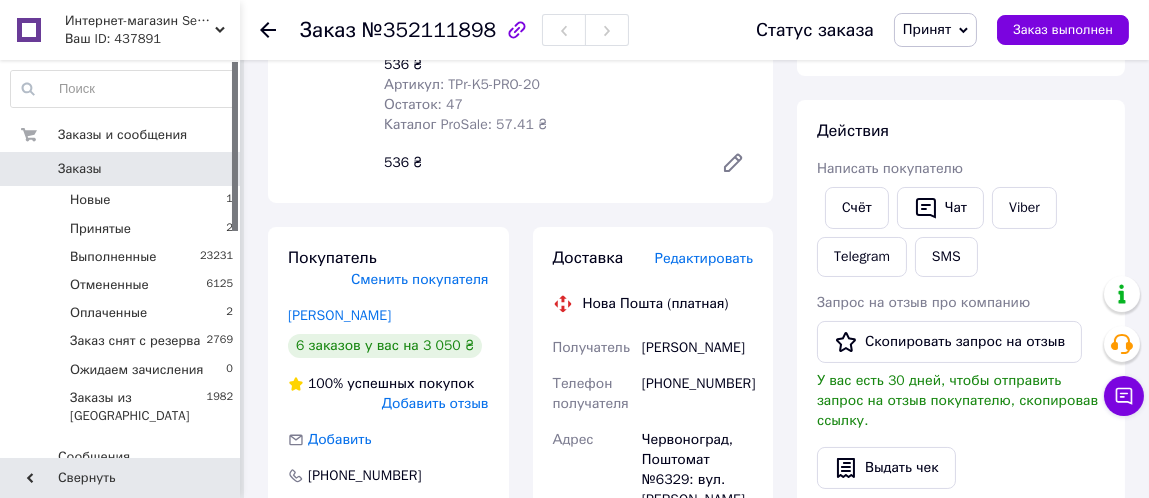scroll, scrollTop: 200, scrollLeft: 0, axis: vertical 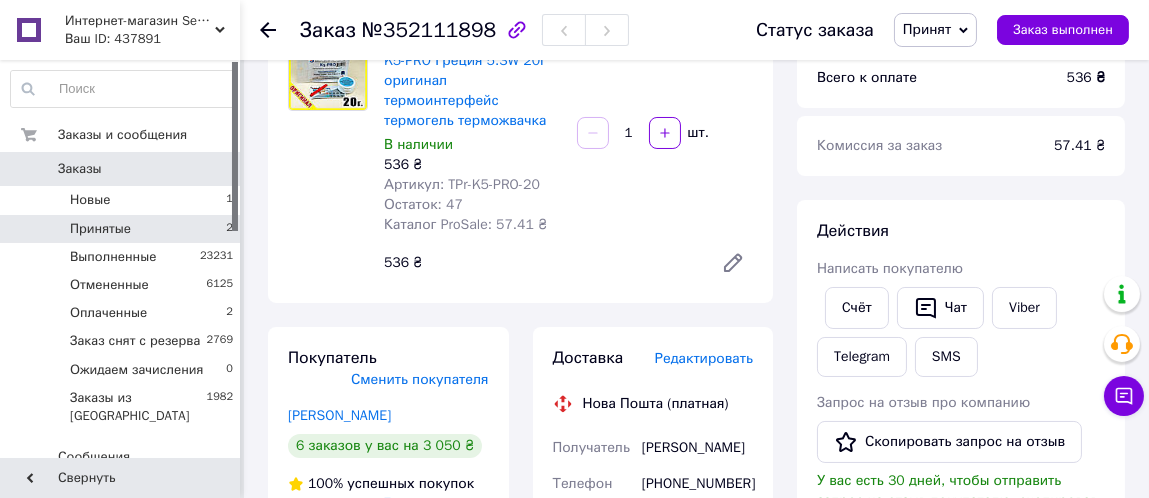 click on "Принятые 2" at bounding box center [122, 229] 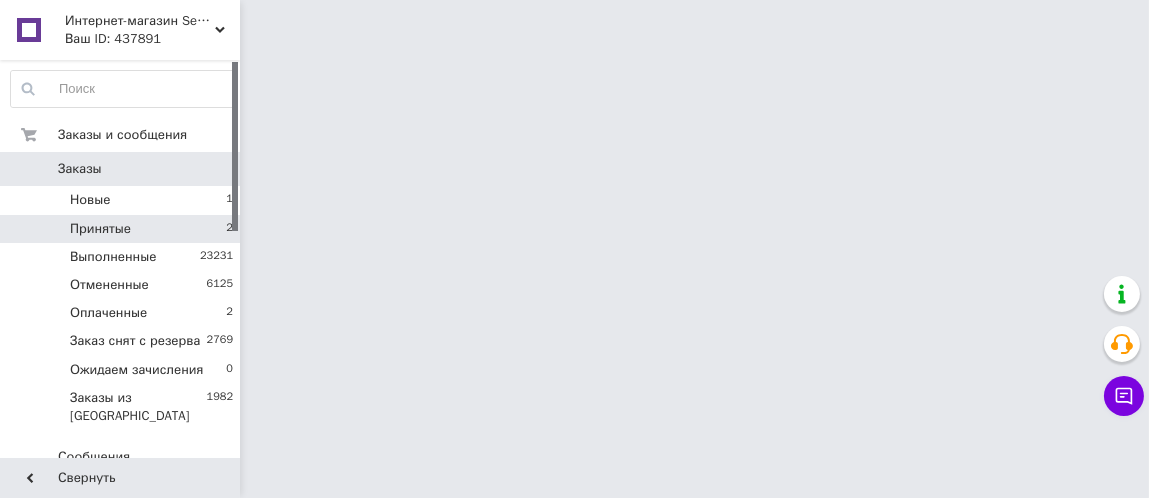 scroll, scrollTop: 0, scrollLeft: 0, axis: both 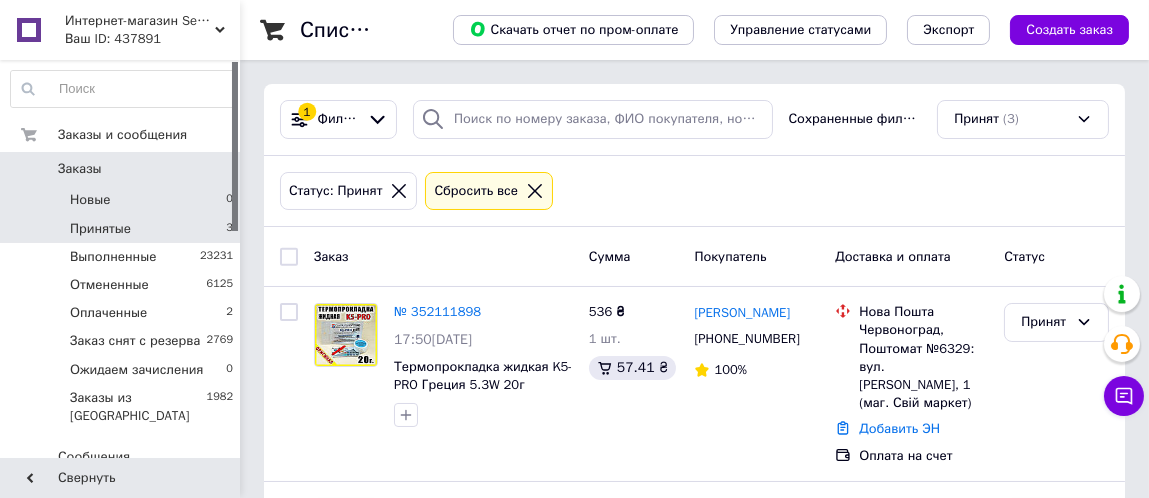 click on "Новые 0" at bounding box center (122, 200) 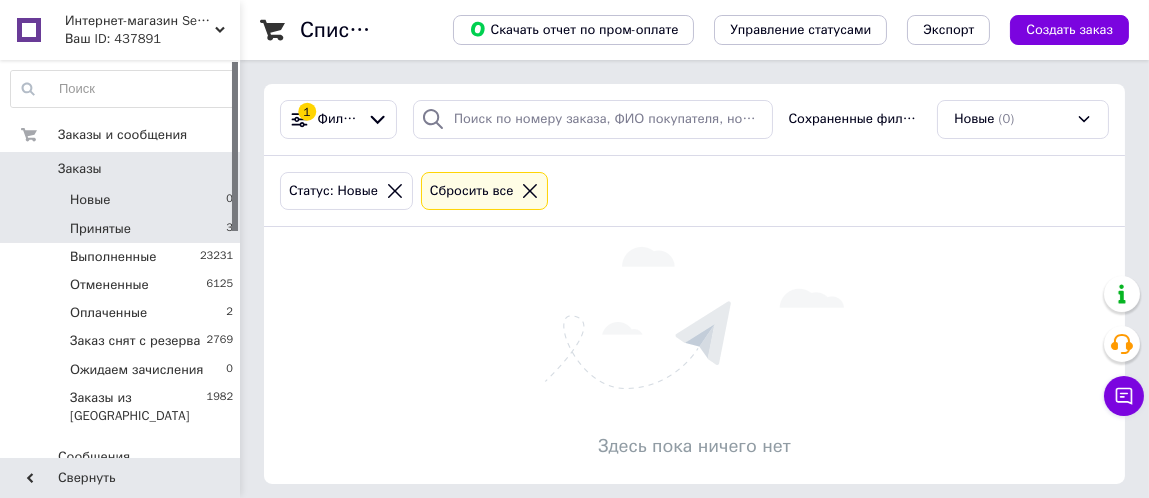 click on "Принятые 3" at bounding box center [122, 229] 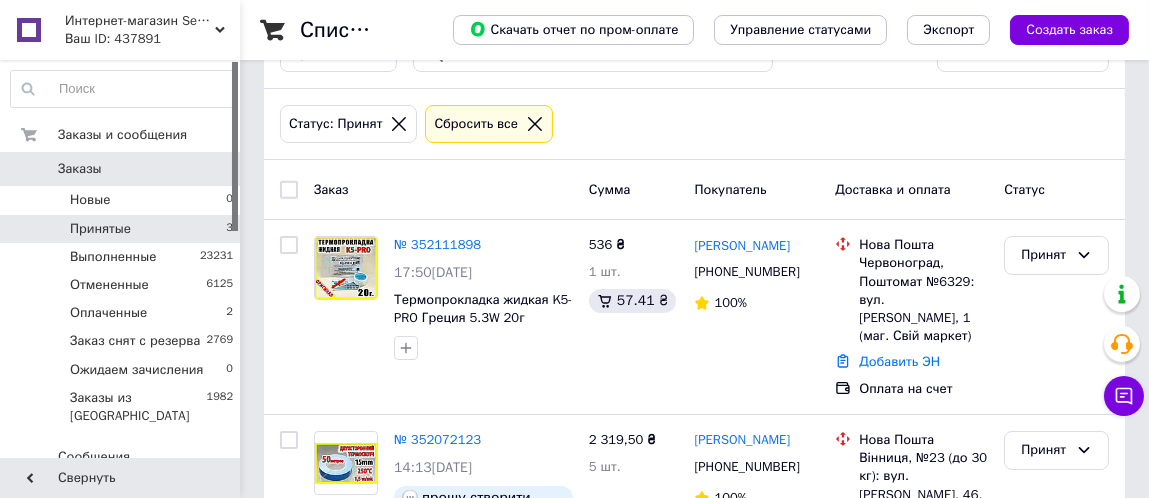 scroll, scrollTop: 100, scrollLeft: 0, axis: vertical 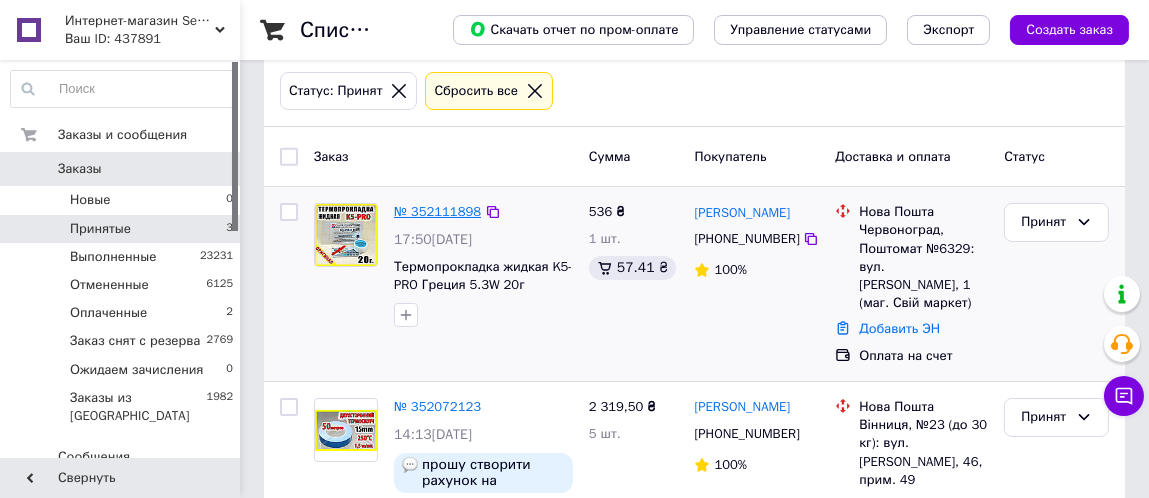 click on "№ 352111898" at bounding box center (437, 211) 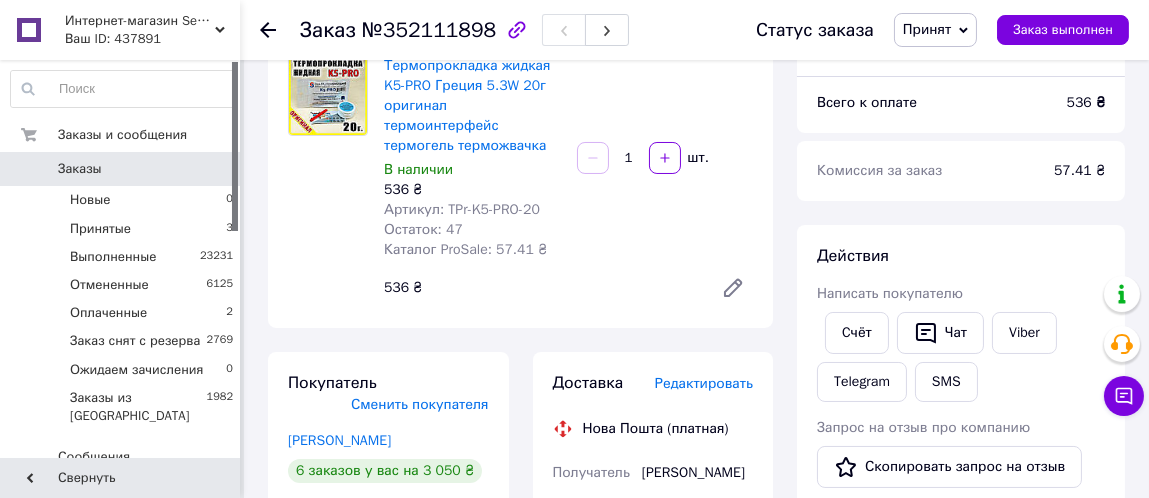 scroll, scrollTop: 200, scrollLeft: 0, axis: vertical 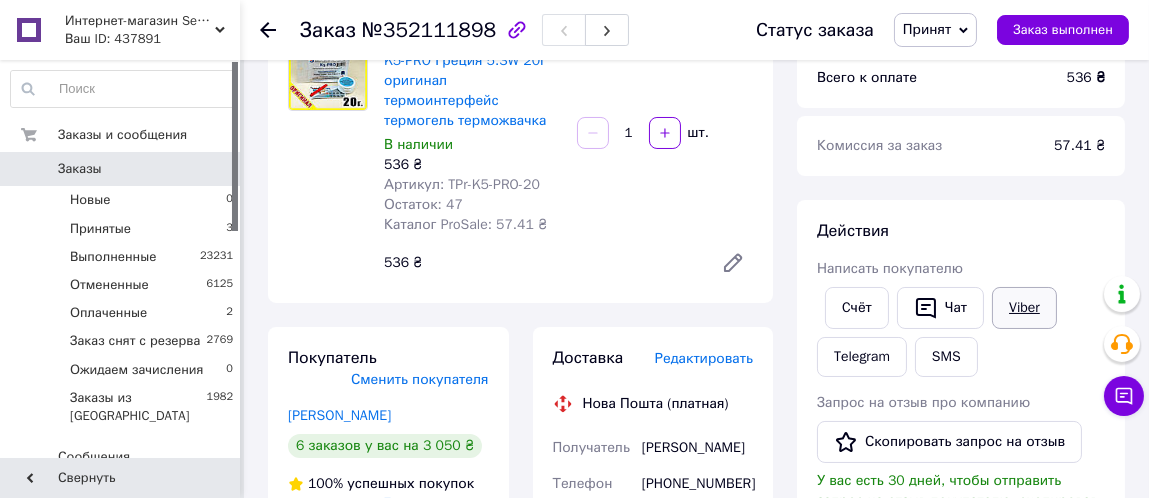 click on "Viber" at bounding box center [1024, 308] 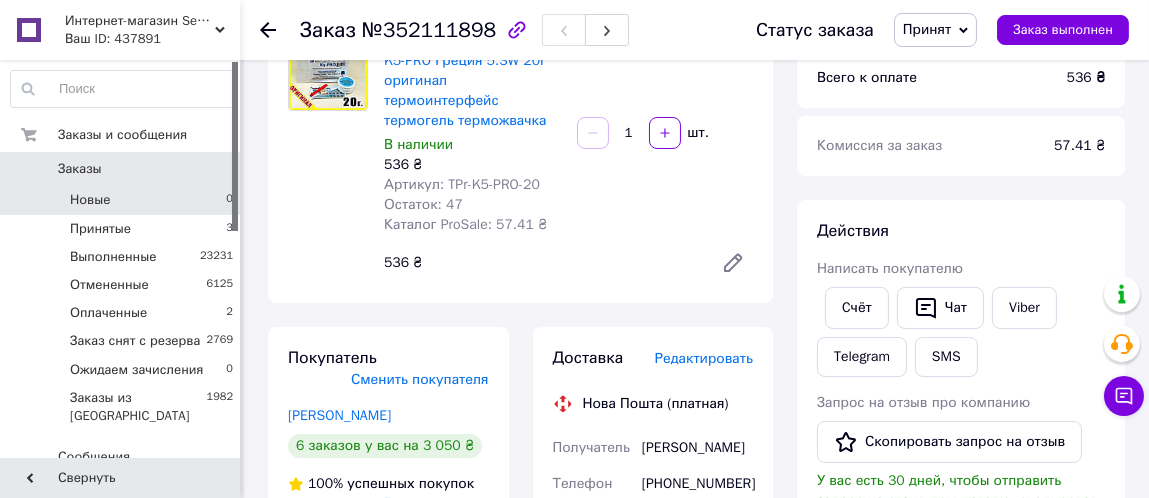 click on "Новые 0" at bounding box center (122, 200) 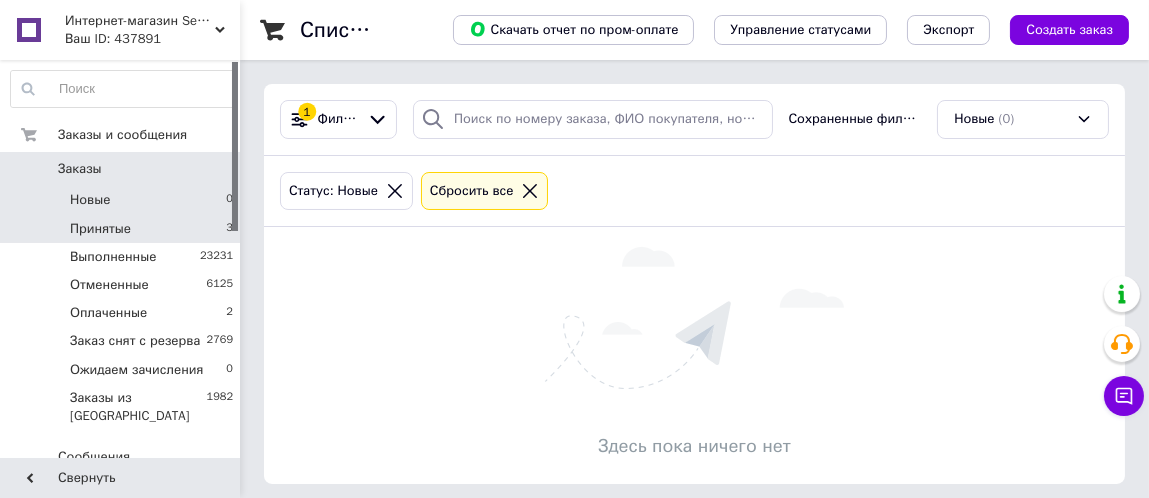 click on "Принятые 3" at bounding box center (122, 229) 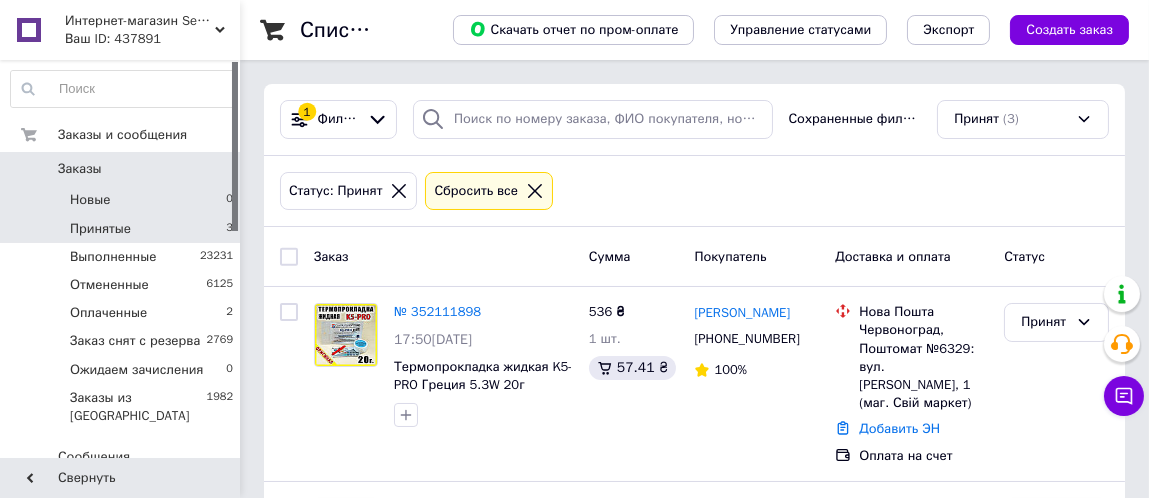 click on "Новые 0" at bounding box center [122, 200] 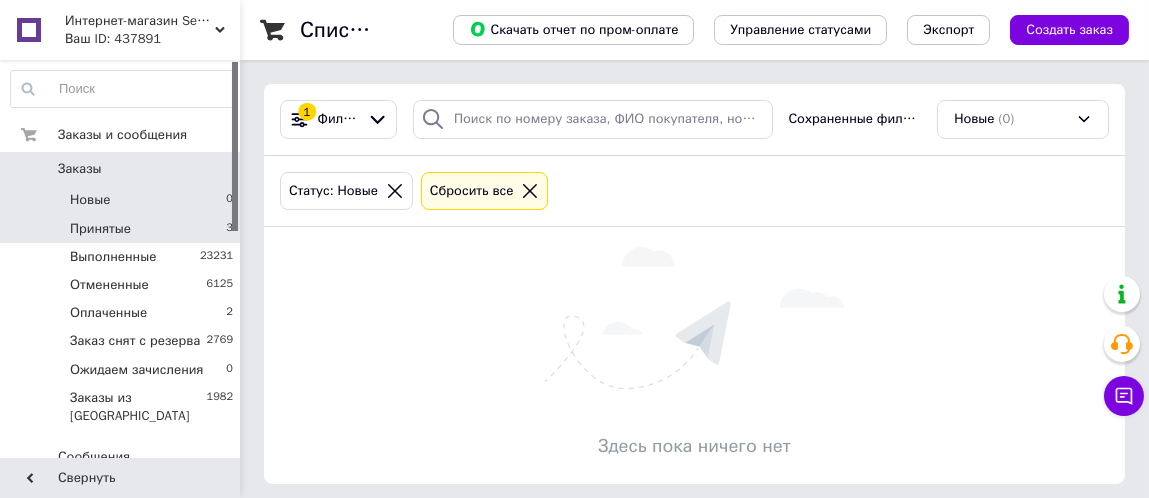click on "Принятые" at bounding box center (100, 229) 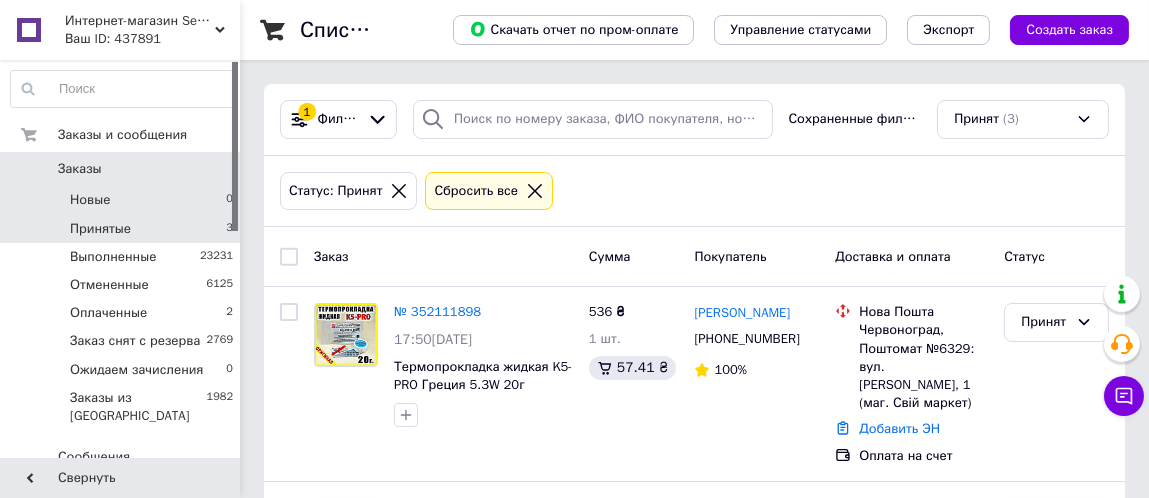 click on "Новые 0" at bounding box center [122, 200] 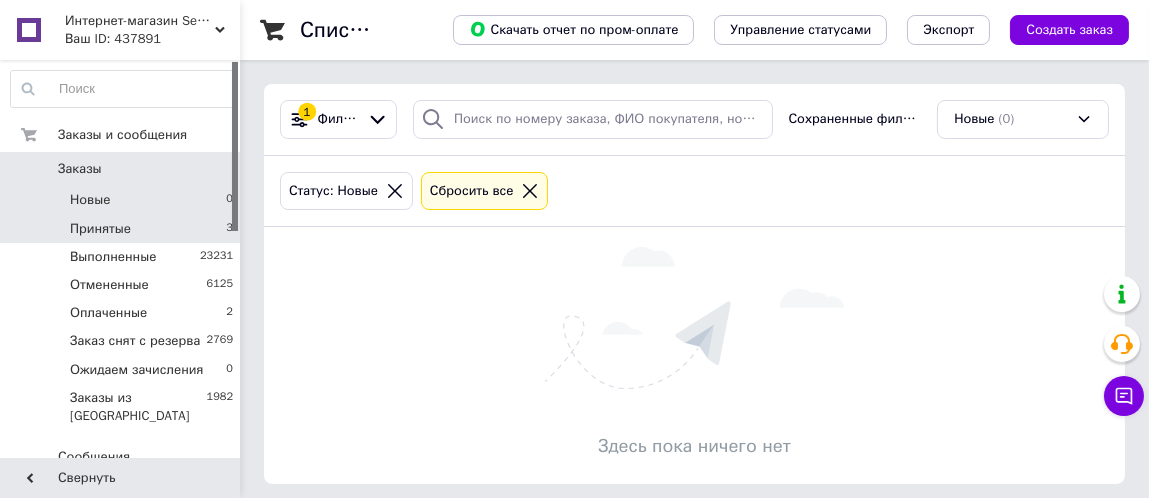 click on "Принятые" at bounding box center (100, 229) 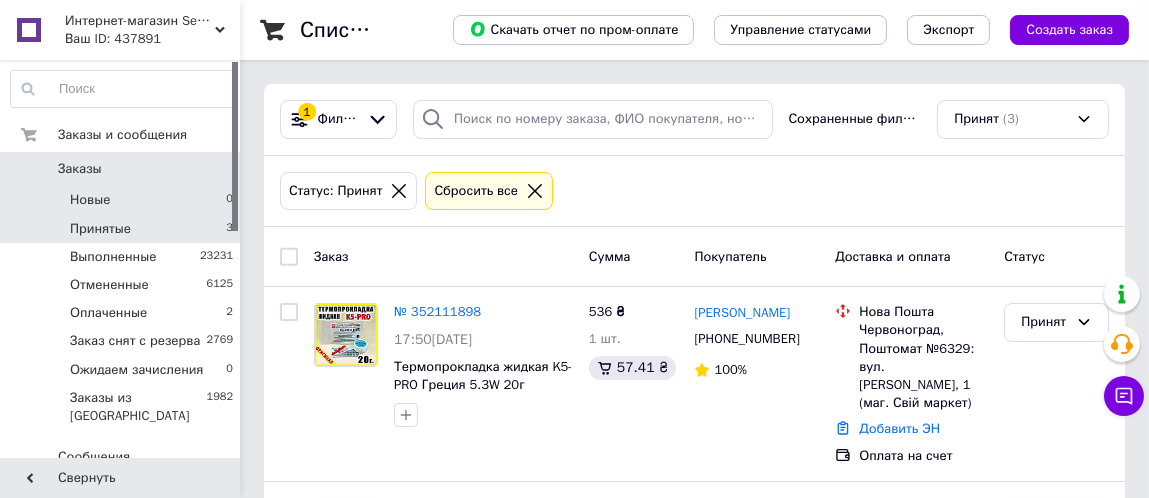 click on "Новые 0" at bounding box center [122, 200] 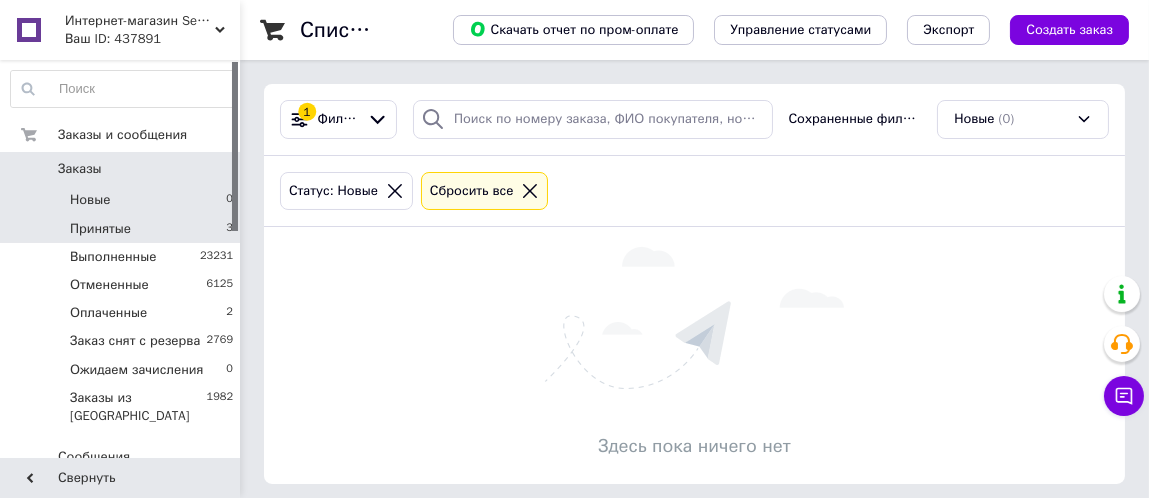 click on "Принятые 3" at bounding box center [122, 229] 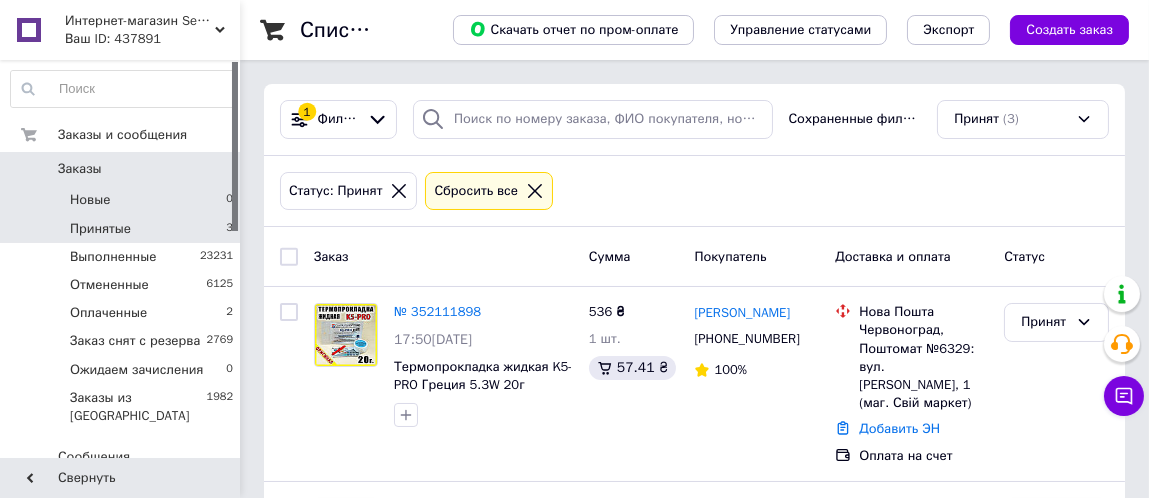 click on "Новые 0" at bounding box center (122, 200) 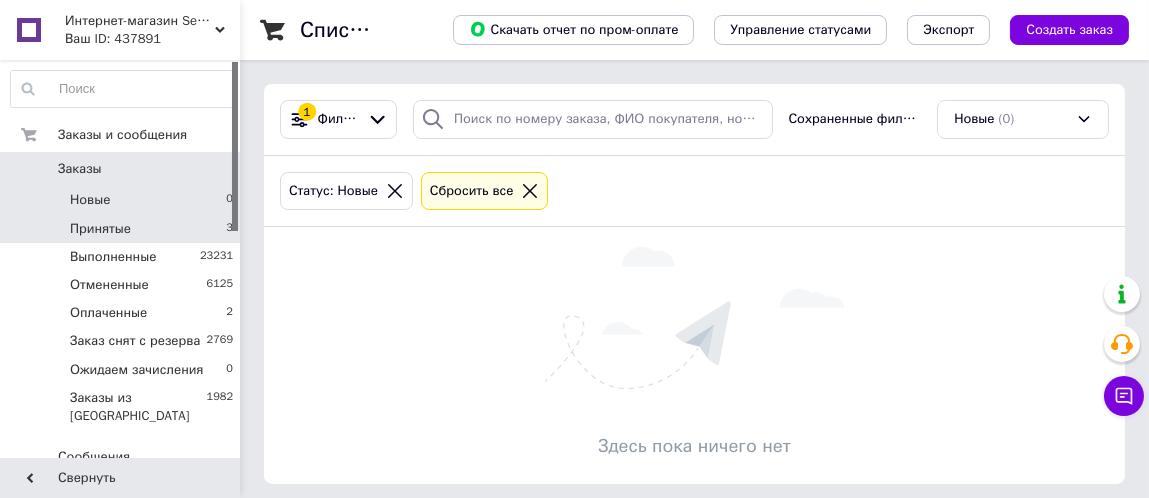 click on "Принятые" at bounding box center [100, 229] 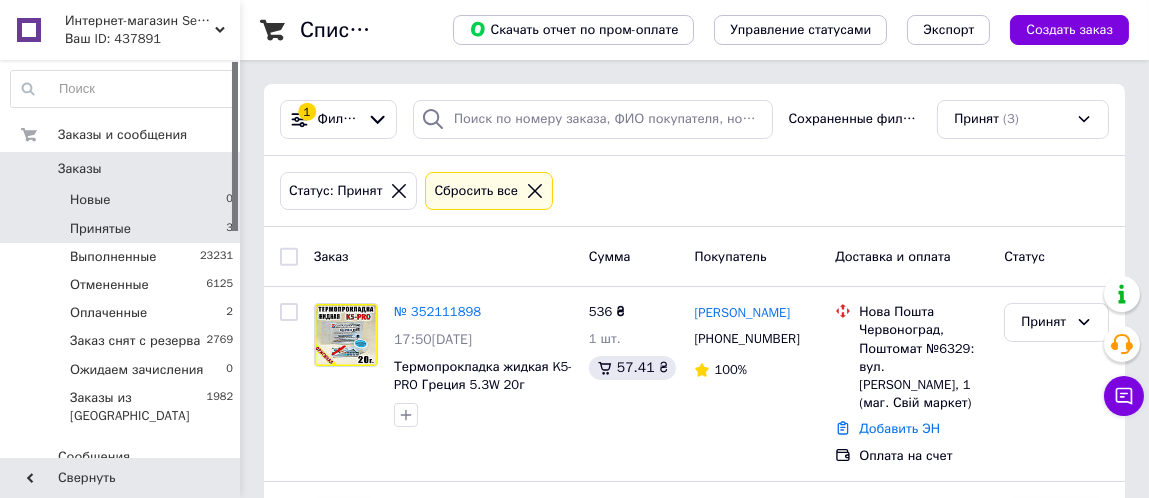click on "Новые 0" at bounding box center (122, 200) 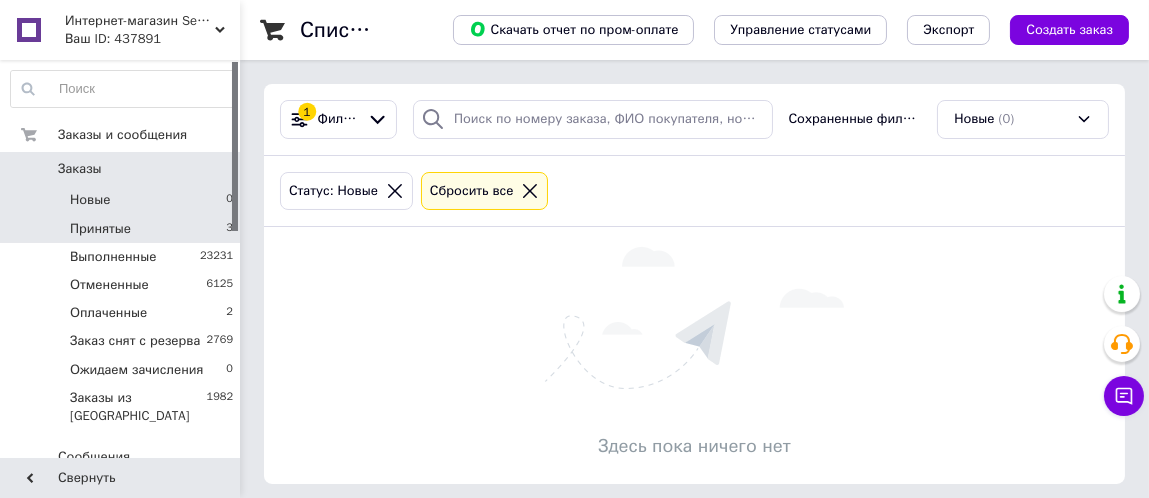 click on "Принятые 3" at bounding box center [122, 229] 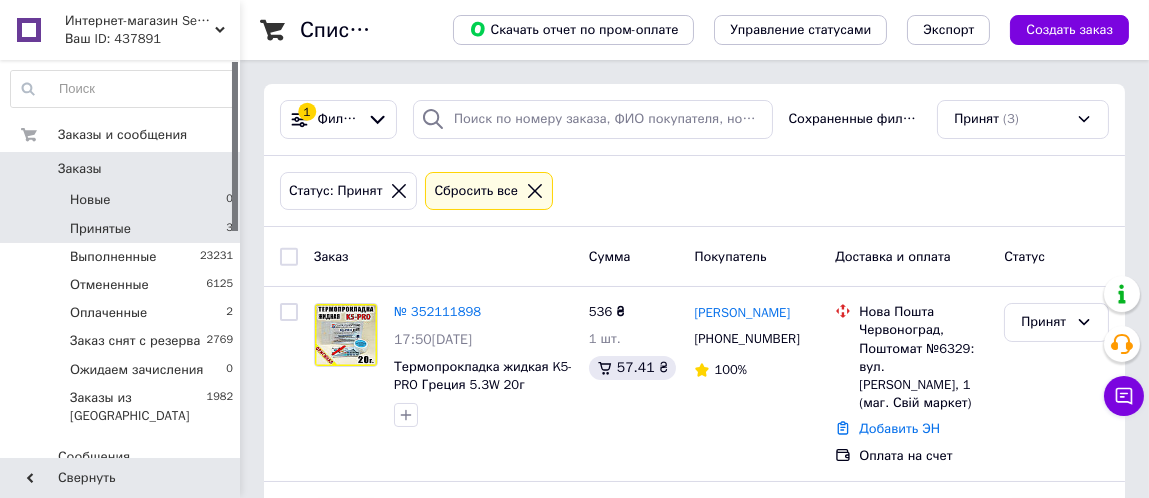click on "Новые 0" at bounding box center (122, 200) 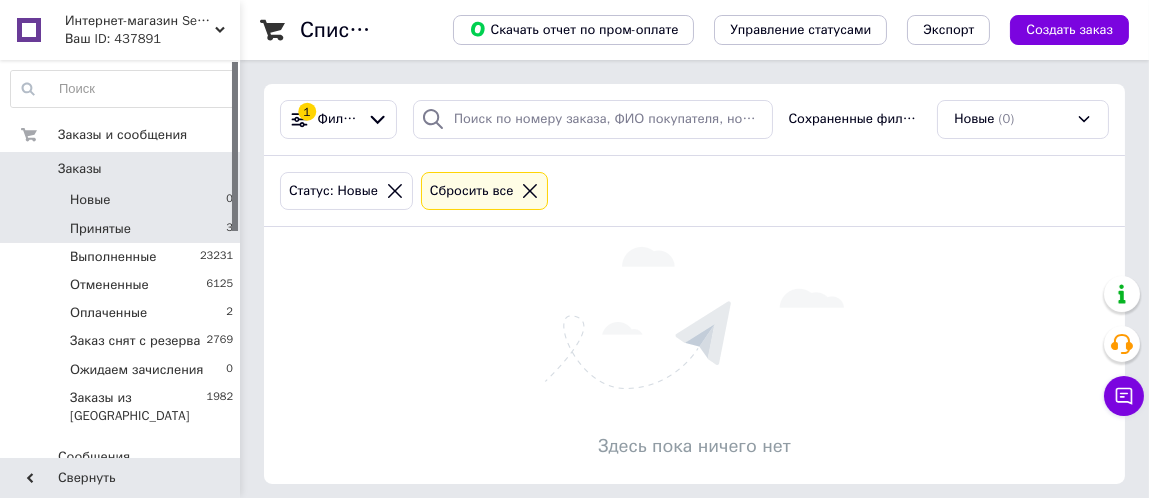 click on "Принятые 3" at bounding box center (122, 229) 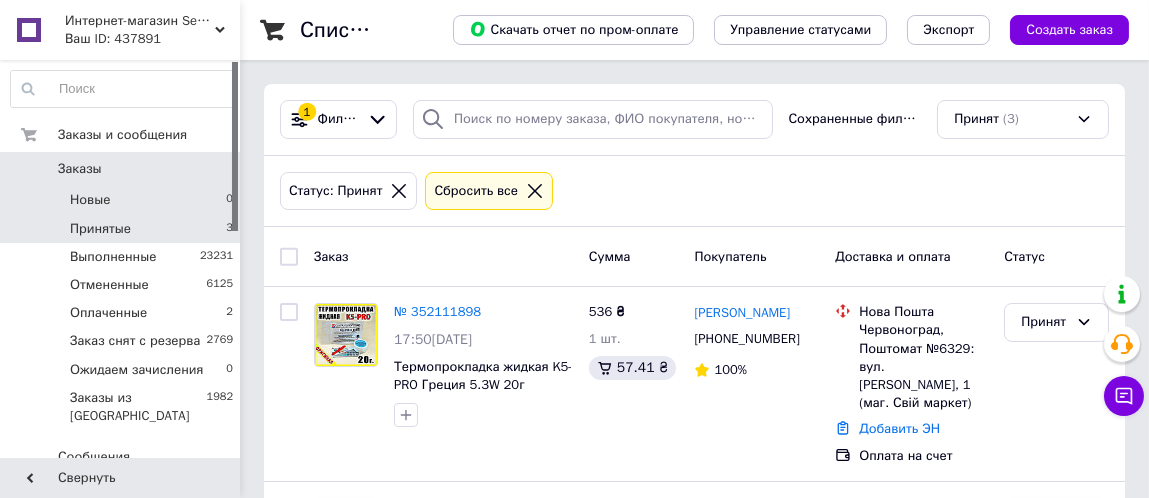 click on "Новые 0" at bounding box center (122, 200) 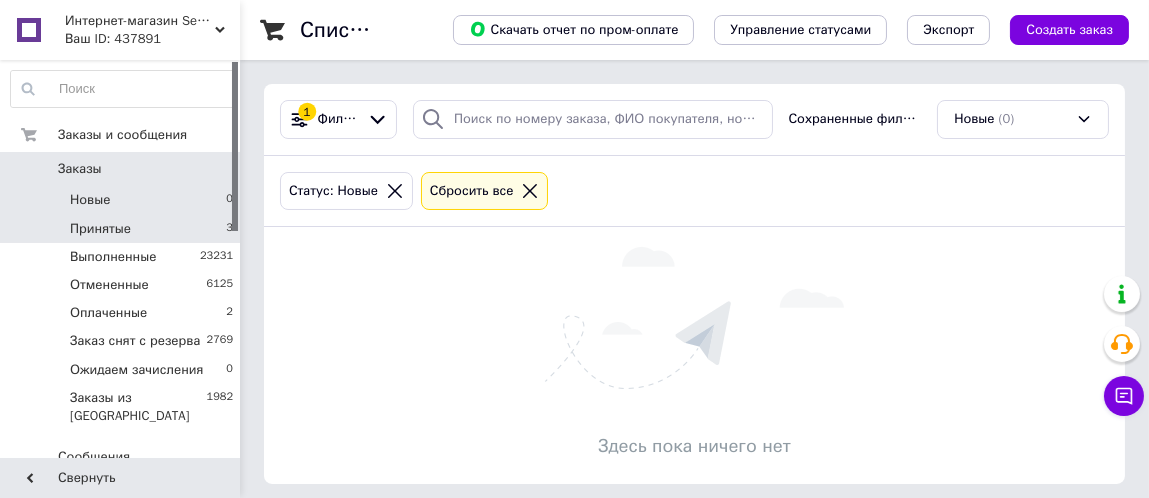 click on "Принятые 3" at bounding box center (122, 229) 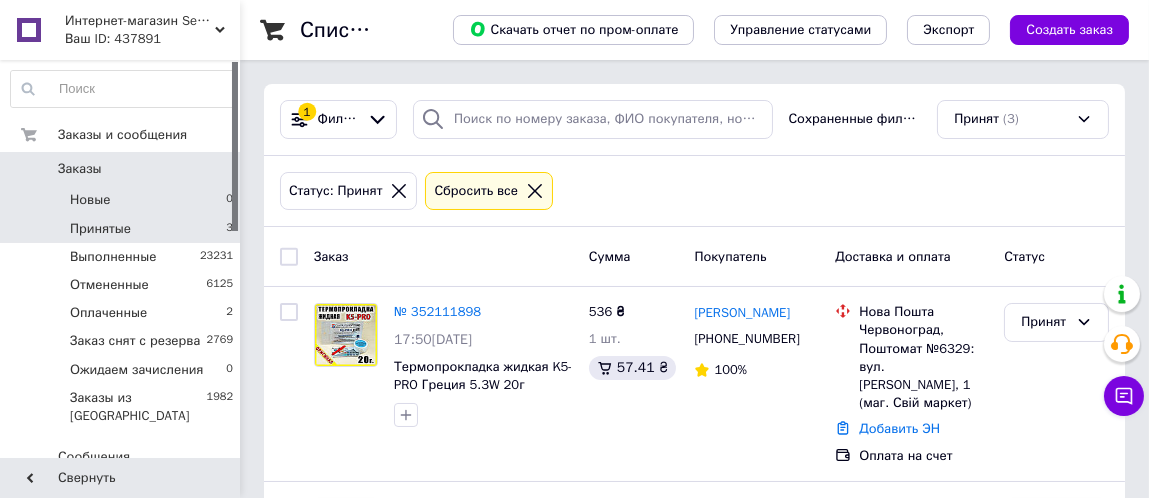 click on "Новые 0" at bounding box center (122, 200) 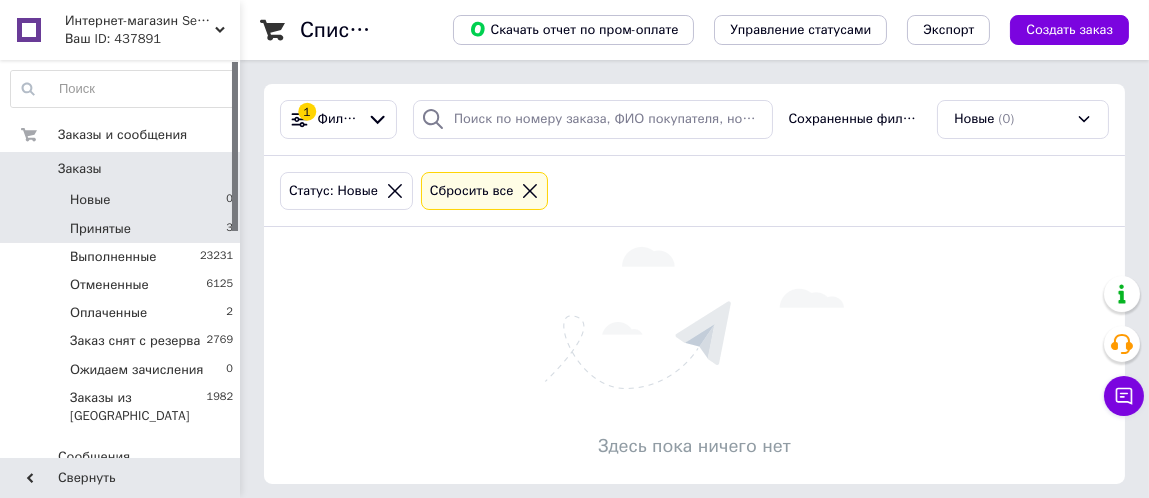 click on "Принятые 3" at bounding box center (122, 229) 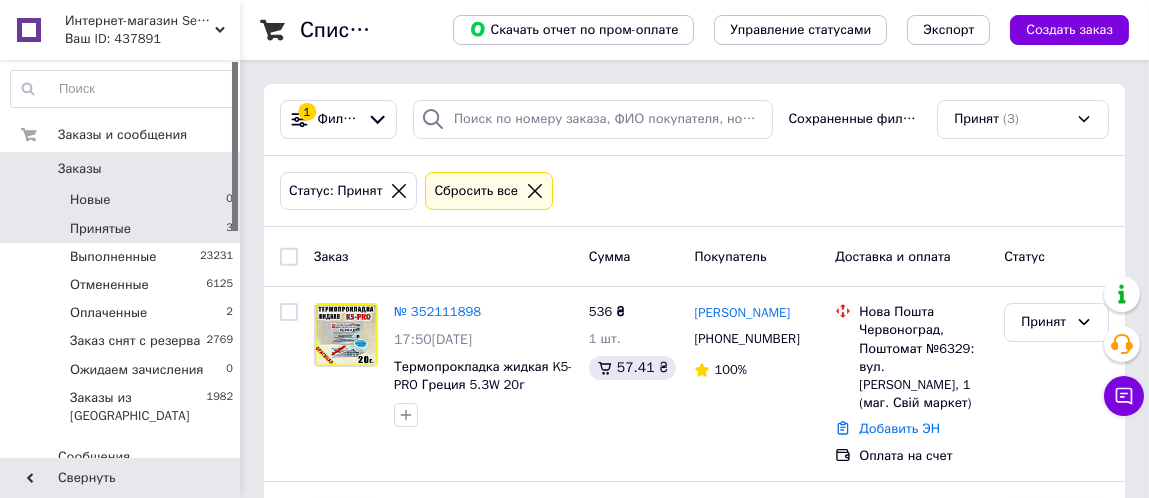 click on "Новые 0" at bounding box center (122, 200) 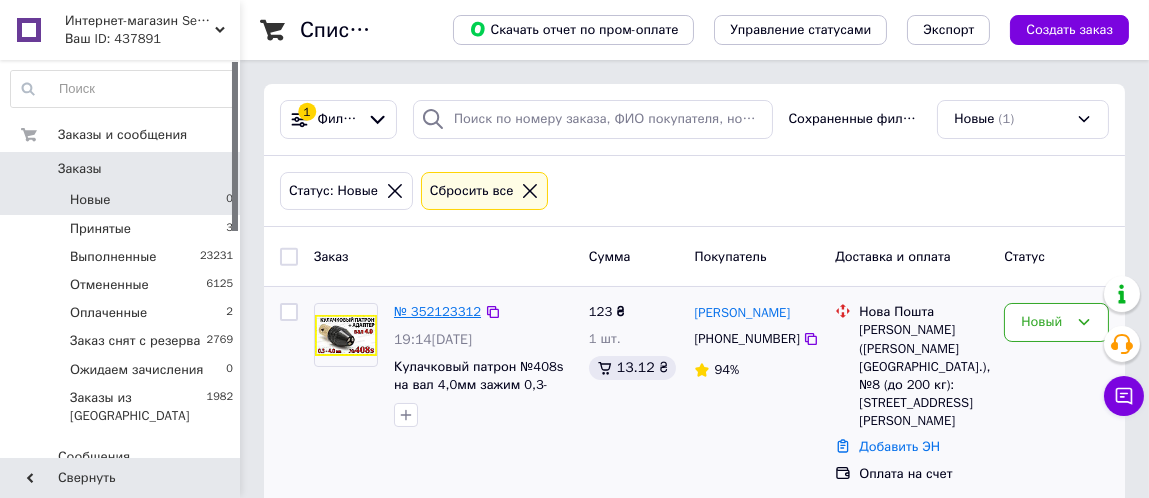 click on "№ 352123312" at bounding box center [437, 311] 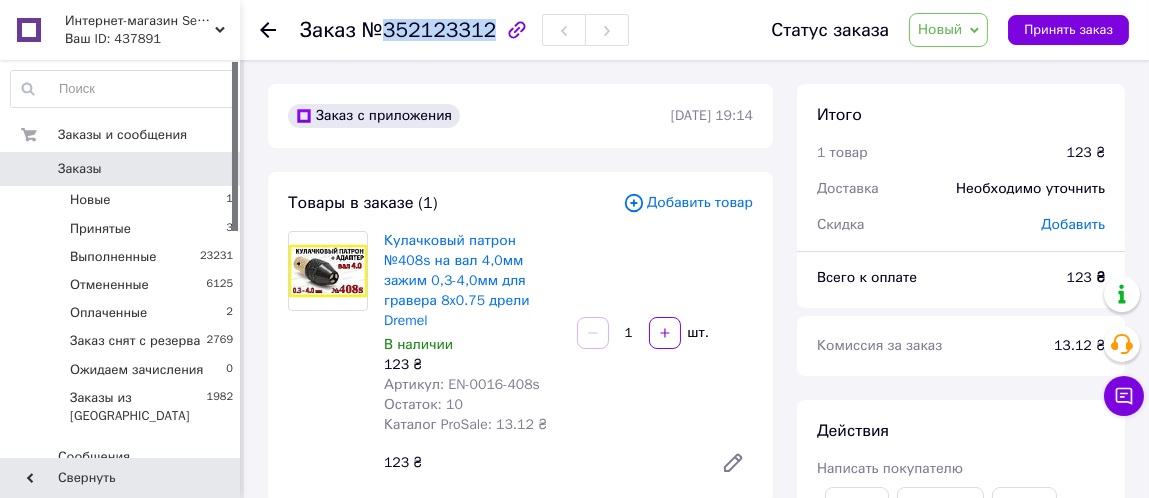 drag, startPoint x: 381, startPoint y: 35, endPoint x: 479, endPoint y: 40, distance: 98.12747 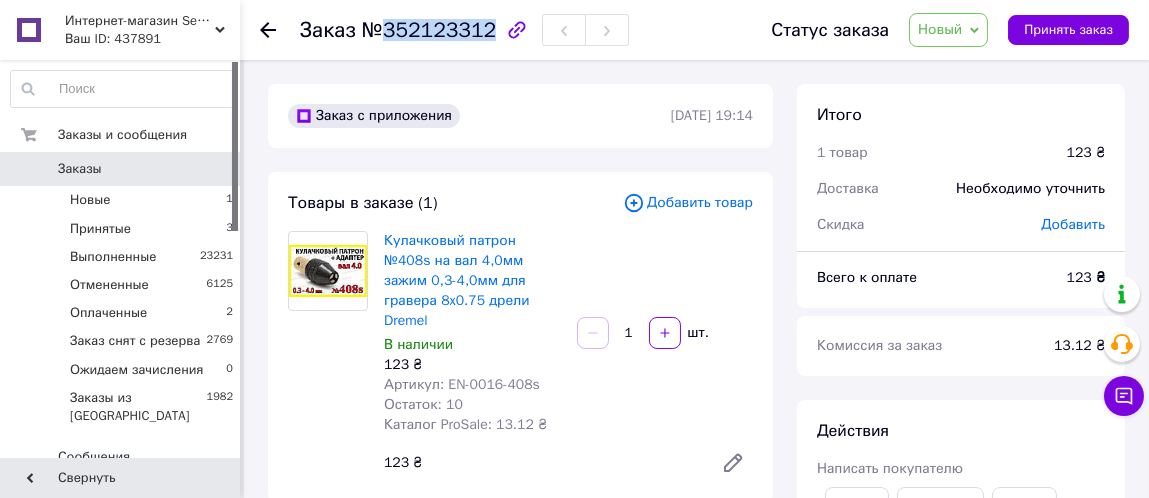 copy on "352123312" 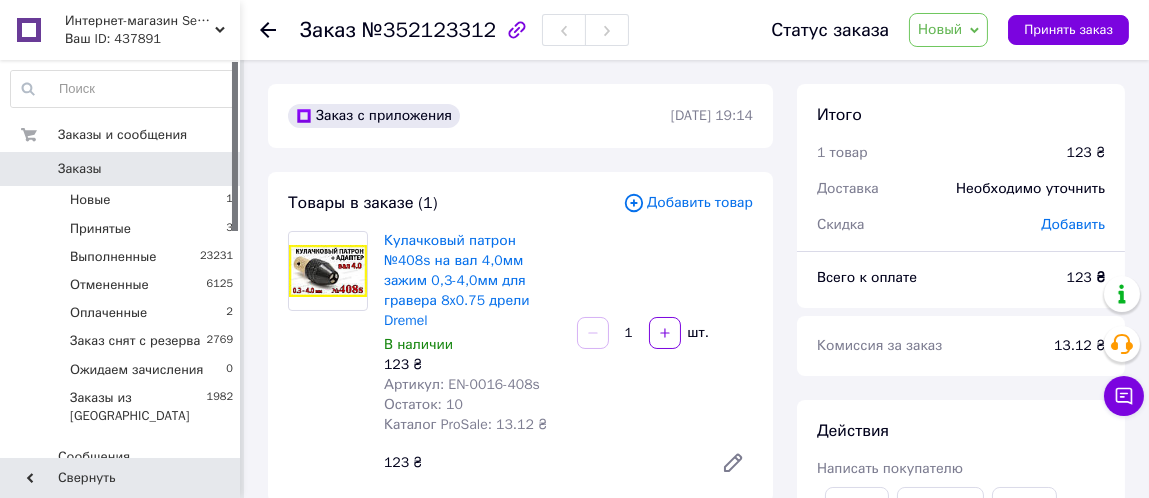 click 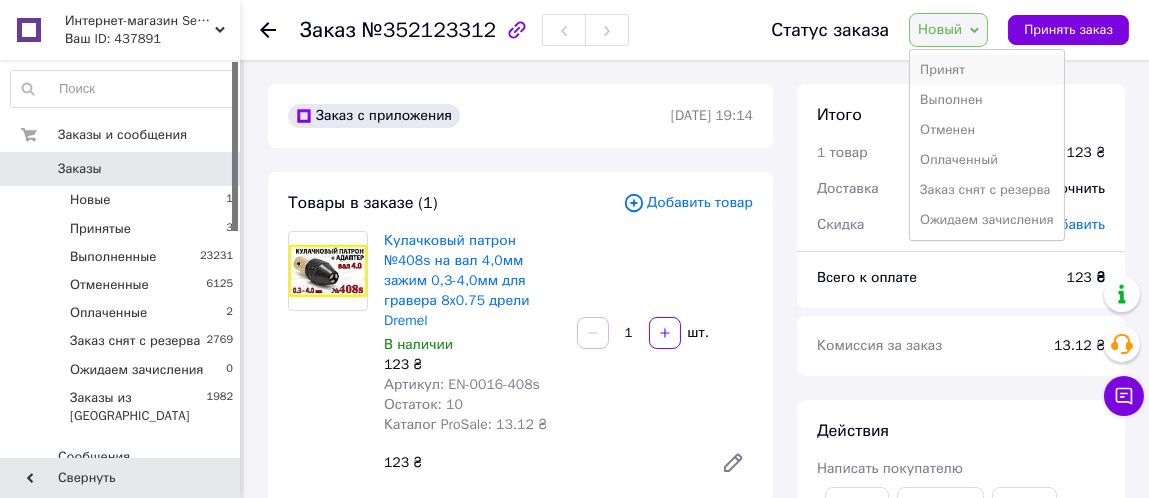 click on "Принят" at bounding box center [986, 70] 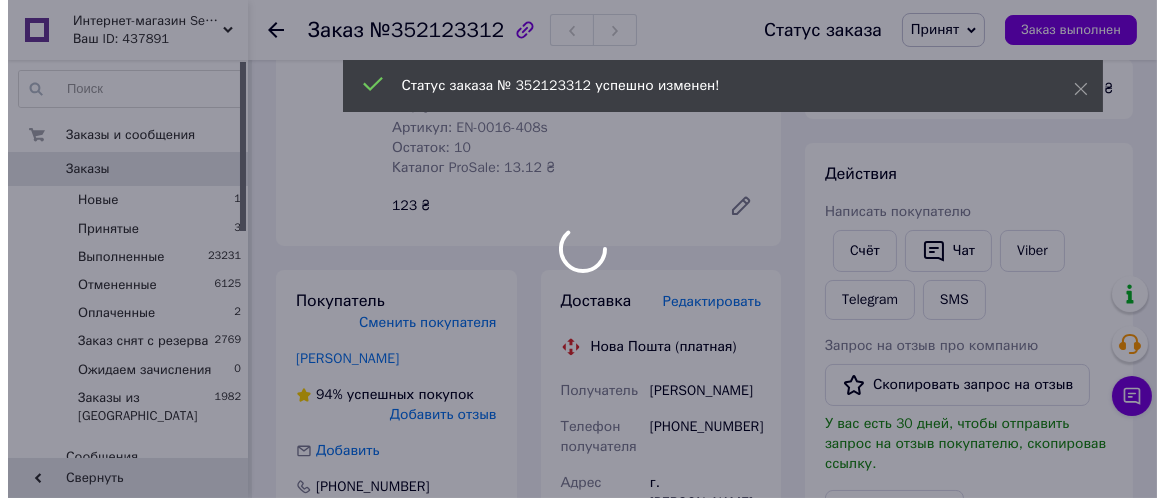 scroll, scrollTop: 300, scrollLeft: 0, axis: vertical 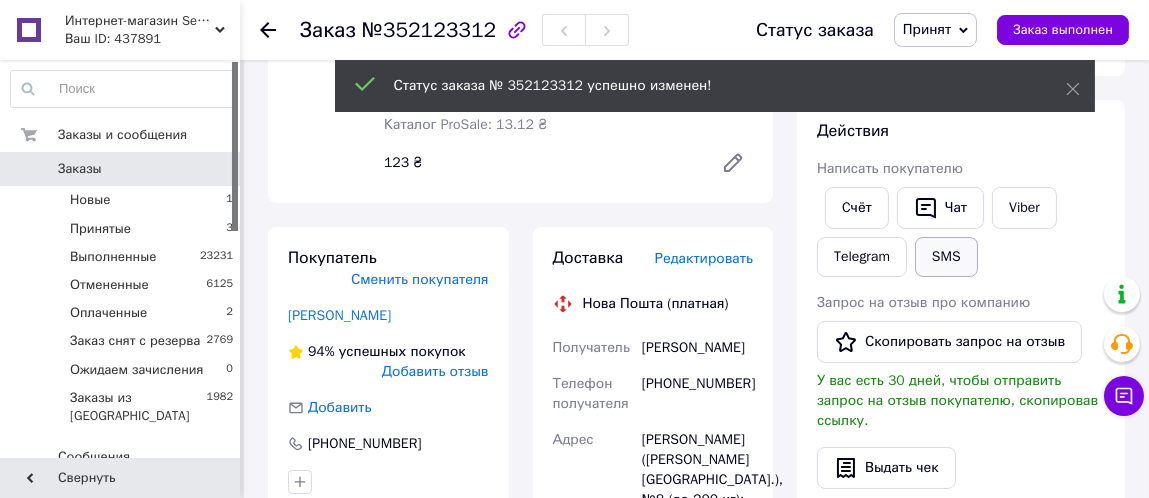 click on "Чат" at bounding box center [940, 208] 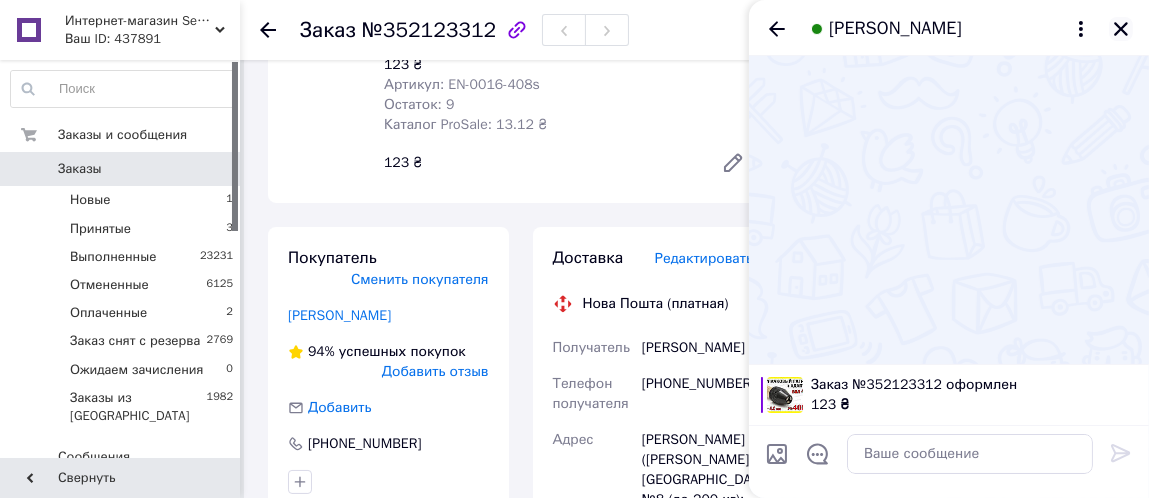click at bounding box center [1121, 29] 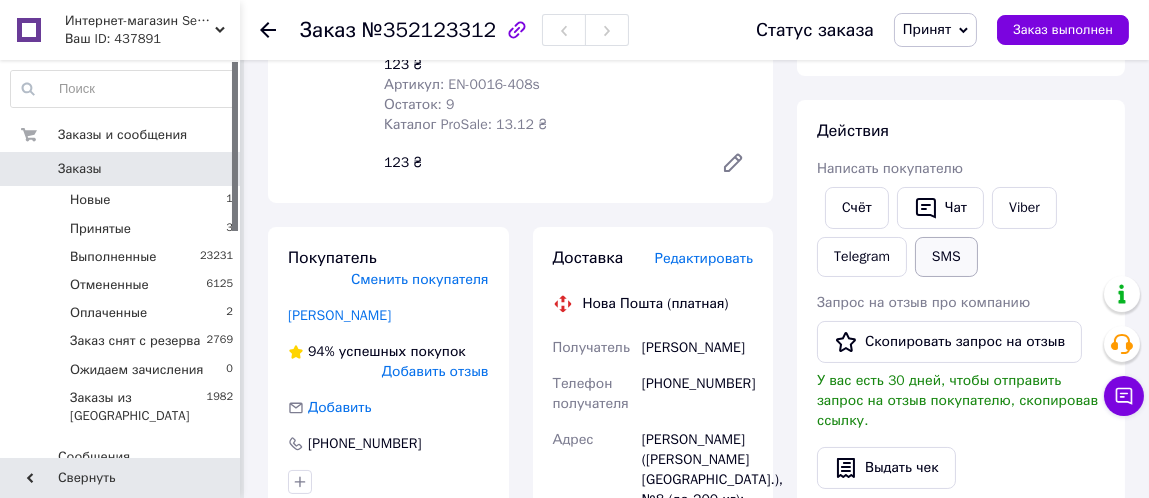 click on "SMS" at bounding box center [946, 257] 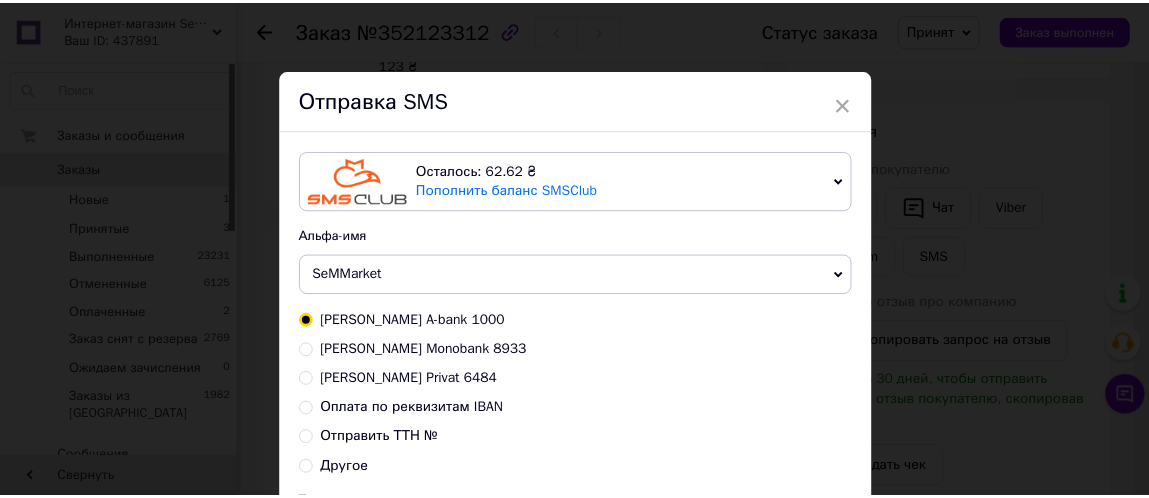 scroll, scrollTop: 200, scrollLeft: 0, axis: vertical 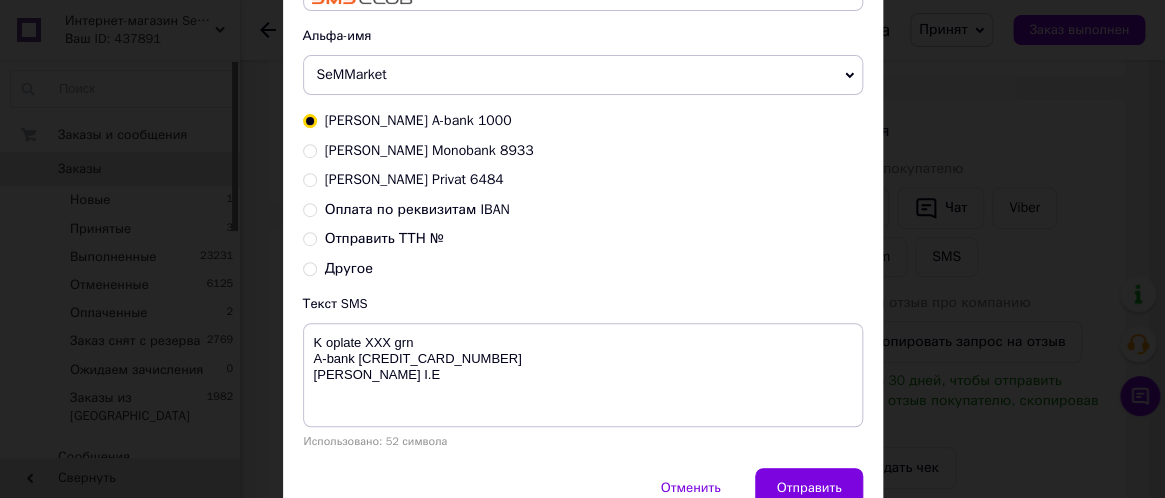 click on "Оплата по реквизитам IBAN" at bounding box center (310, 208) 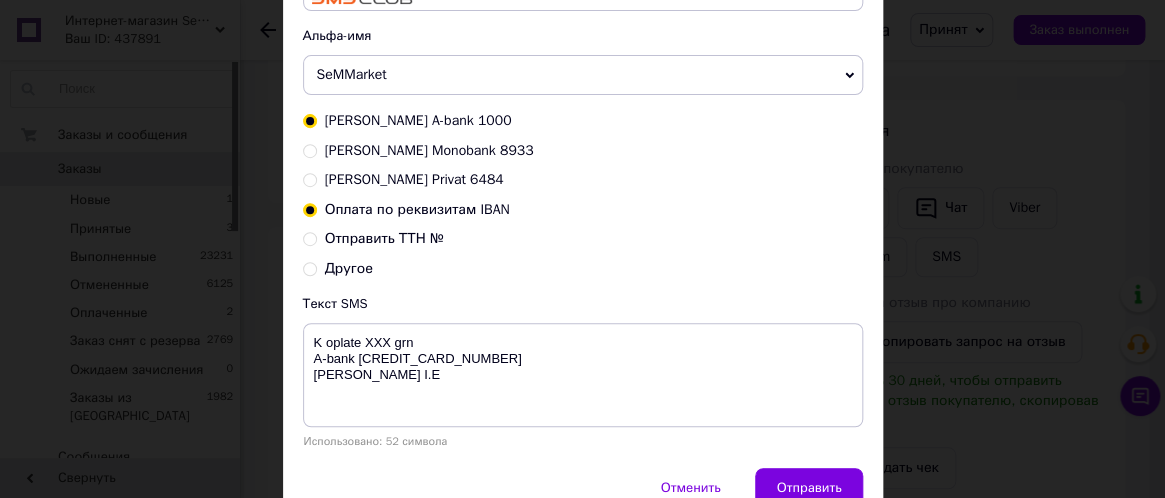 radio on "true" 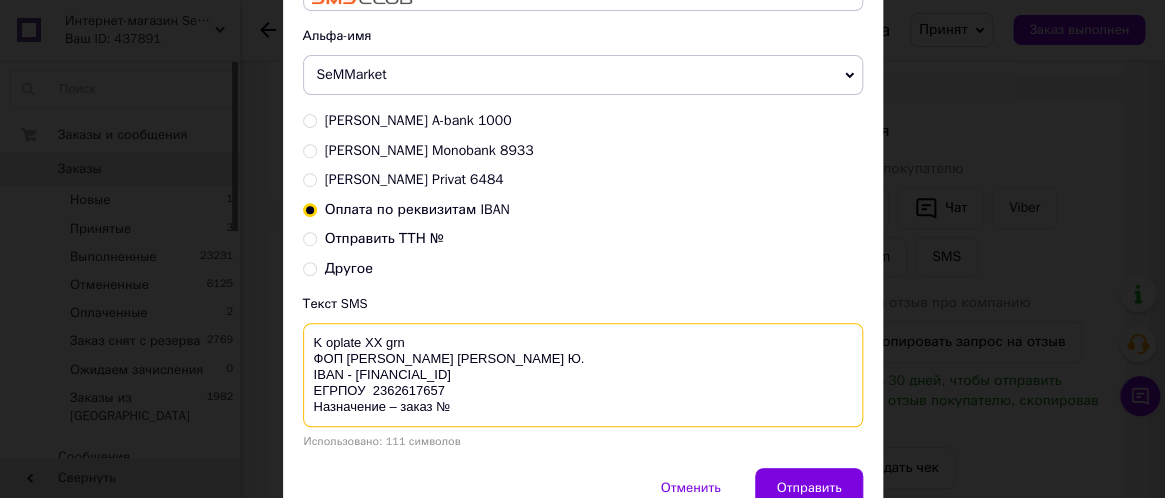 click on "K oplate XX grn
ФОП [PERSON_NAME] [PERSON_NAME] Ю.
IBAN - [FINANCIAL_ID]
ЕГРПОУ  2362617657
Назначение – заказ №" at bounding box center (583, 375) 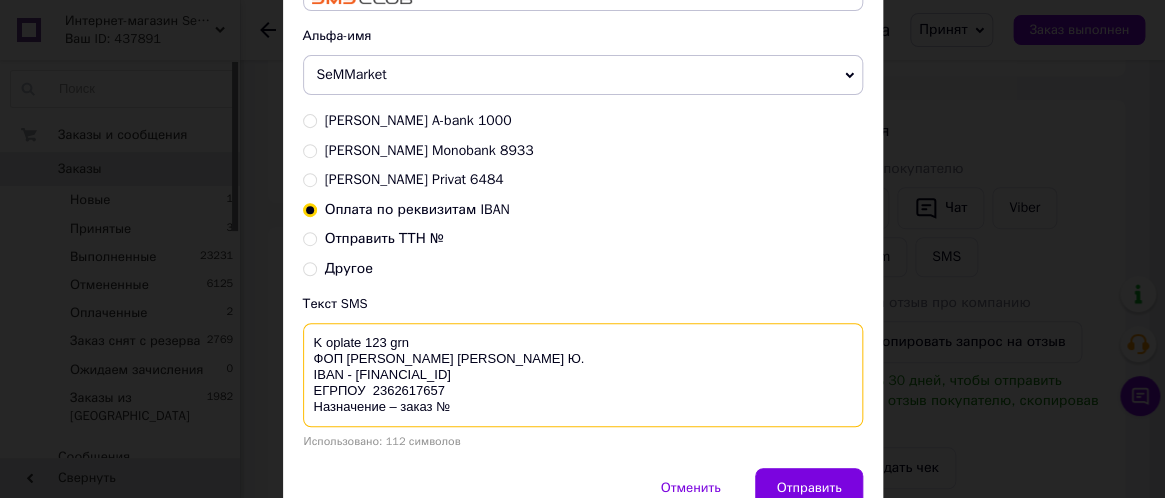 click on "K oplate 123 grn
ФОП Семенюк І. Ю.
IBAN - UA233220010000026007310080989
ЕГРПОУ  2362617657
Назначение – заказ №" at bounding box center [583, 375] 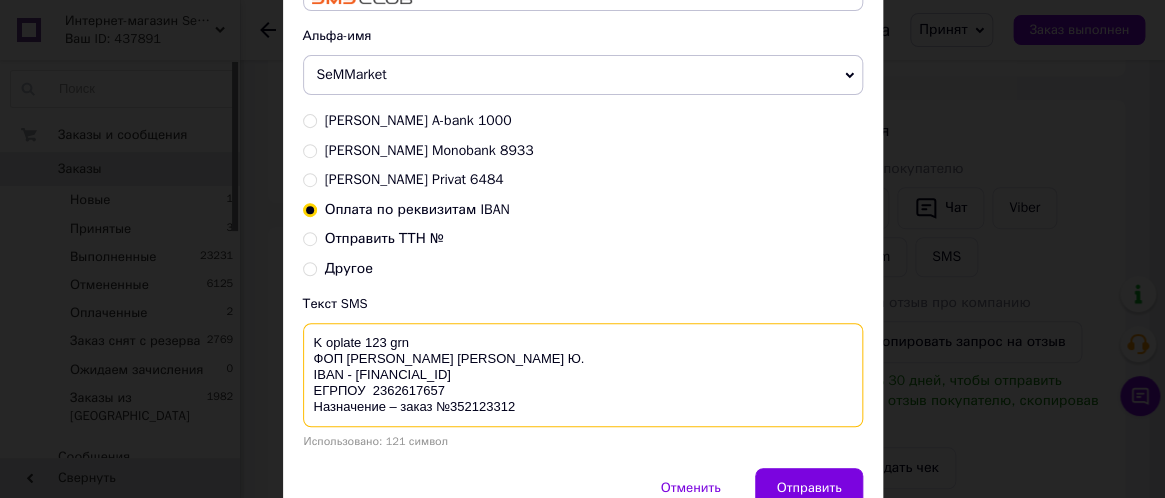 drag, startPoint x: 303, startPoint y: 340, endPoint x: 471, endPoint y: 398, distance: 177.73013 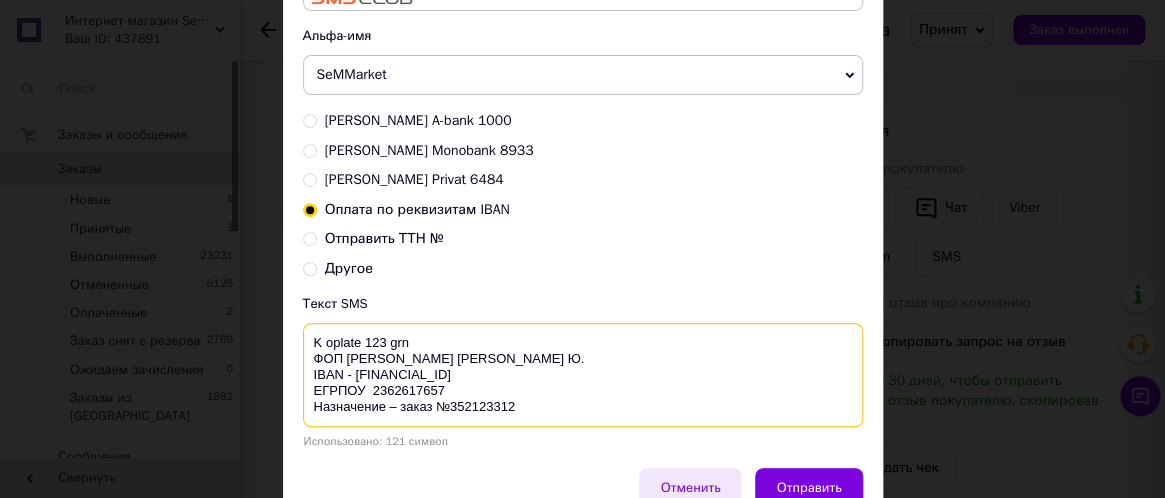 type on "K oplate 123 grn
ФОП Семенюк І. Ю.
IBAN - UA233220010000026007310080989
ЕГРПОУ  2362617657
Назначение – заказ №352123312" 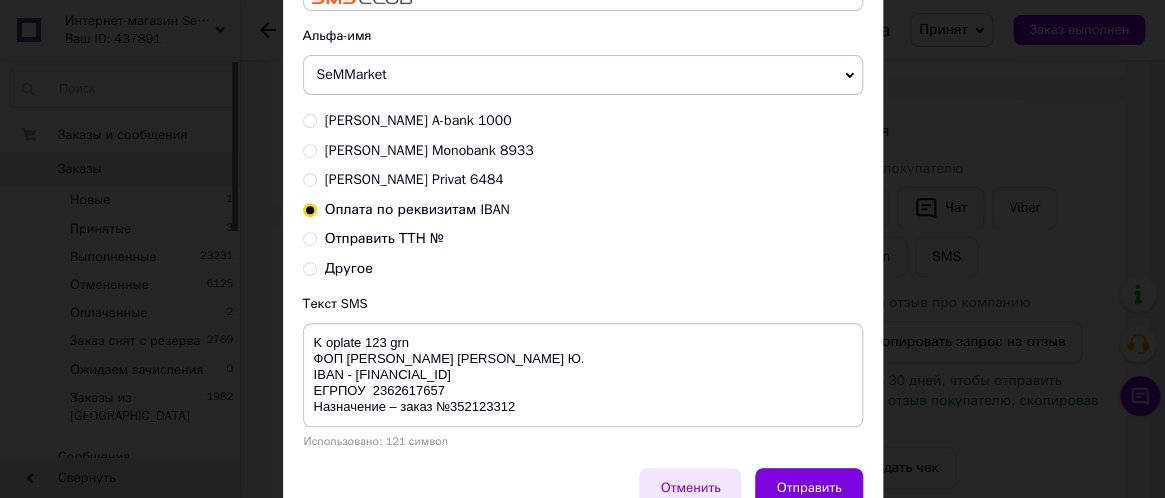 click on "Отменить" at bounding box center (690, 488) 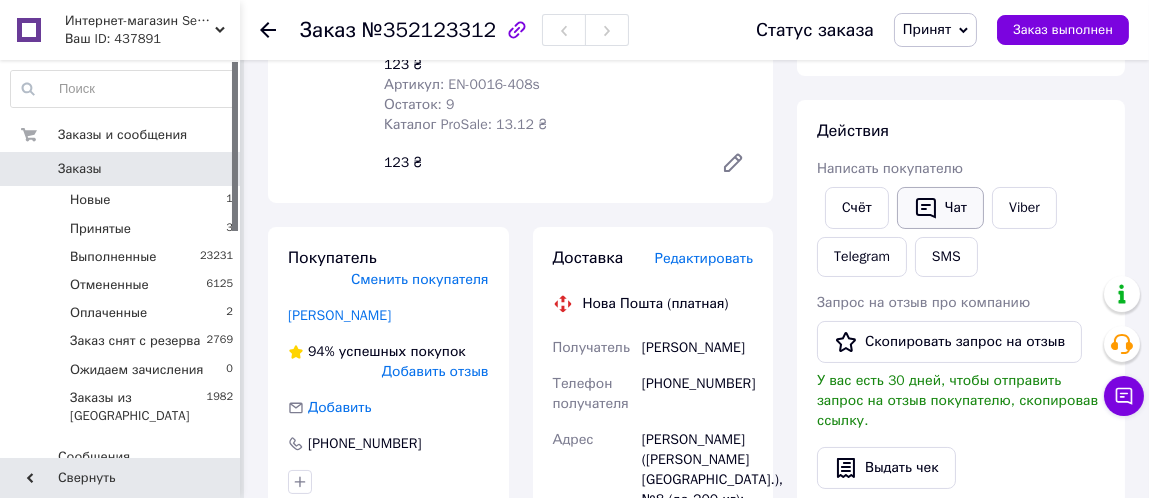 click on "Чат" at bounding box center [940, 208] 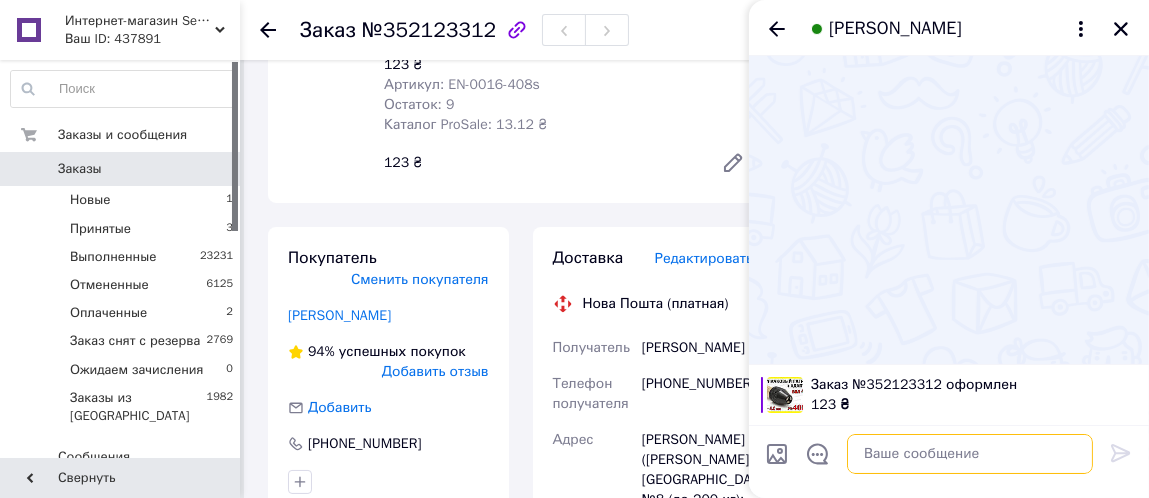 click at bounding box center (970, 454) 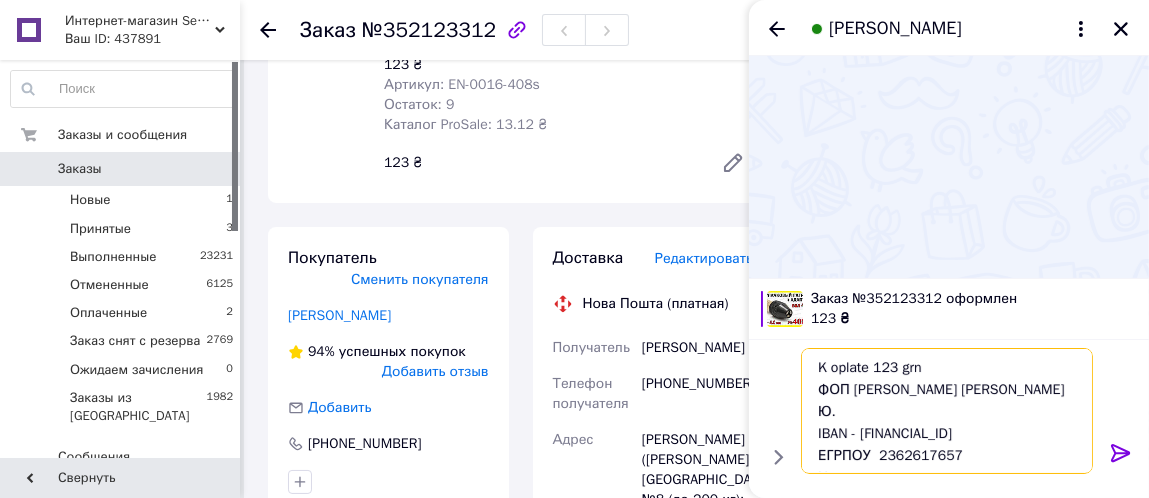 scroll, scrollTop: 23, scrollLeft: 0, axis: vertical 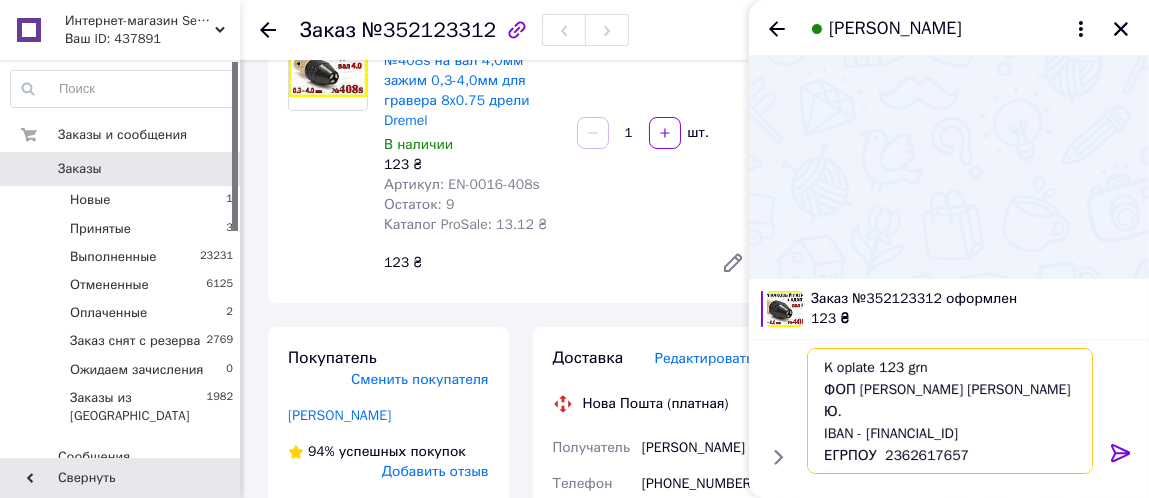 type on "K oplate 123 grn
ФОП Семенюк І. Ю.
IBAN - UA233220010000026007310080989
ЕГРПОУ  2362617657
Назначение – заказ №352123312" 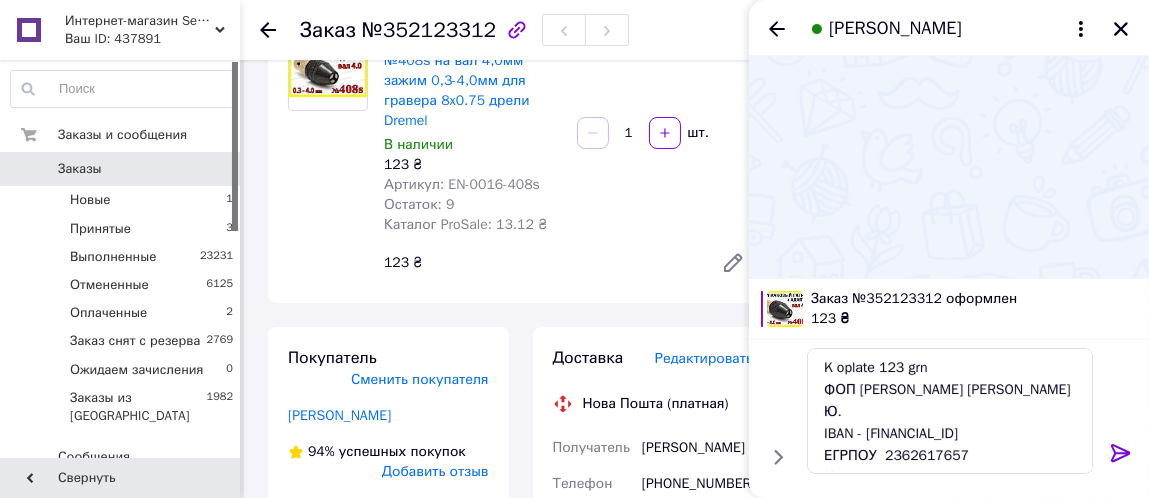 click 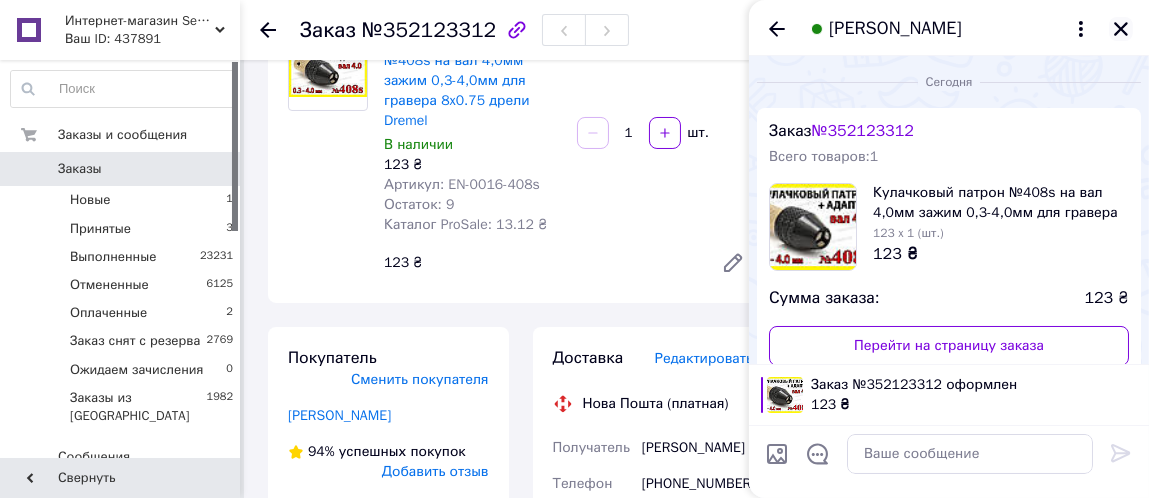 click 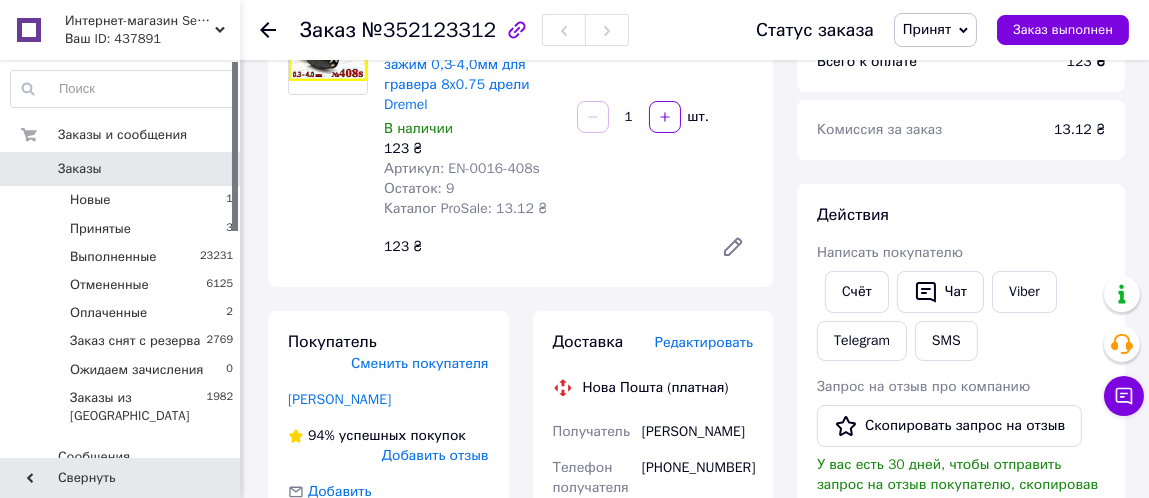 scroll, scrollTop: 300, scrollLeft: 0, axis: vertical 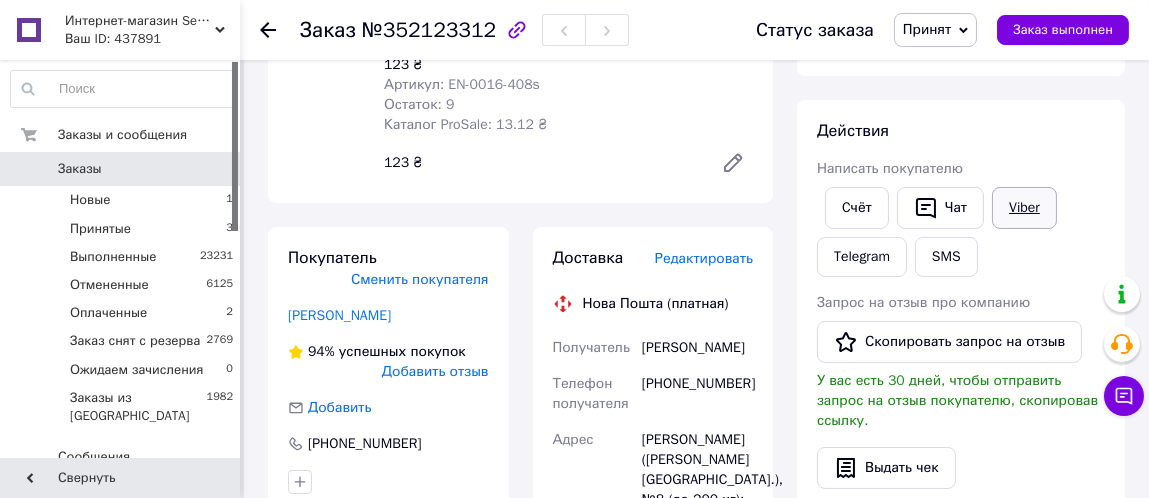 click on "Viber" at bounding box center (1024, 208) 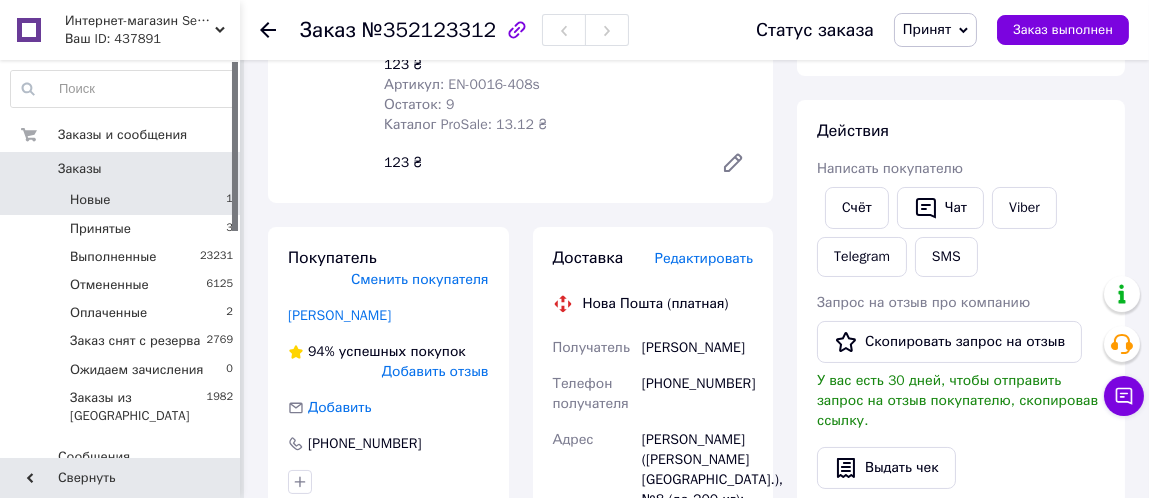 click on "Новые 1" at bounding box center [122, 200] 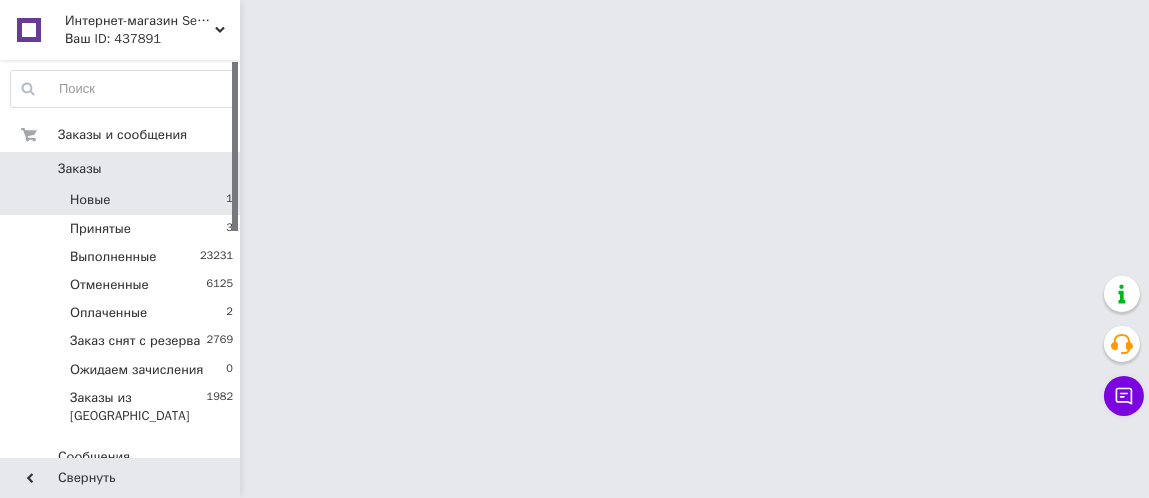 scroll, scrollTop: 0, scrollLeft: 0, axis: both 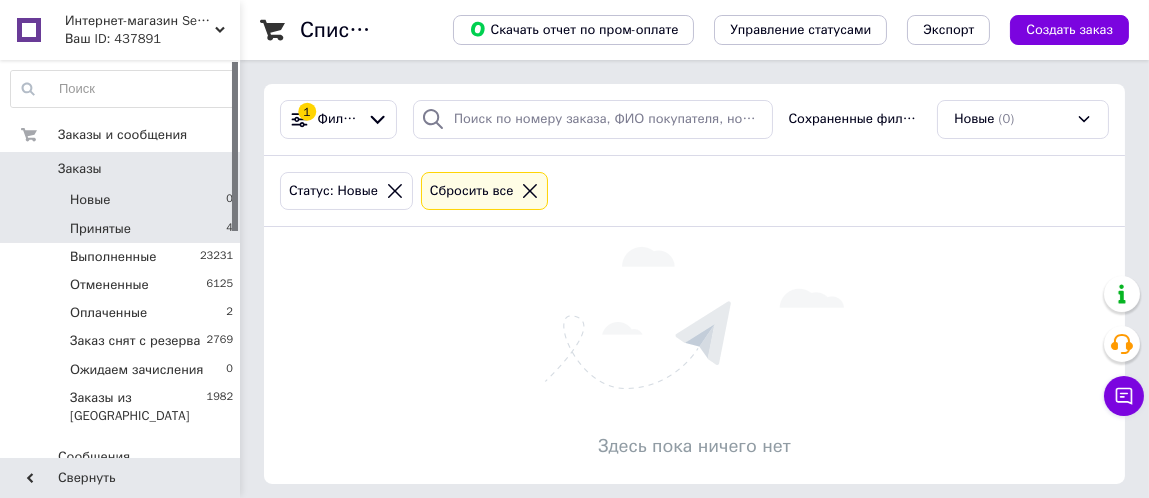 click on "Принятые 4" at bounding box center [122, 229] 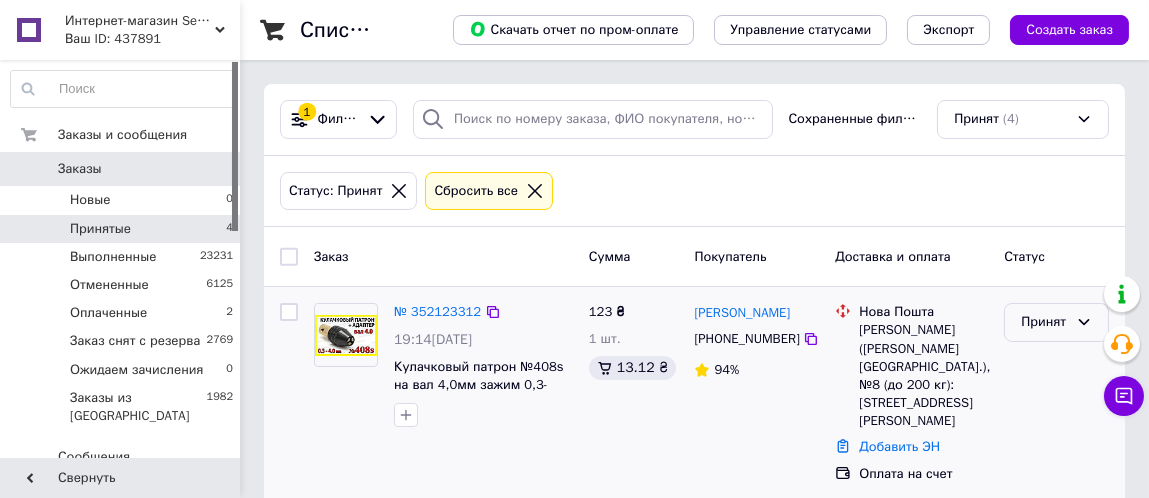 click 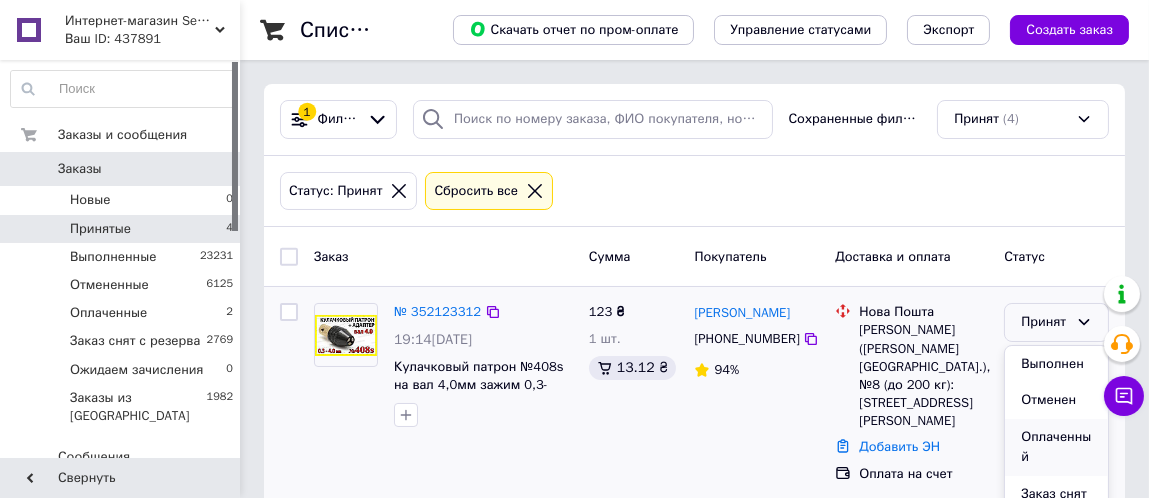 scroll, scrollTop: 99, scrollLeft: 0, axis: vertical 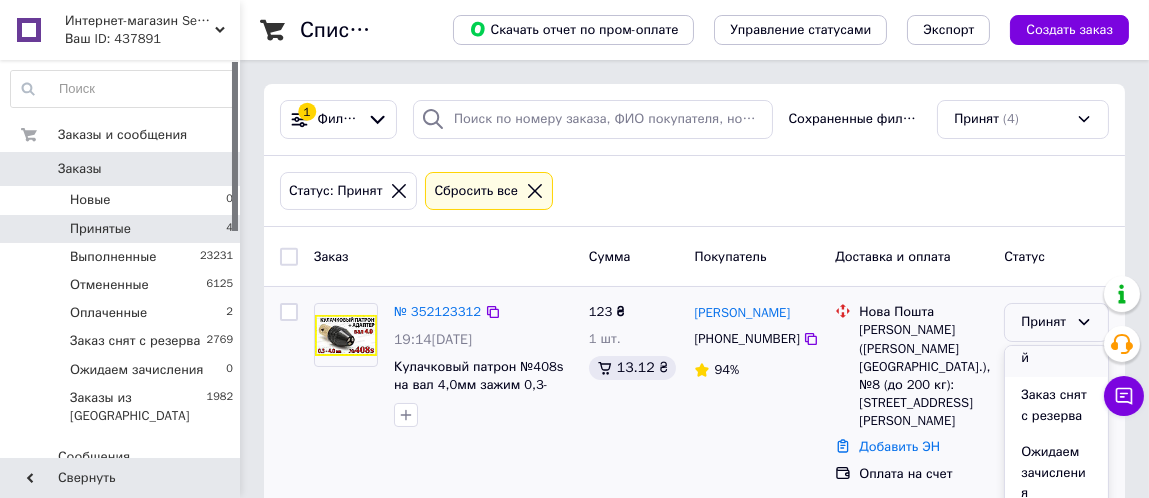 click on "Ожидаем зачисления" at bounding box center (1056, 473) 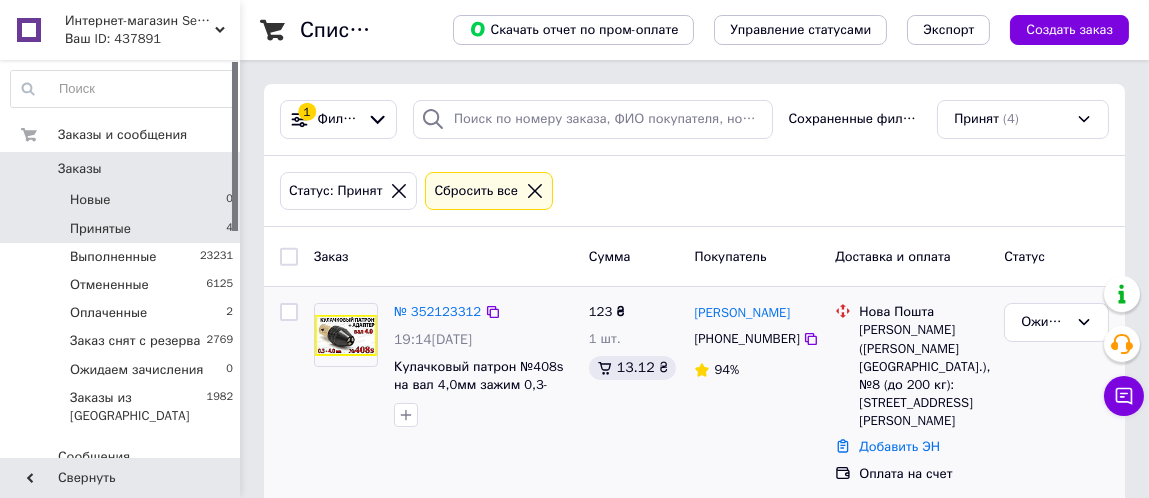 click on "Новые 0" at bounding box center [122, 200] 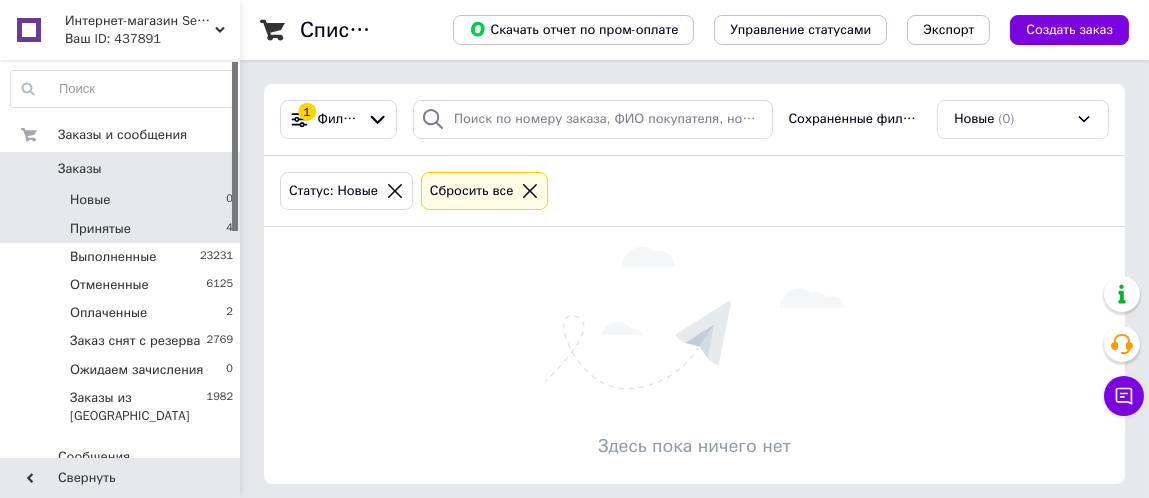click on "Принятые 4" at bounding box center (122, 229) 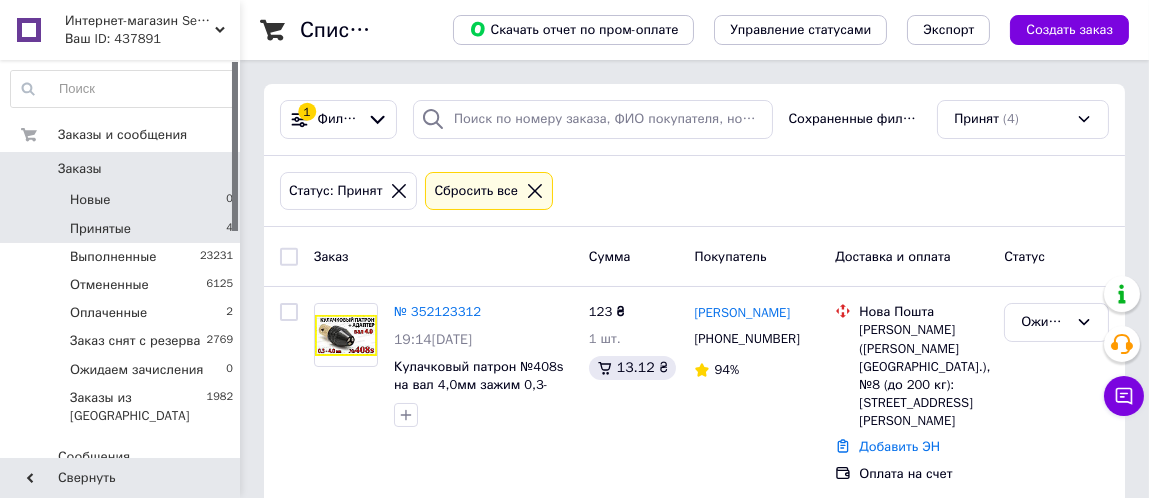 click on "Новые 0" at bounding box center (122, 200) 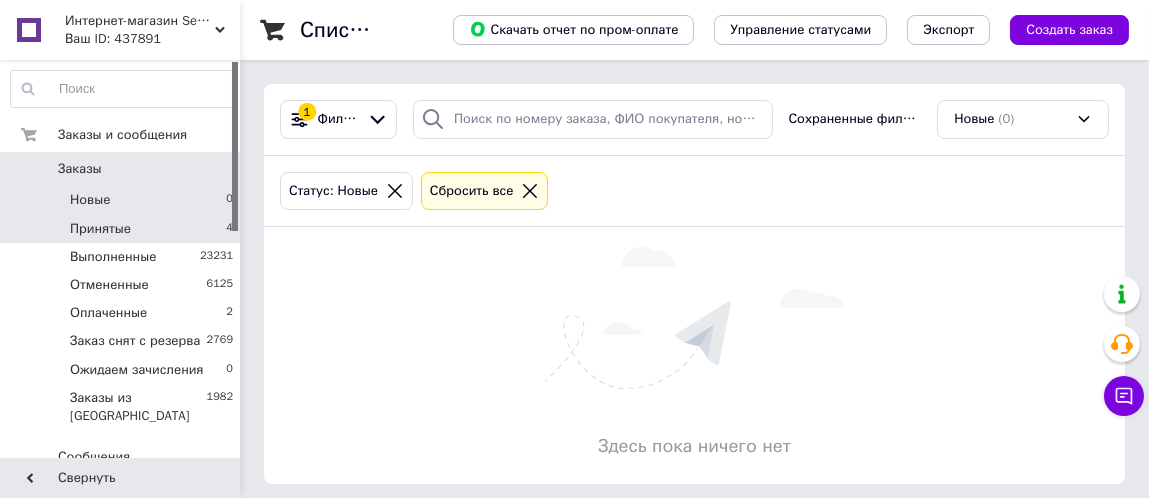 click on "Принятые 4" at bounding box center [122, 229] 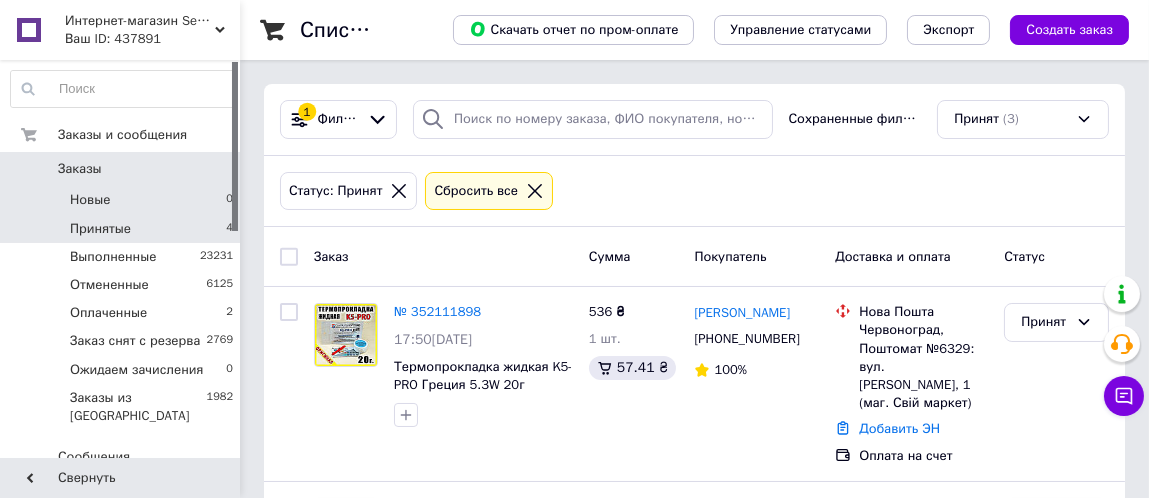 click on "Новые 0" at bounding box center (122, 200) 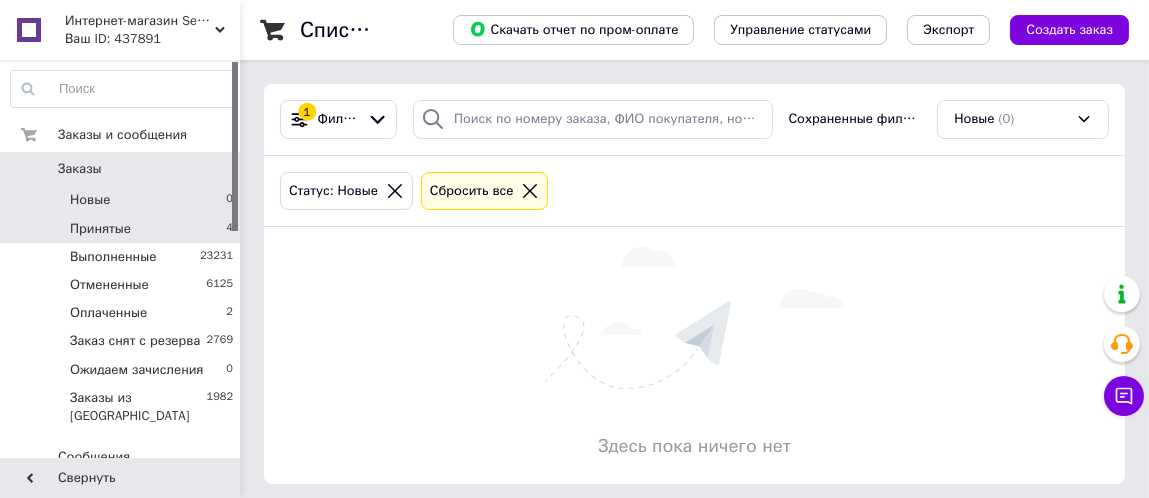 click on "Принятые 4" at bounding box center [122, 229] 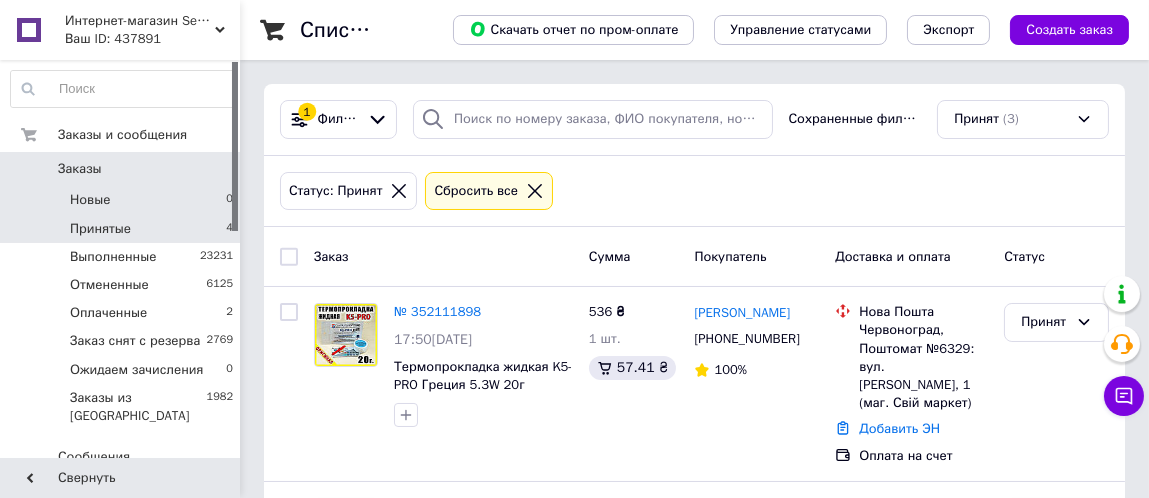 click on "Новые 0" at bounding box center (122, 200) 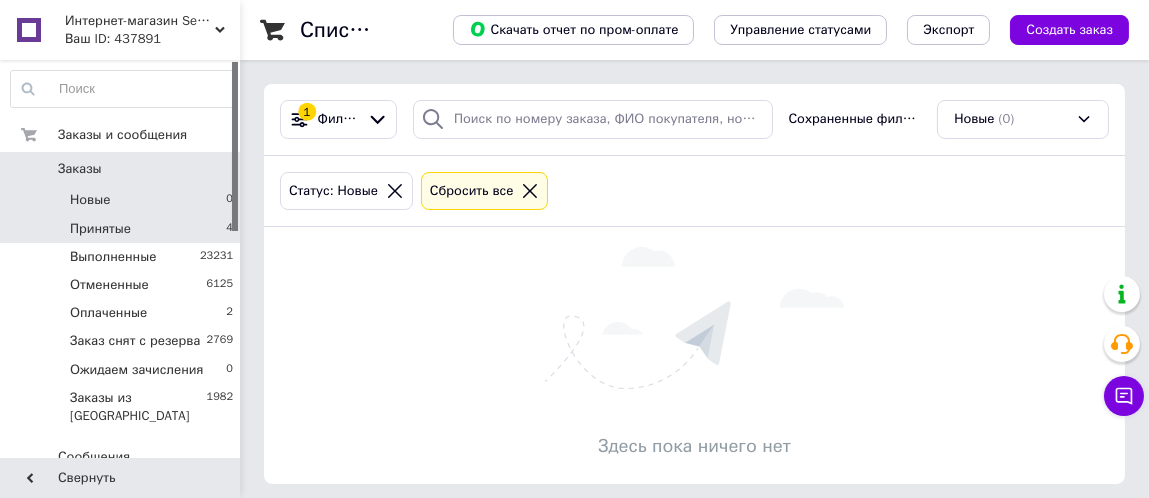 click on "Принятые 4" at bounding box center [122, 229] 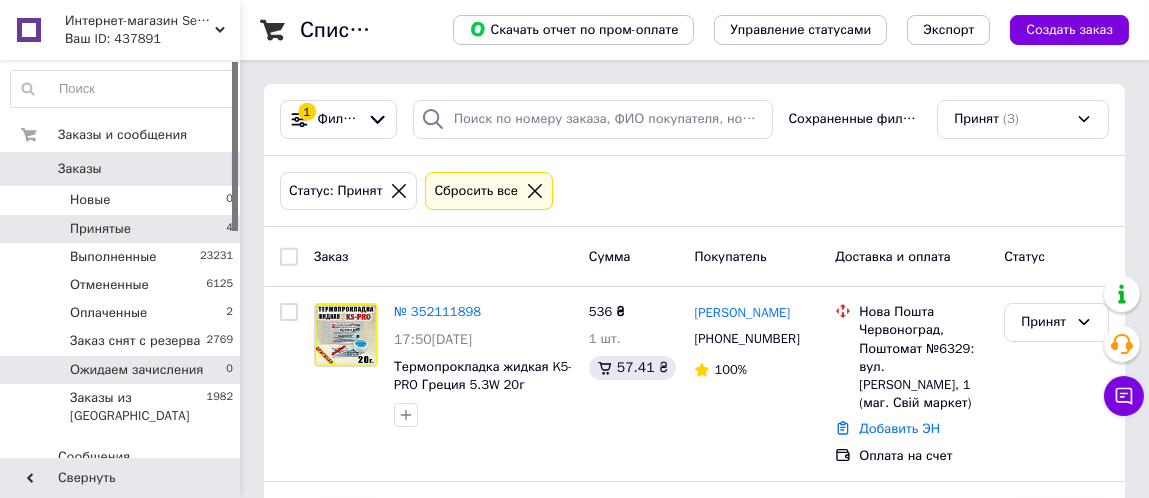 click on "Ожидаем зачисления" at bounding box center [136, 370] 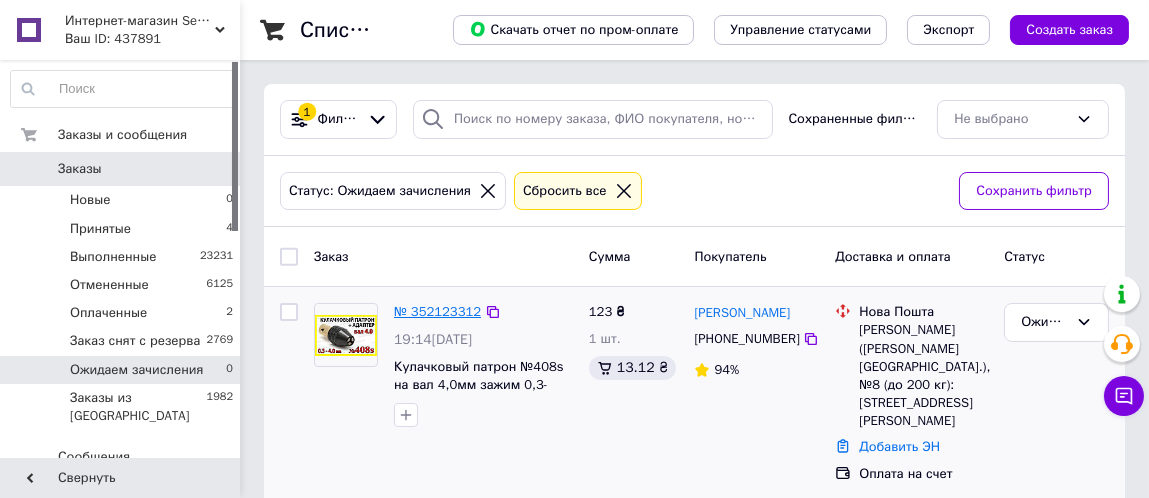 click on "№ 352123312" at bounding box center (437, 311) 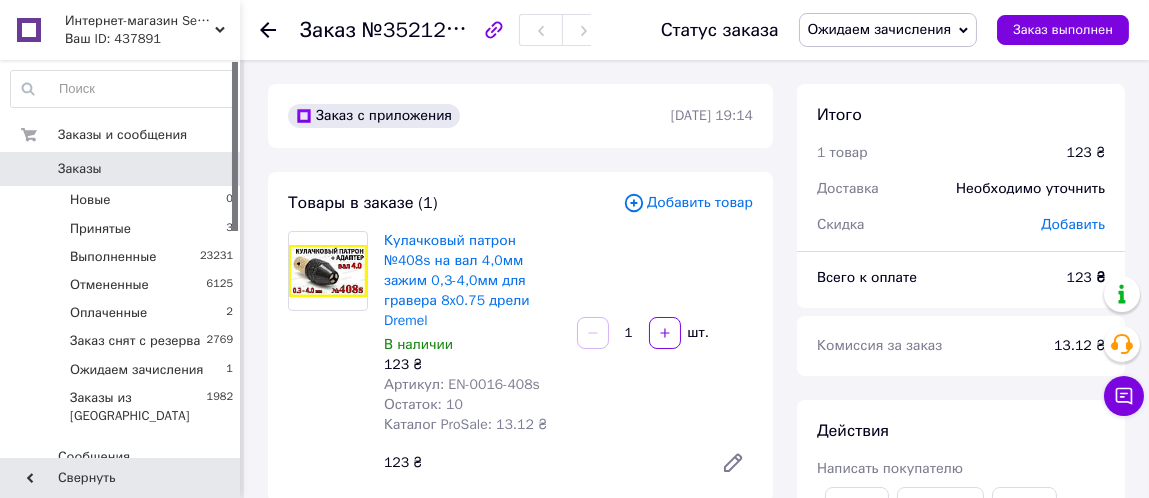 click 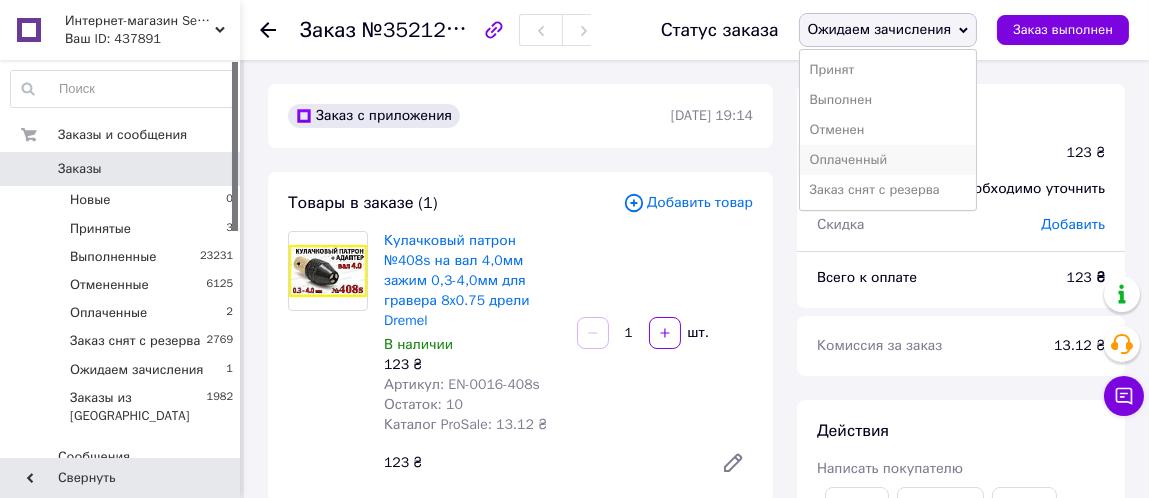 click on "Оплаченный" at bounding box center [888, 160] 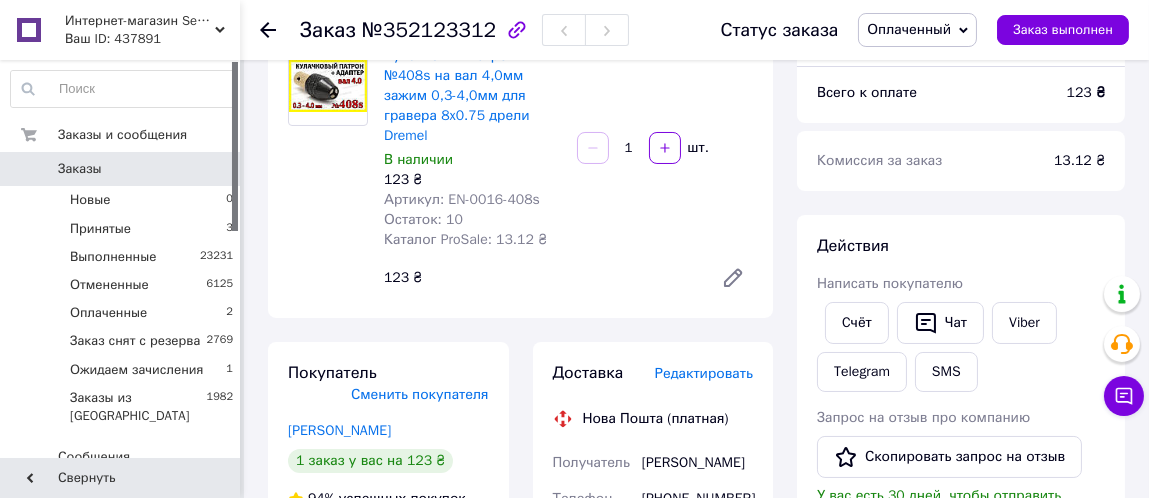 scroll, scrollTop: 200, scrollLeft: 0, axis: vertical 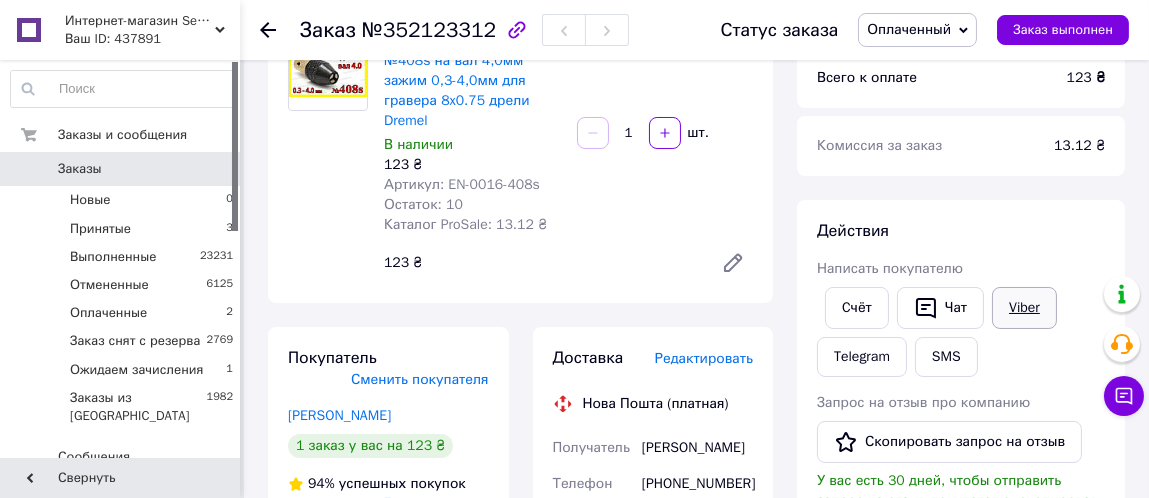click on "Viber" at bounding box center [1024, 308] 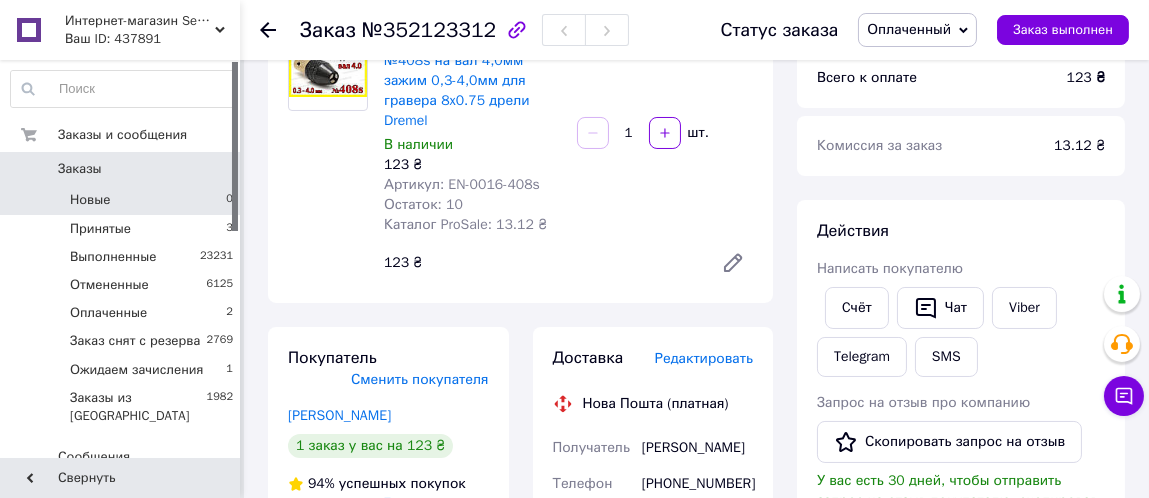 click on "Новые 0" at bounding box center (122, 200) 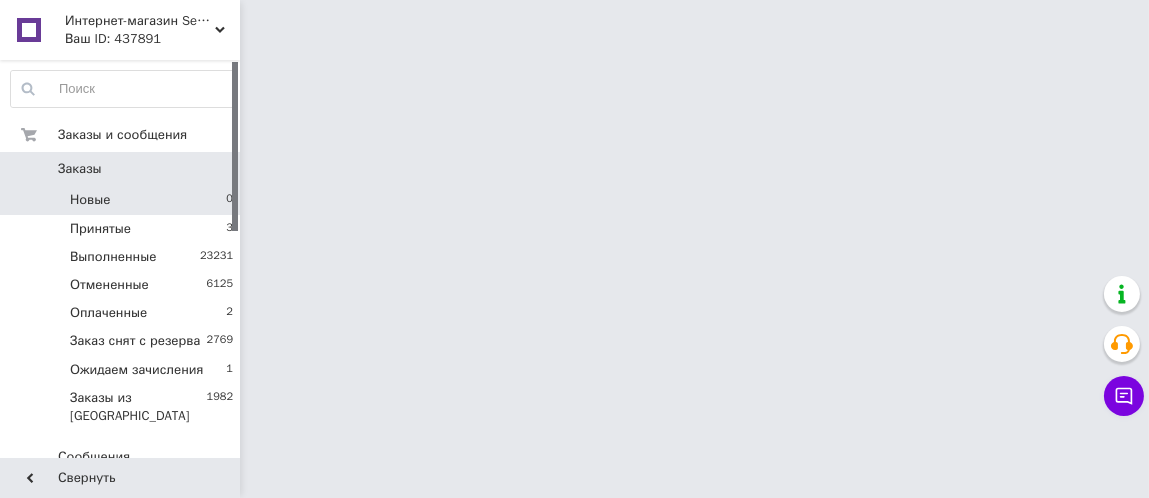 scroll, scrollTop: 0, scrollLeft: 0, axis: both 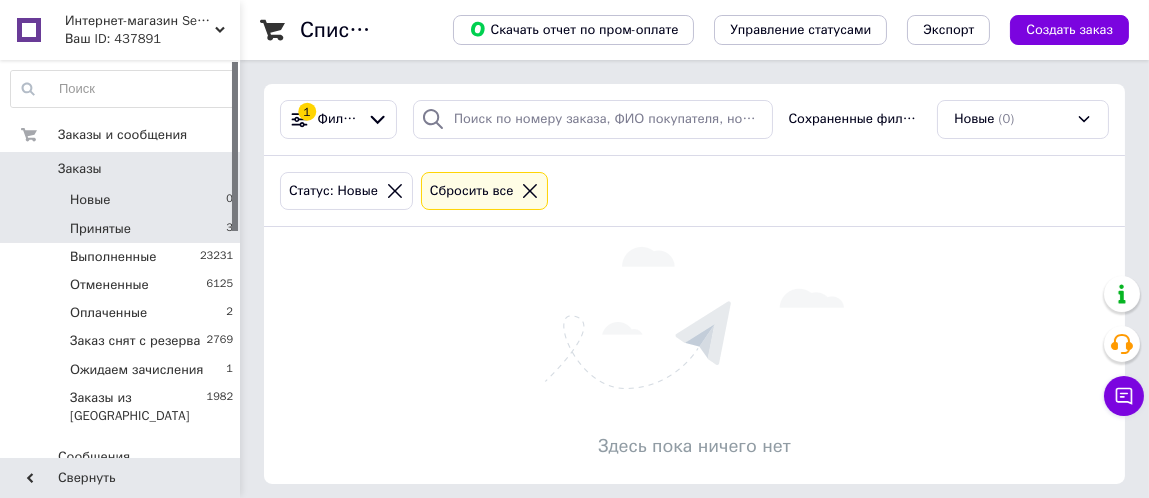 click on "Принятые 3" at bounding box center (122, 229) 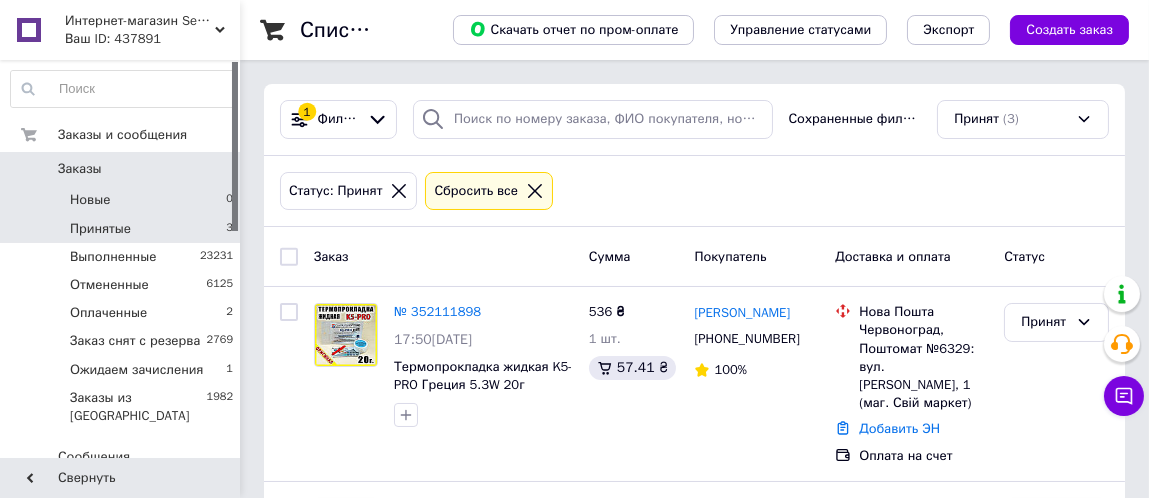 click on "Новые 0" at bounding box center [122, 200] 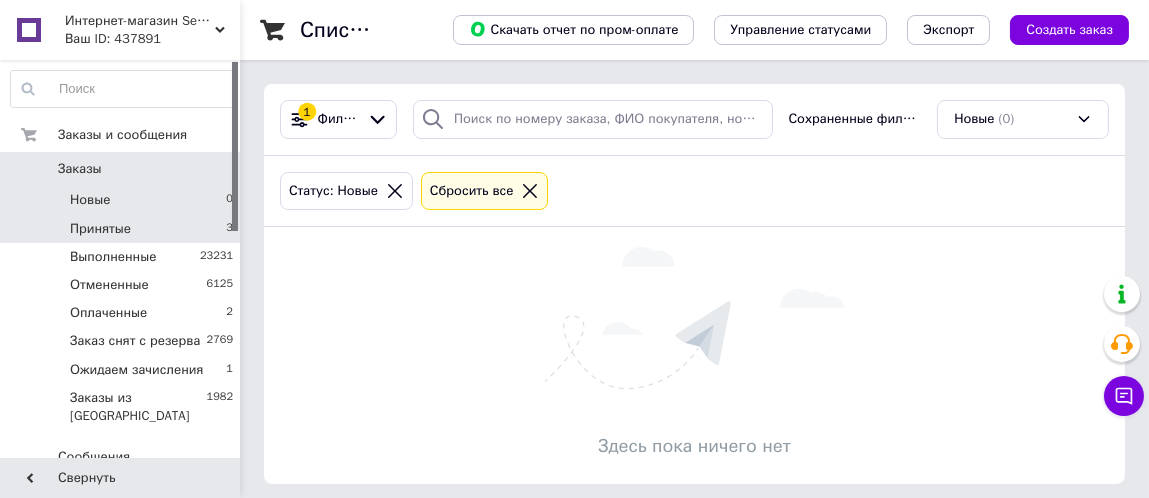click on "Принятые" at bounding box center [100, 229] 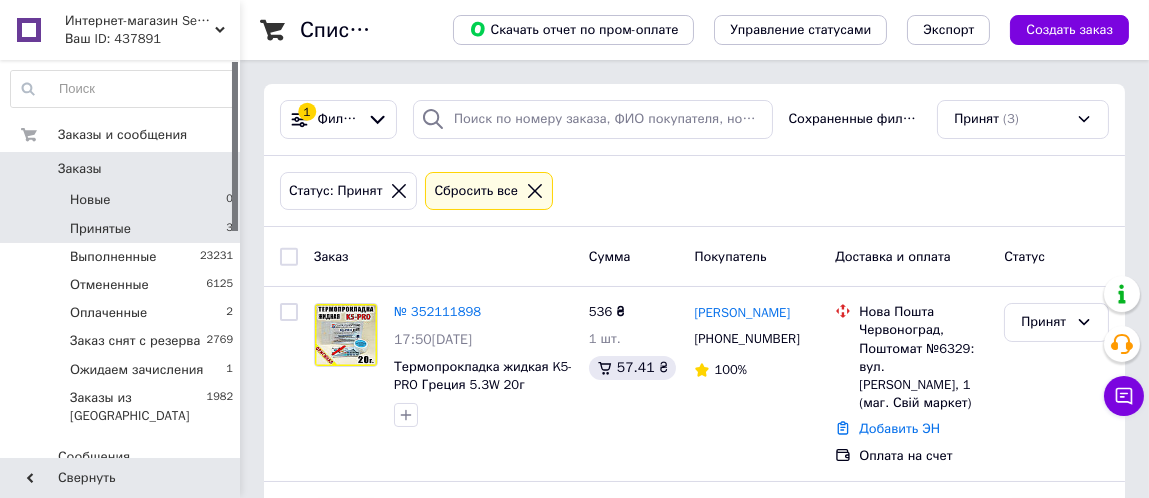 click on "Новые 0" at bounding box center [122, 200] 